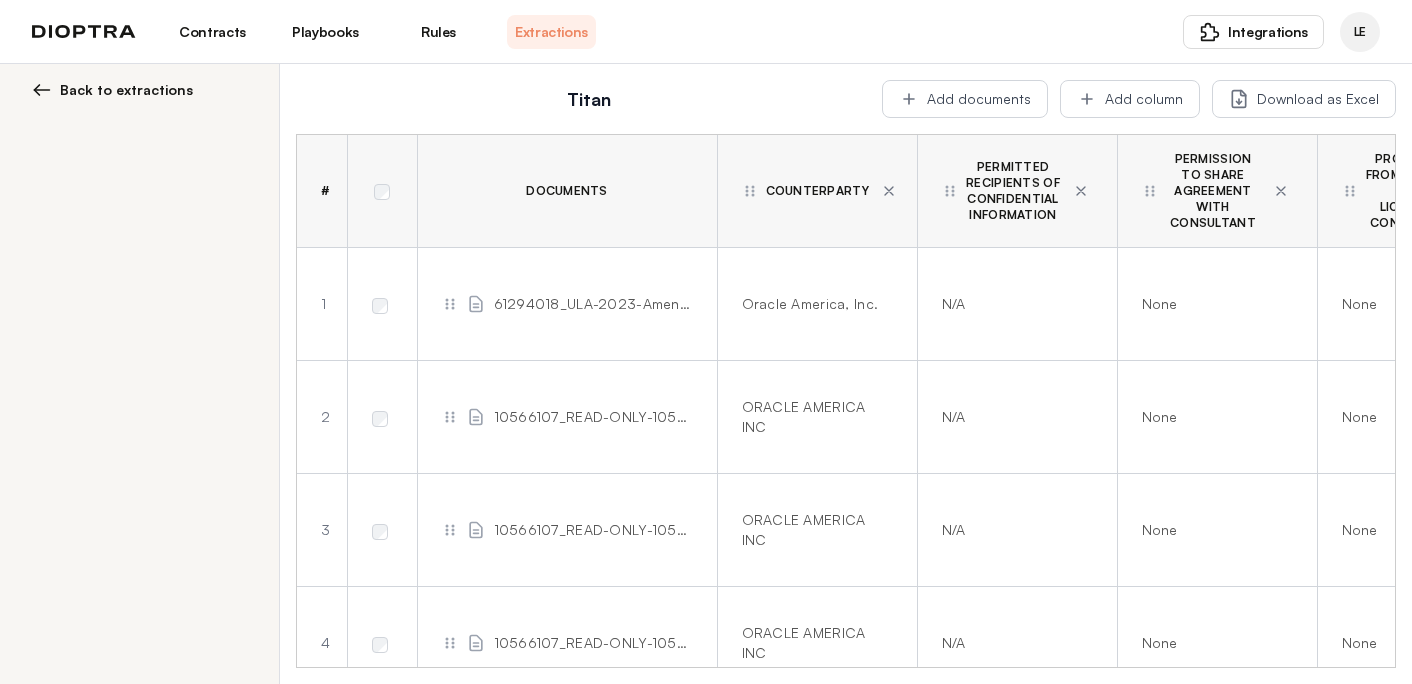 scroll, scrollTop: 0, scrollLeft: 0, axis: both 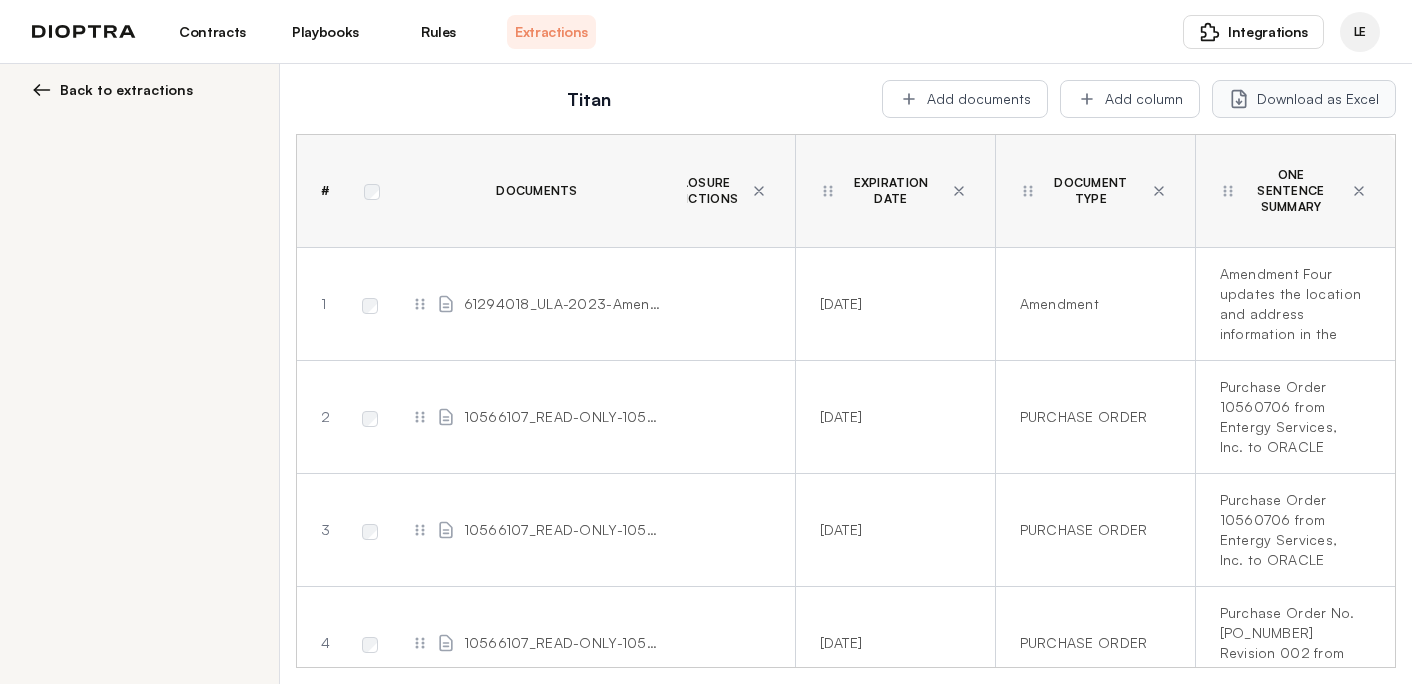 click on "Download as Excel" at bounding box center [1304, 99] 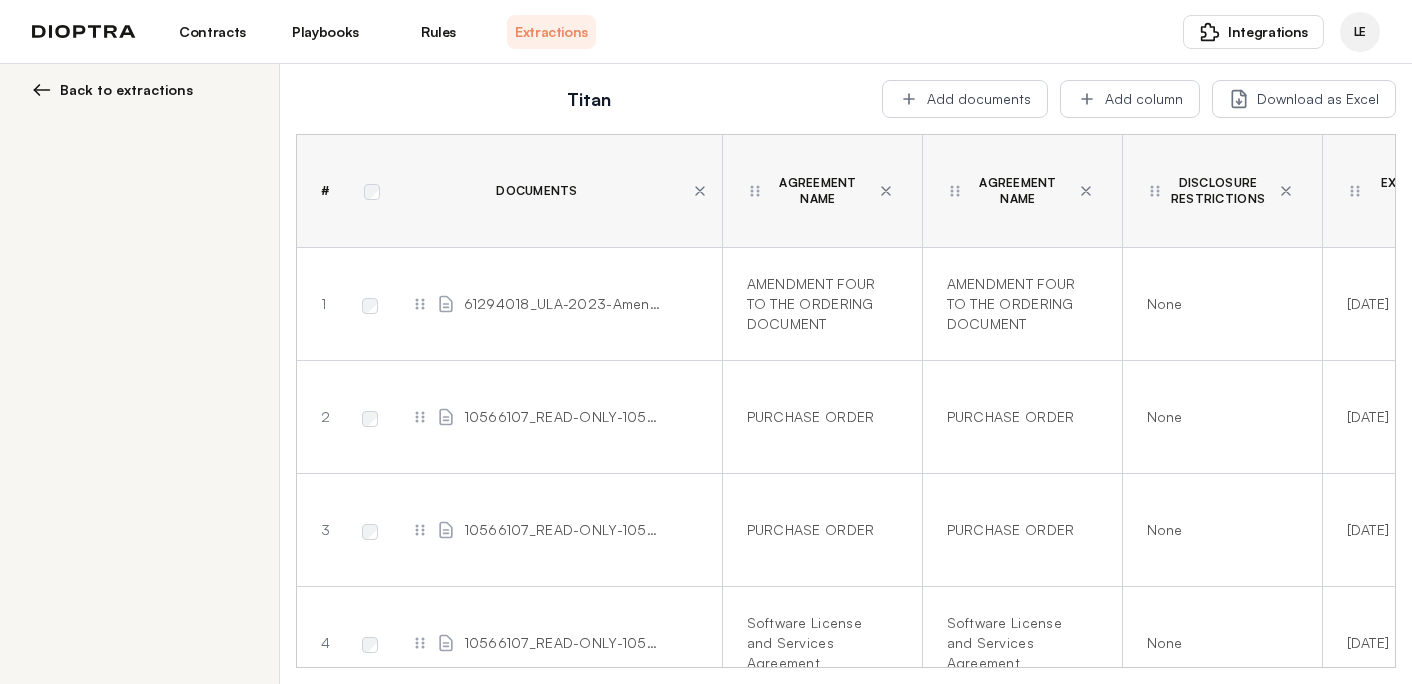 scroll, scrollTop: 0, scrollLeft: 972, axis: horizontal 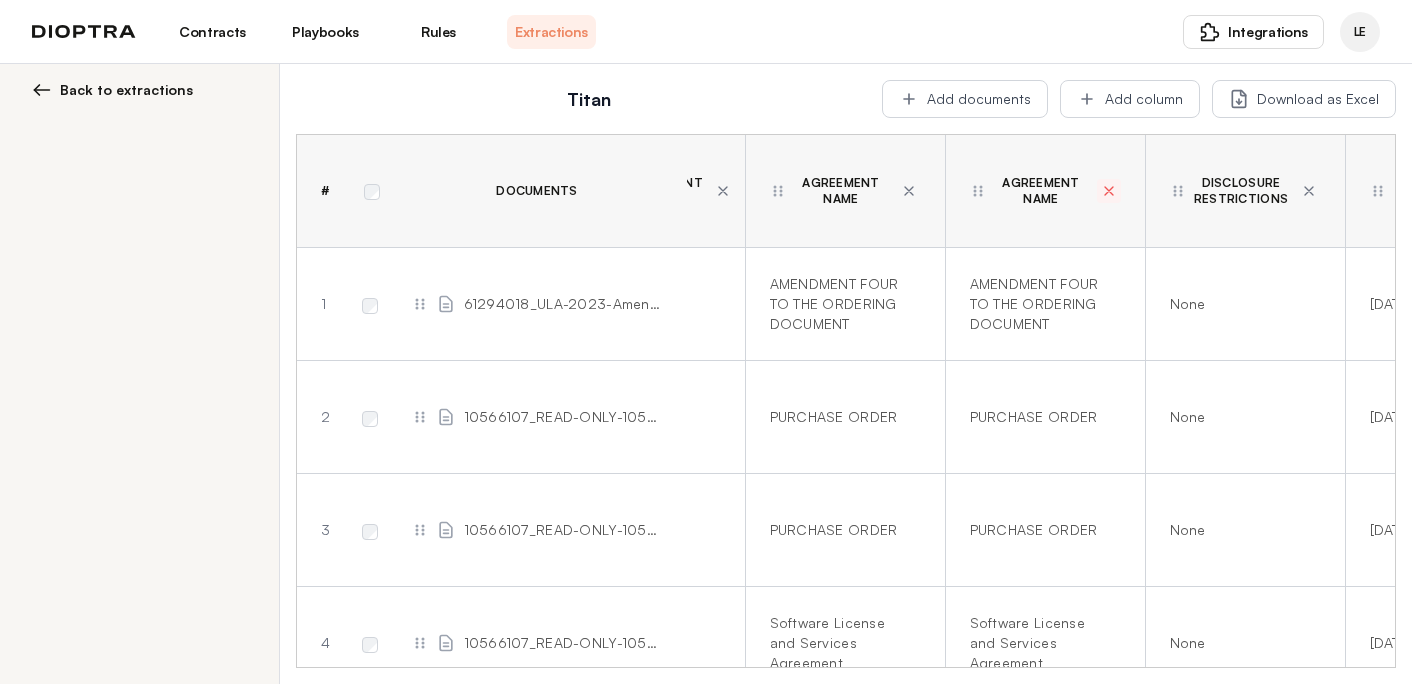 click 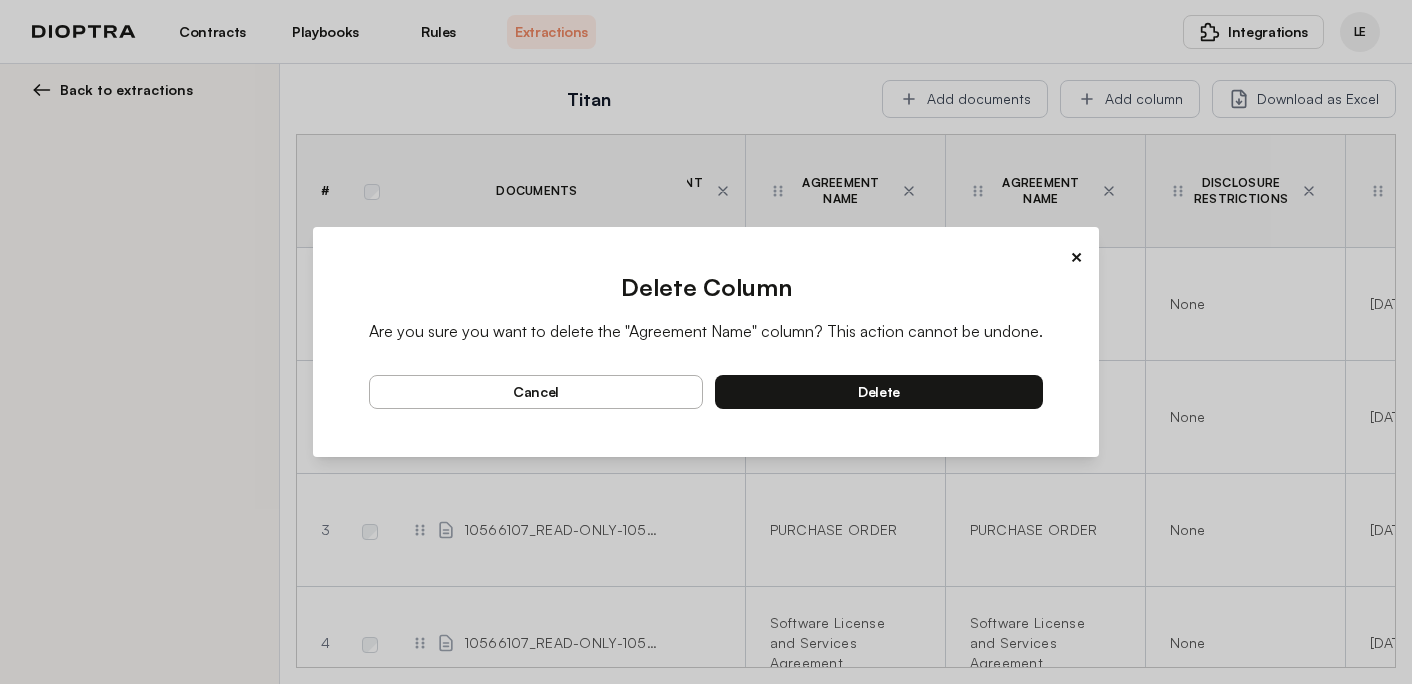 click on "delete" at bounding box center [879, 392] 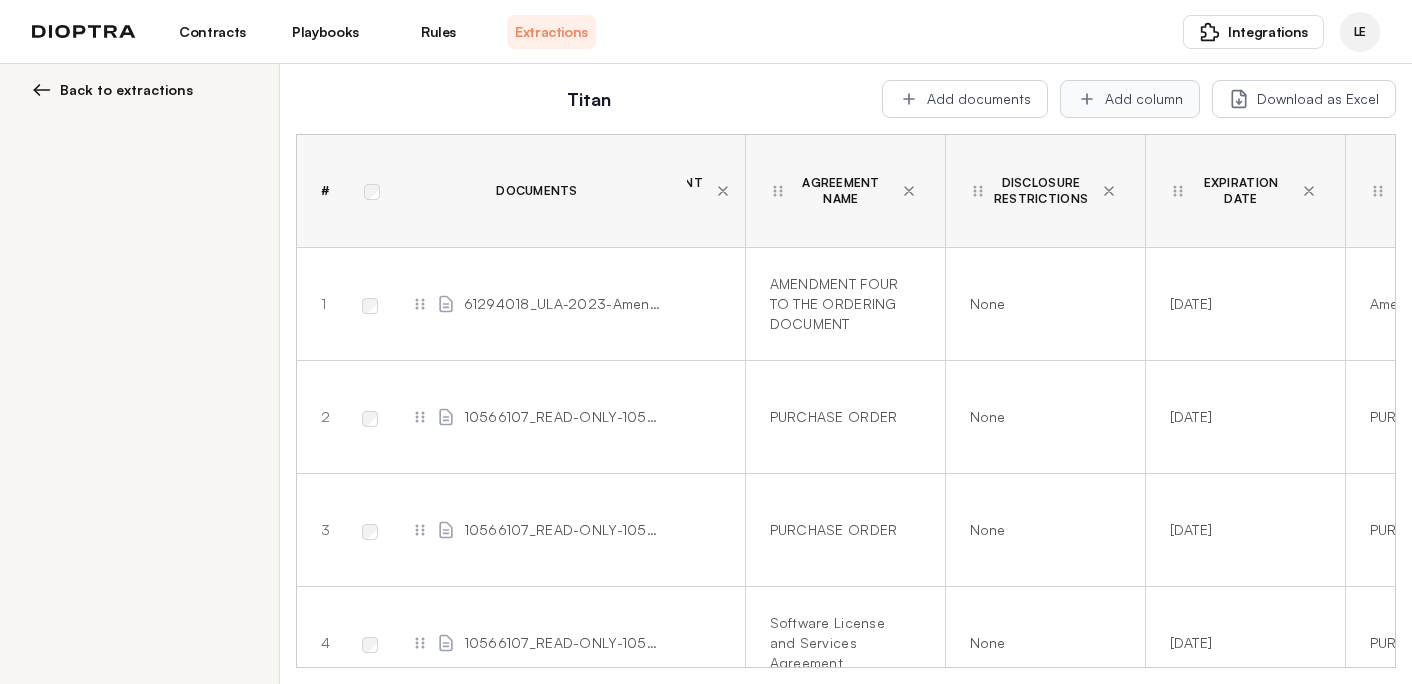 click on "Add column" at bounding box center [1130, 99] 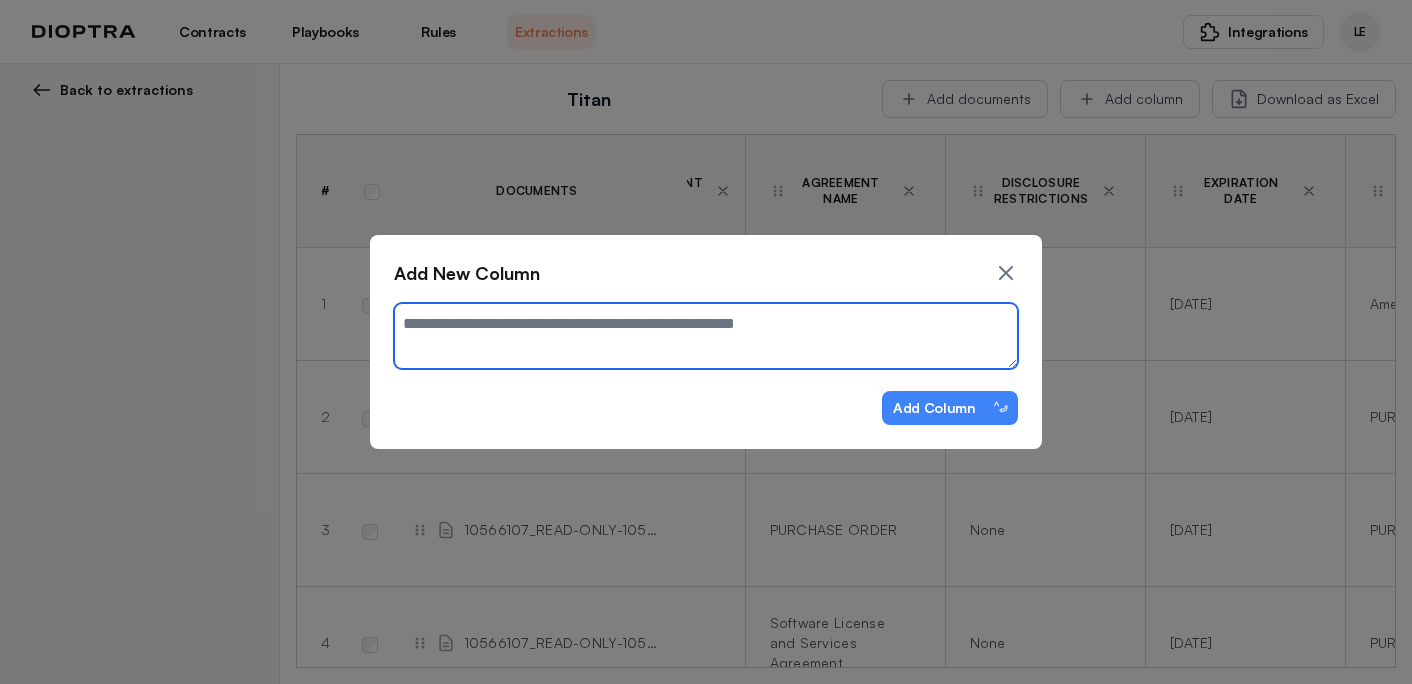 click at bounding box center [706, 336] 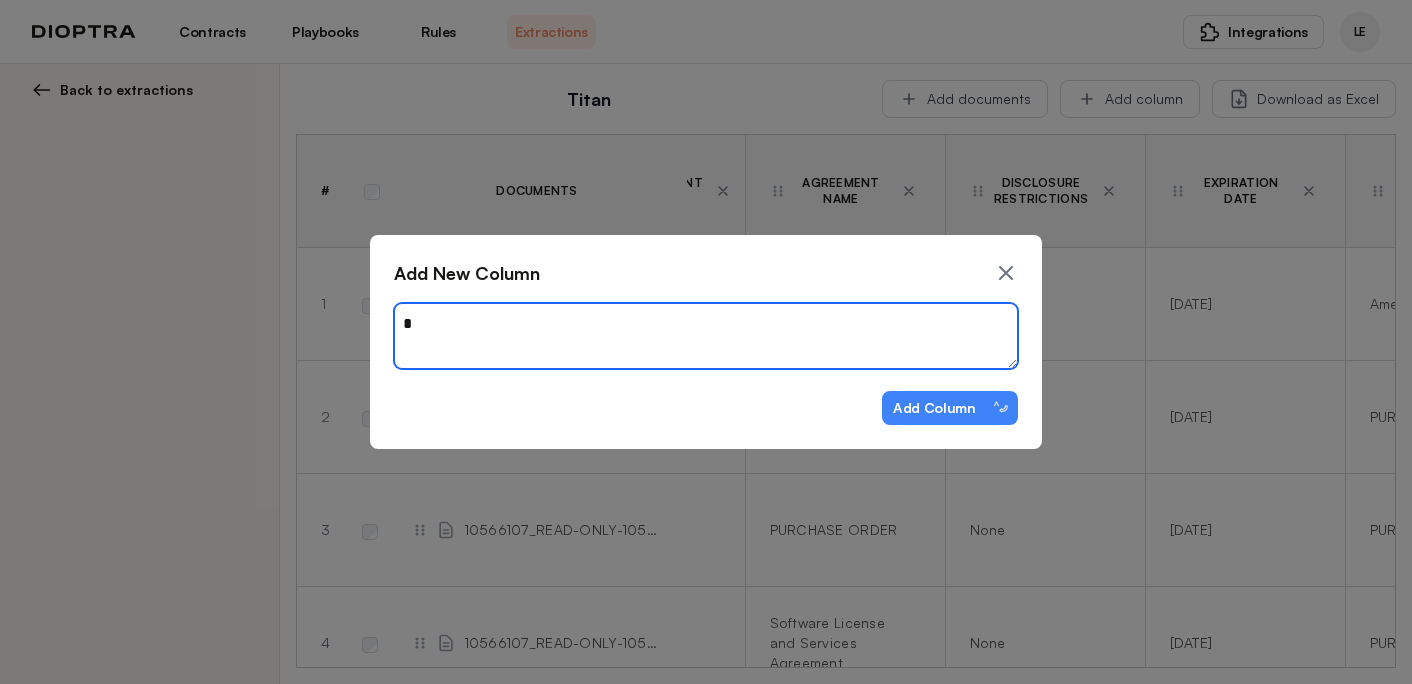 type on "*" 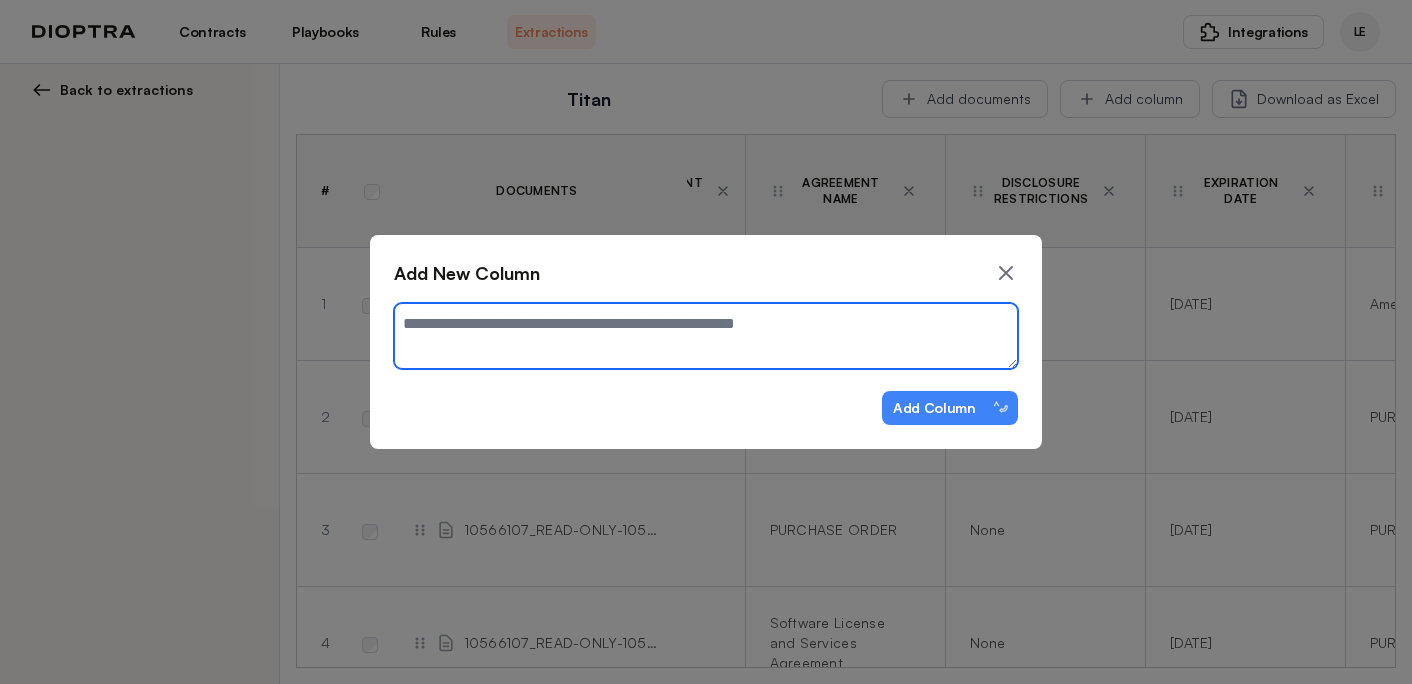 type on "*" 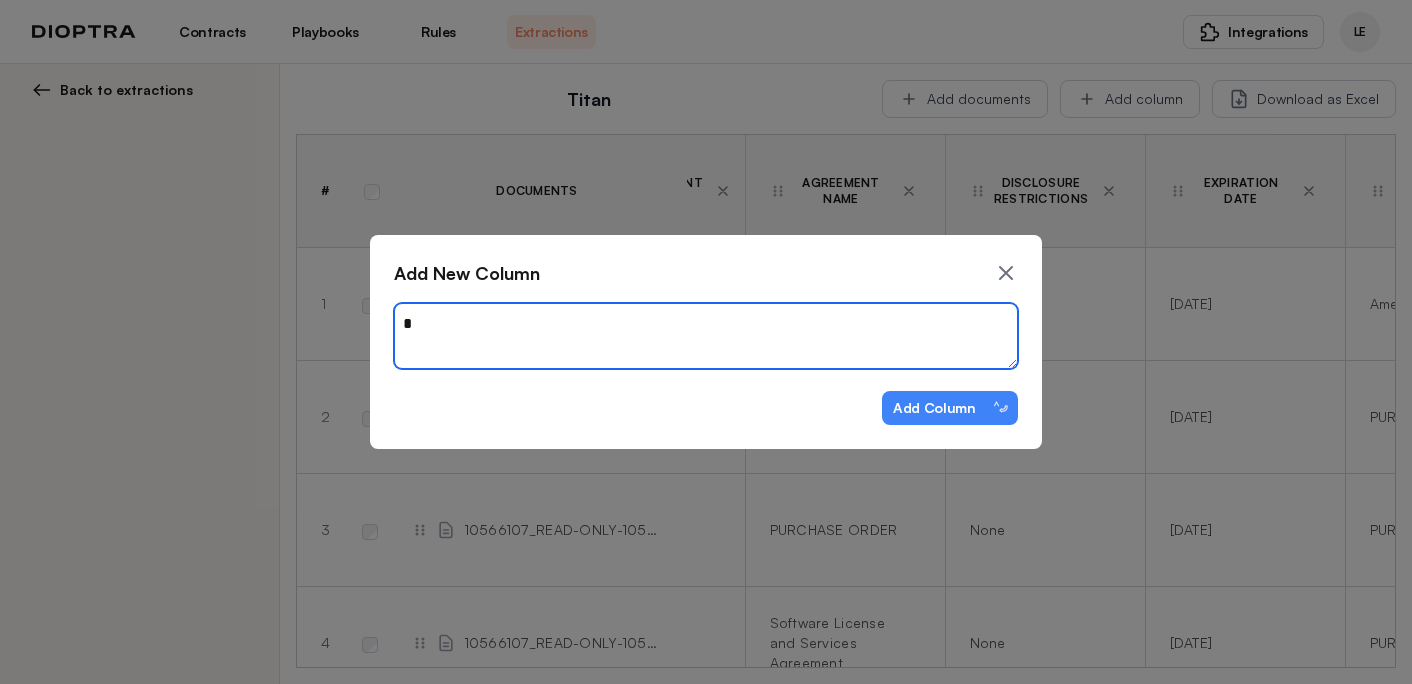 type on "*" 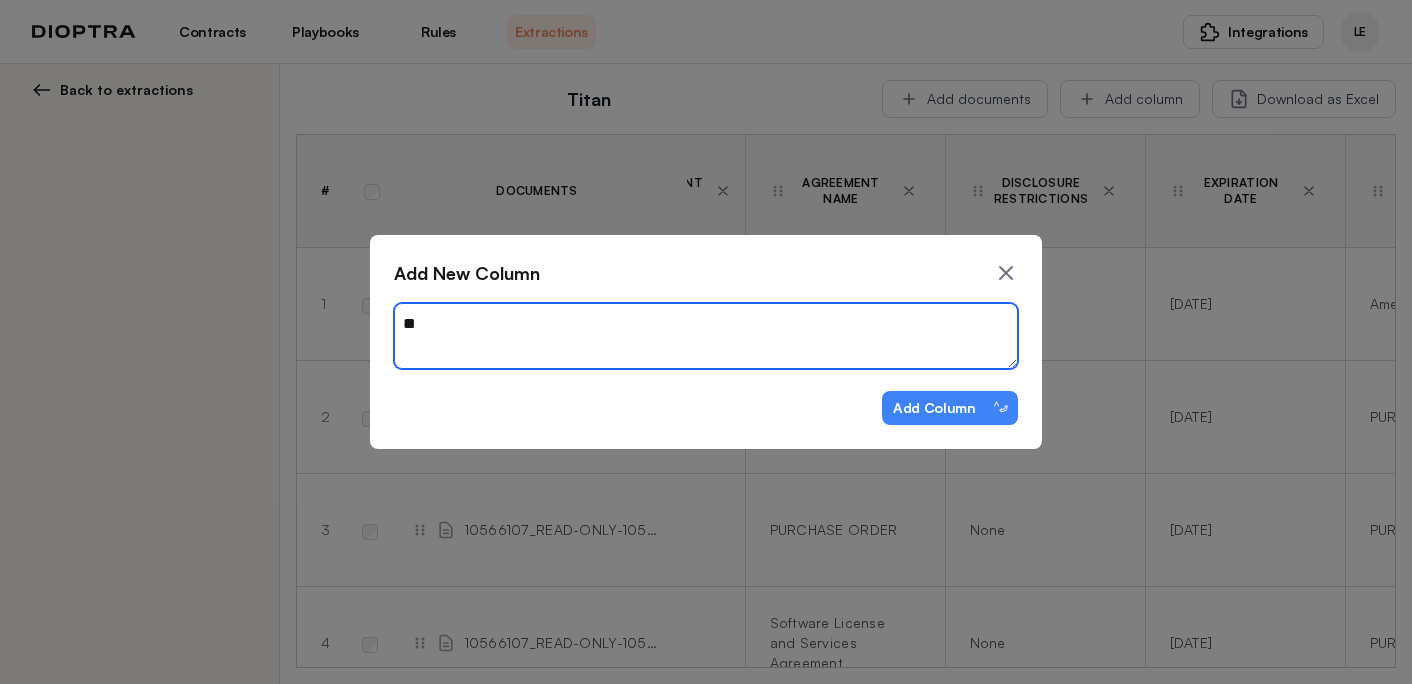type on "*" 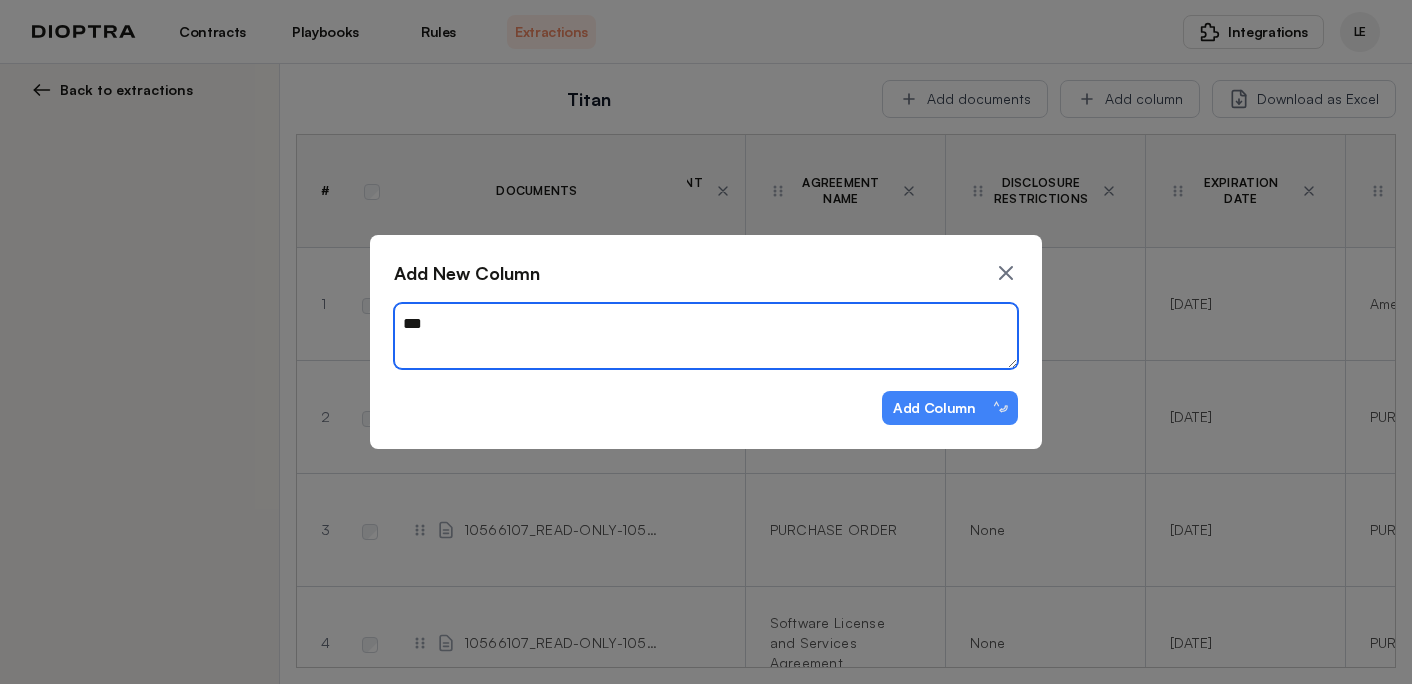 type on "*" 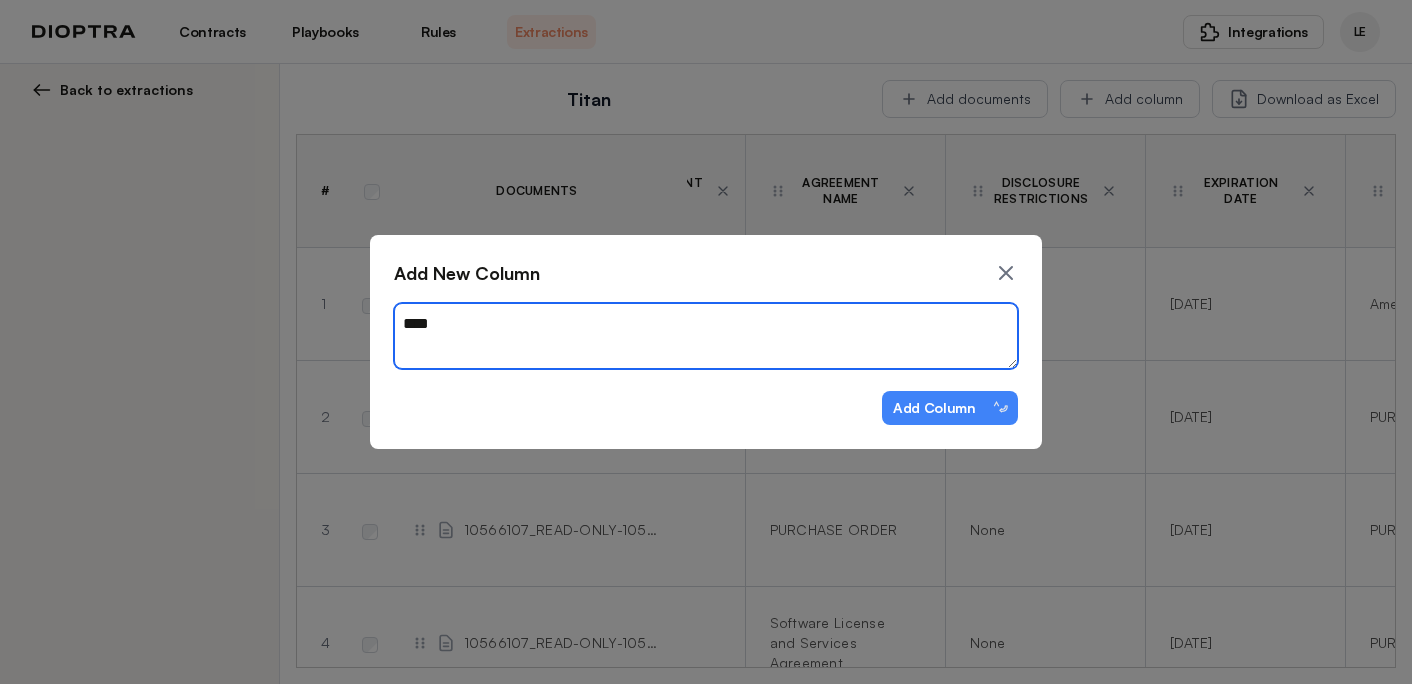 type on "*" 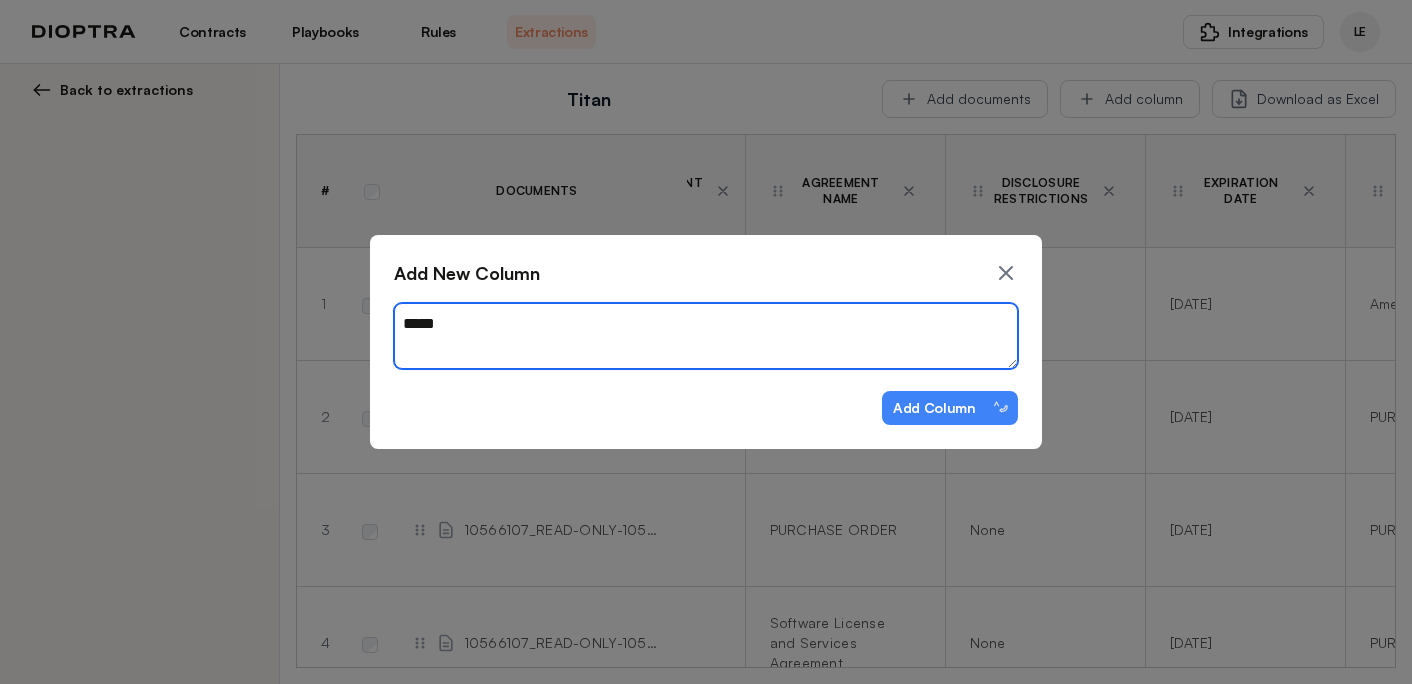 type on "*" 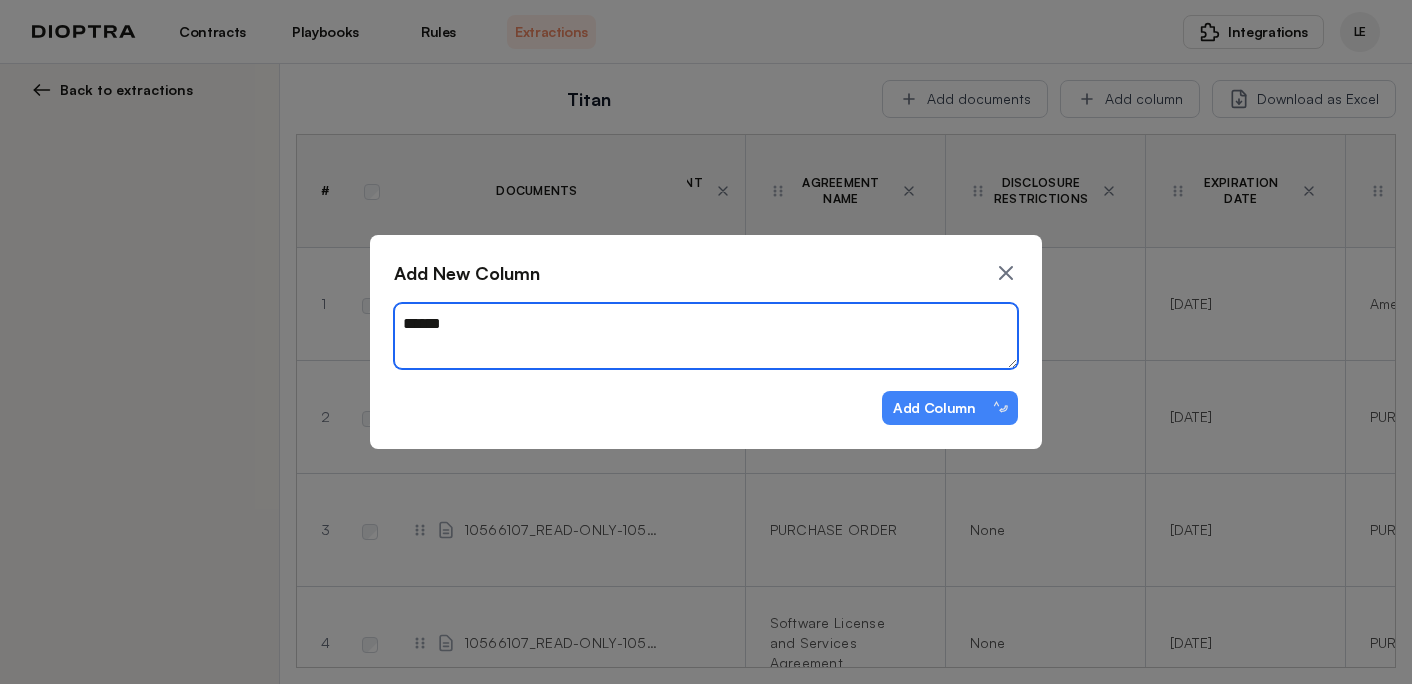 type on "*" 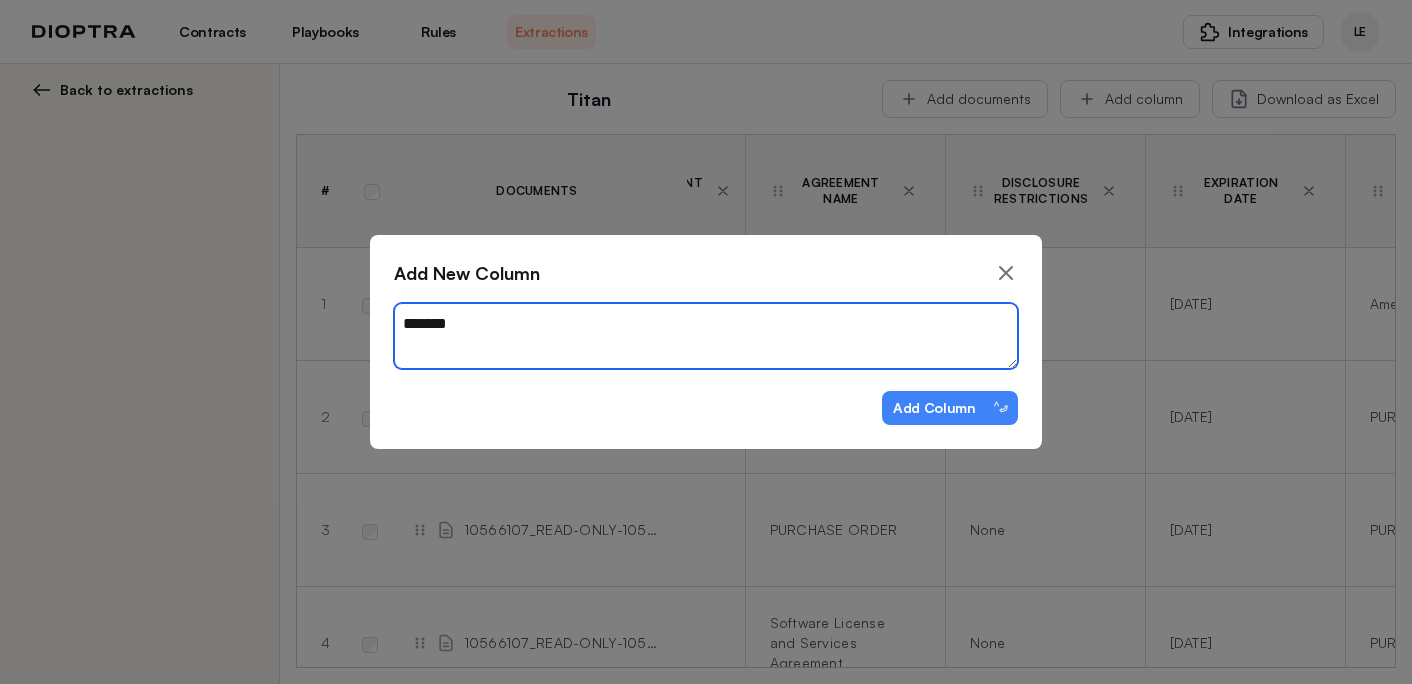 type on "*" 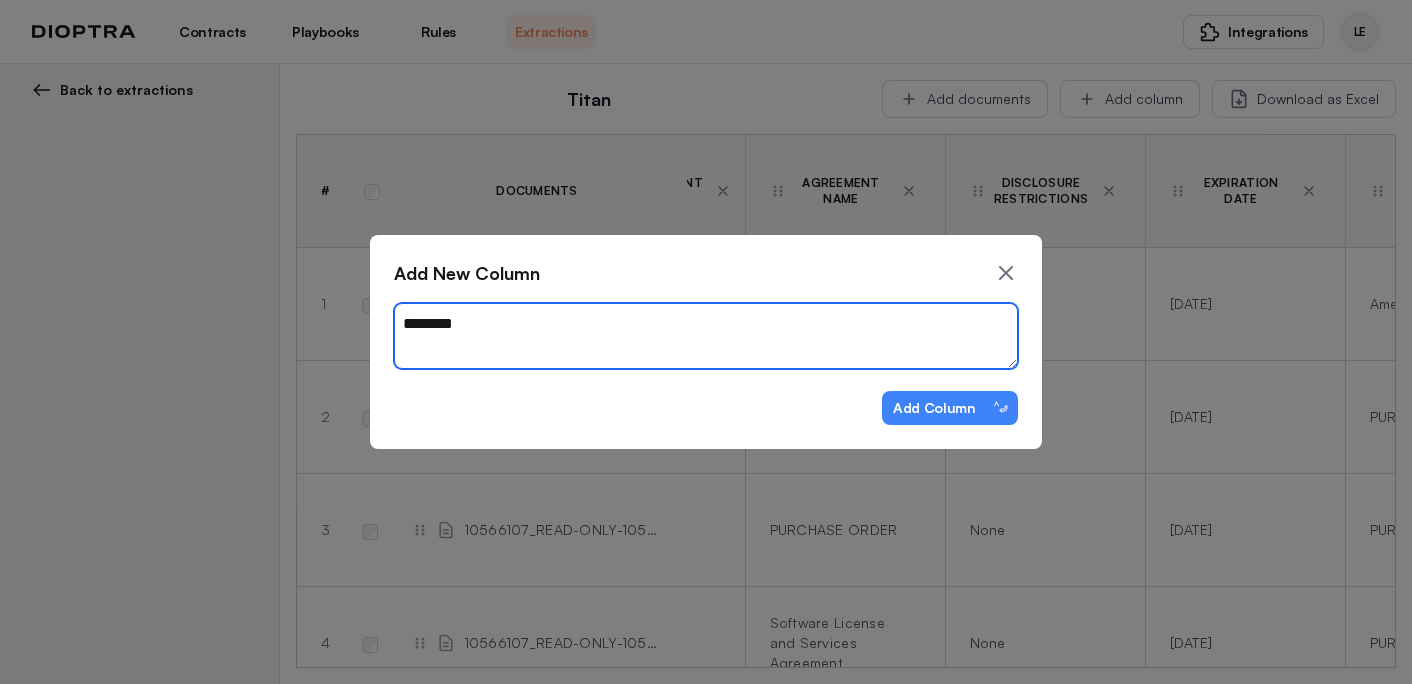 type on "*" 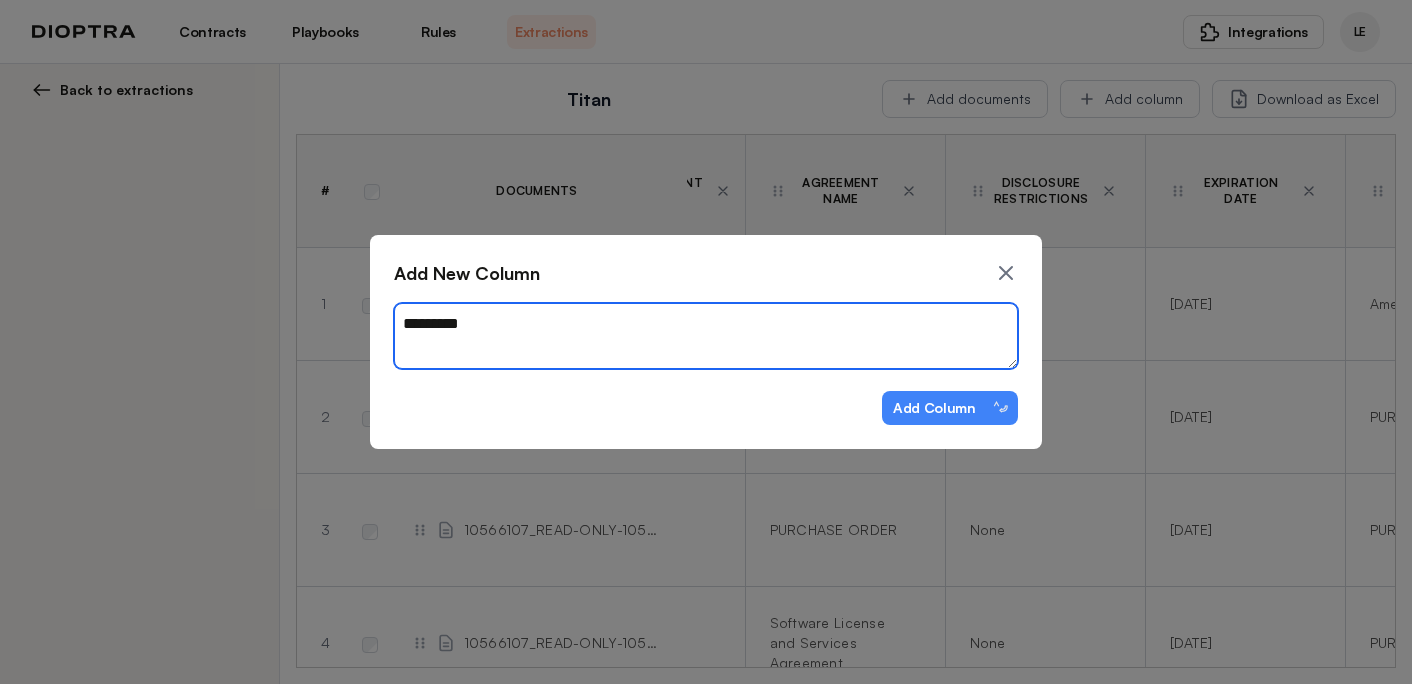 type on "*" 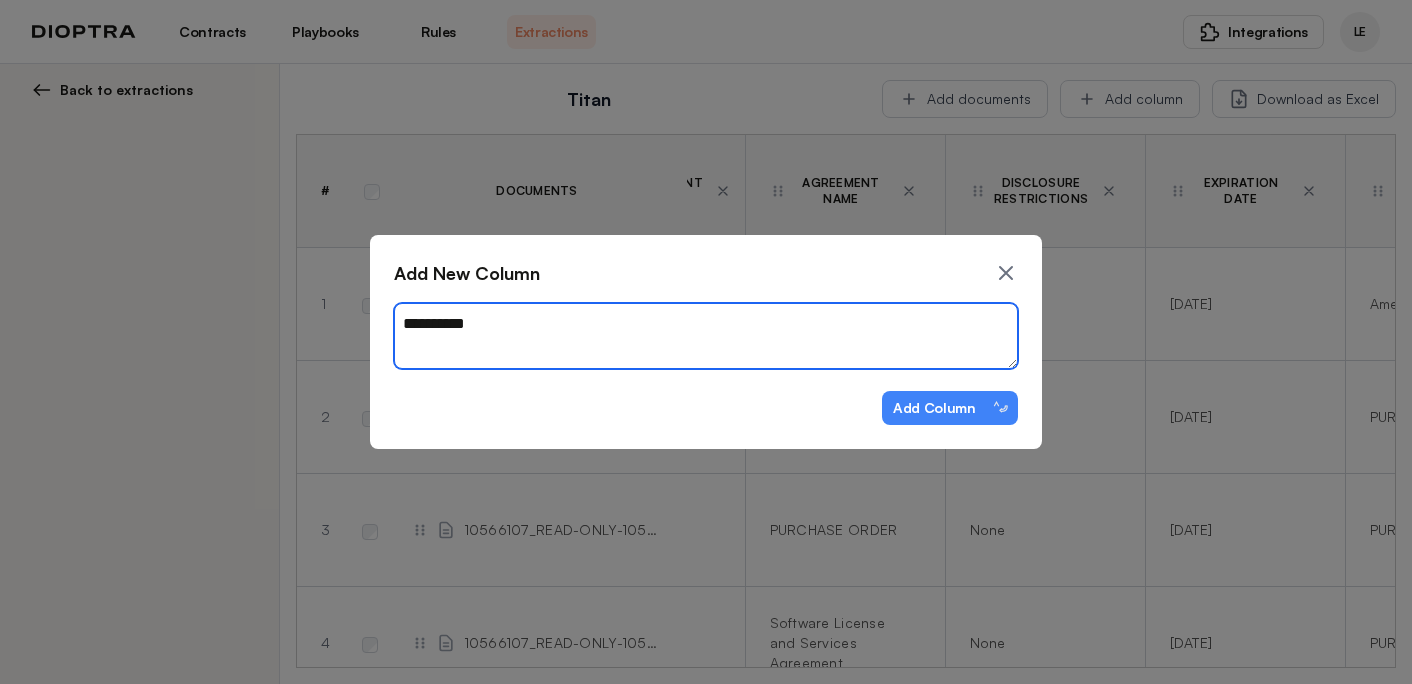 type on "*" 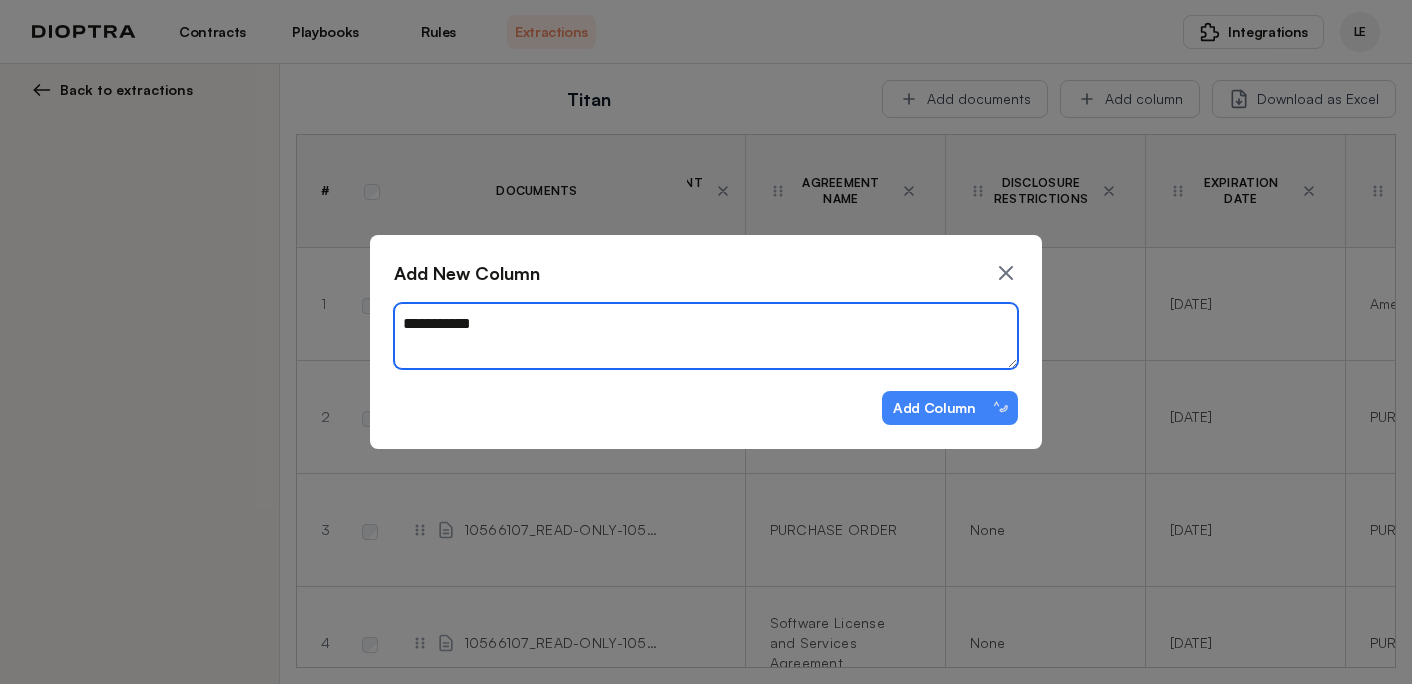 type on "*" 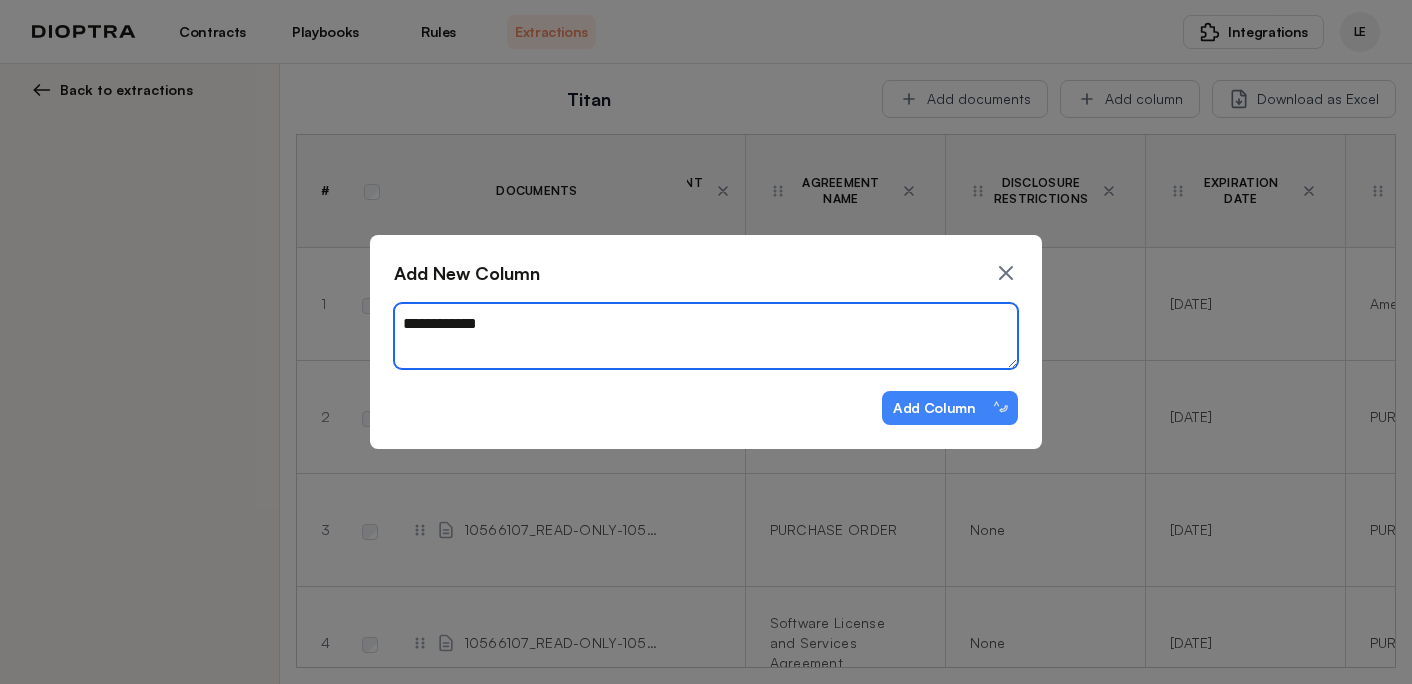 type on "*" 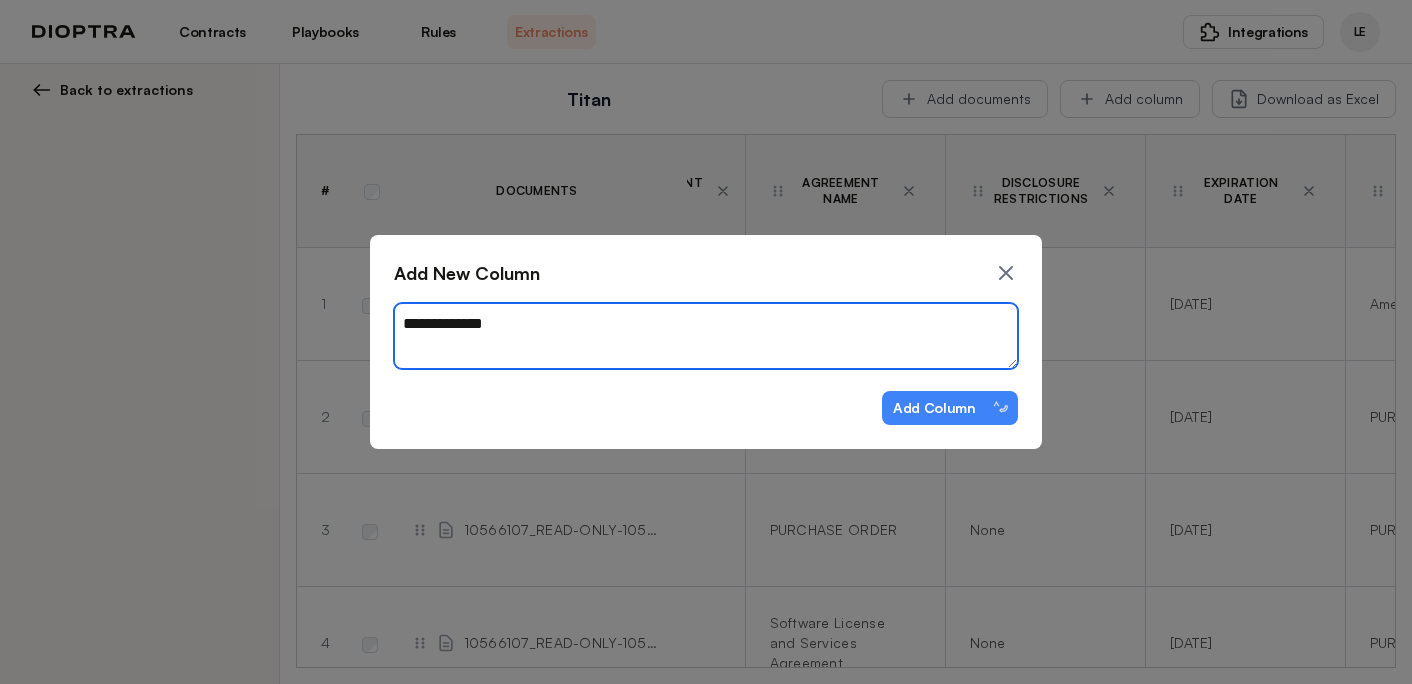 type on "**********" 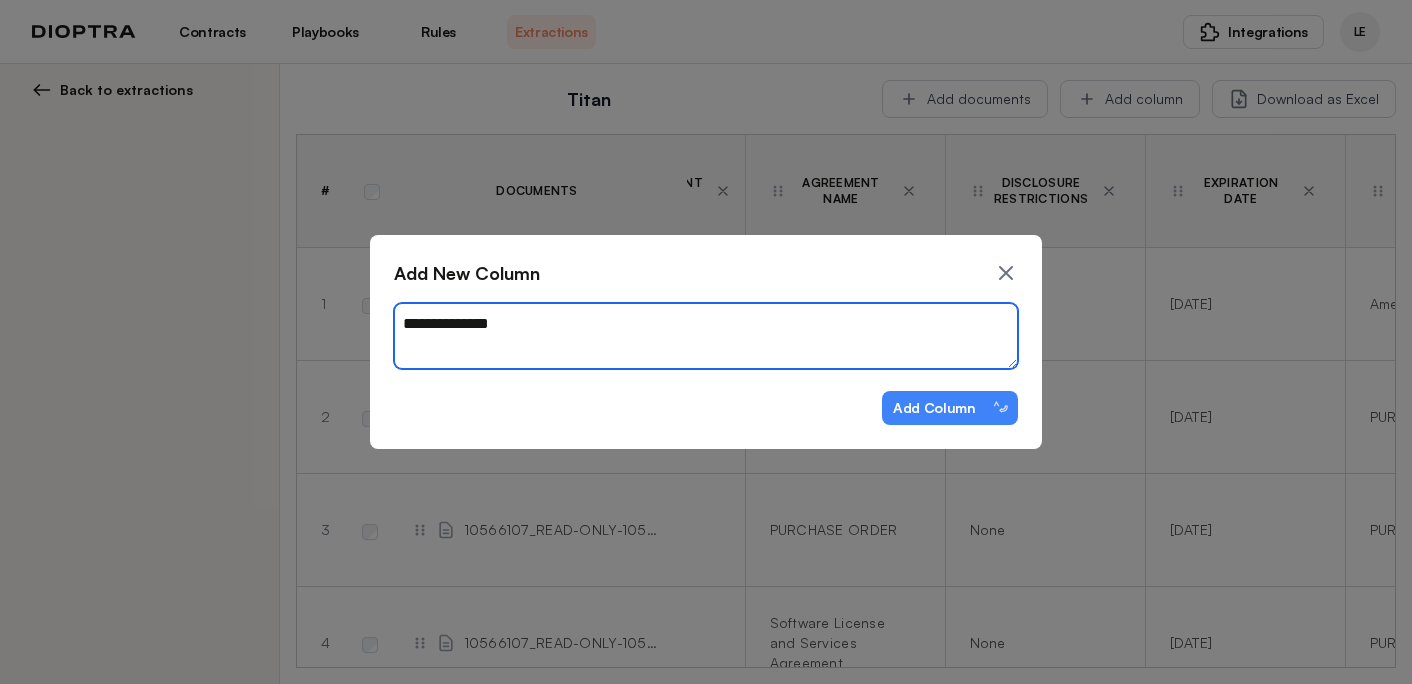 type on "*" 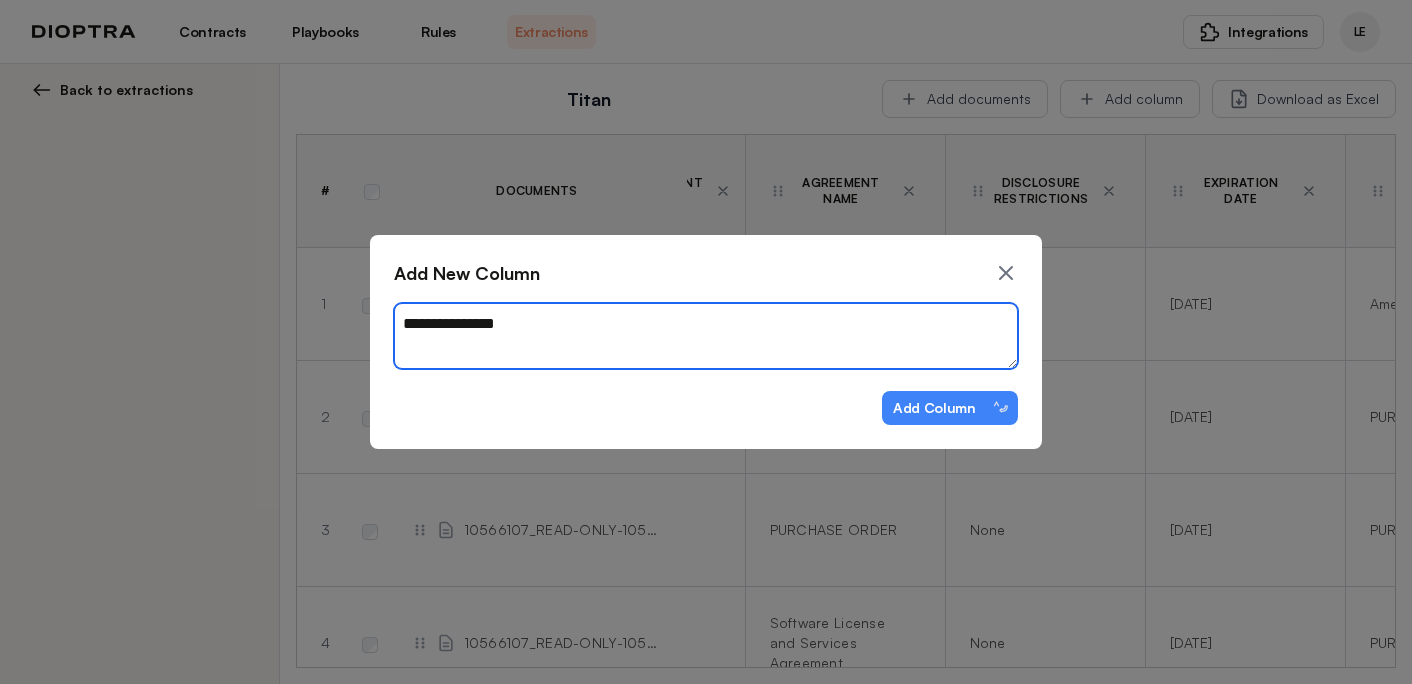 type on "*" 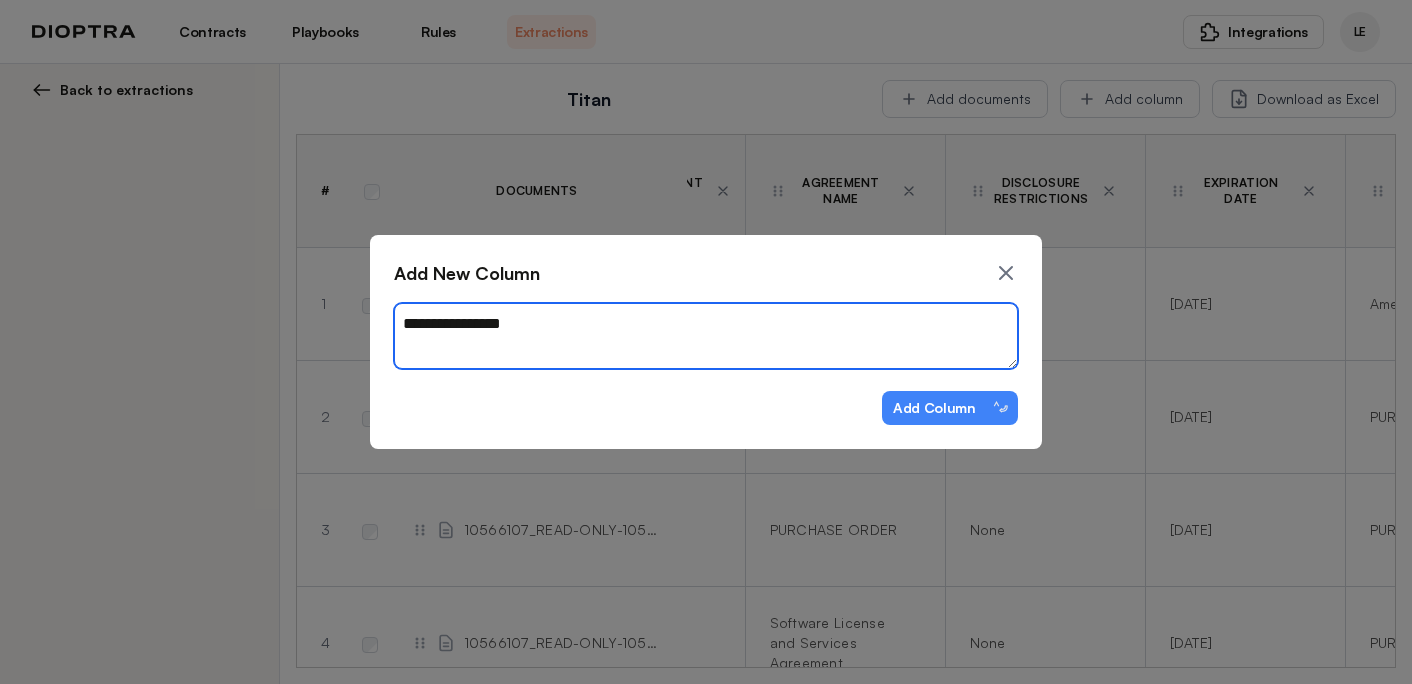 type on "*" 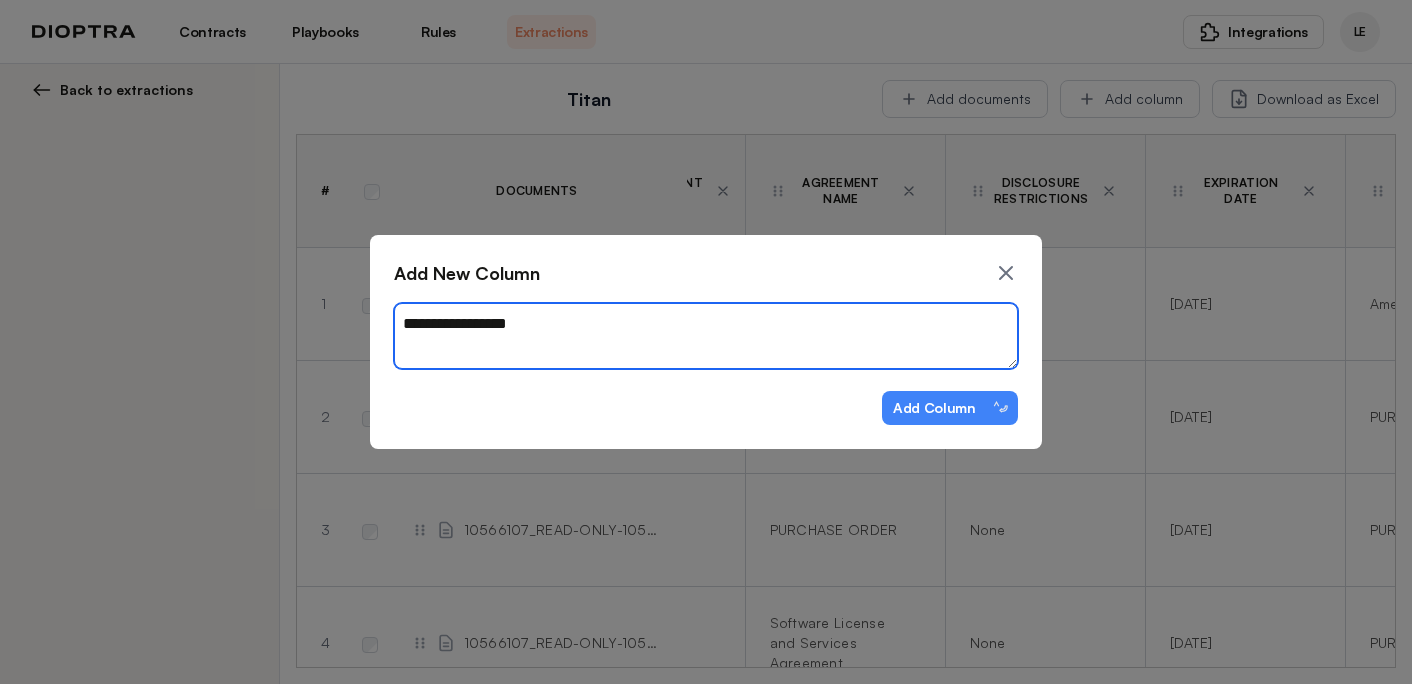 type on "**********" 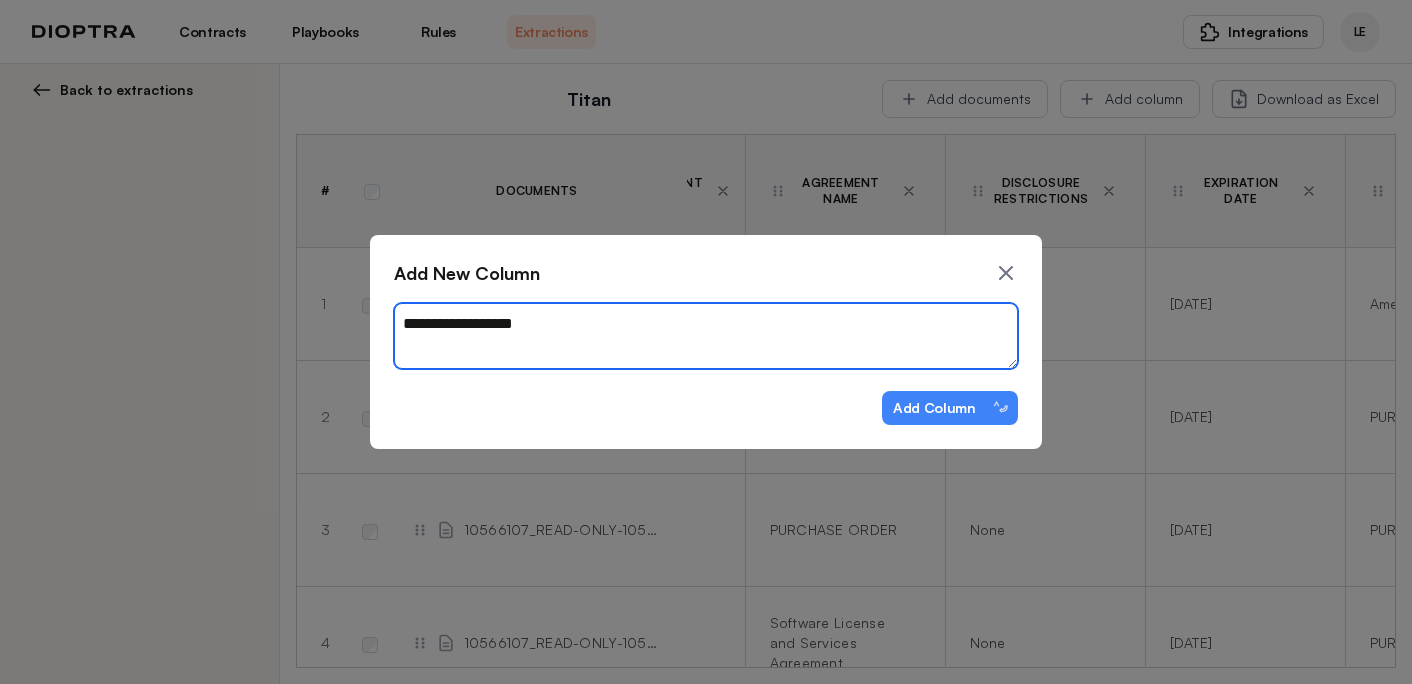 type on "*" 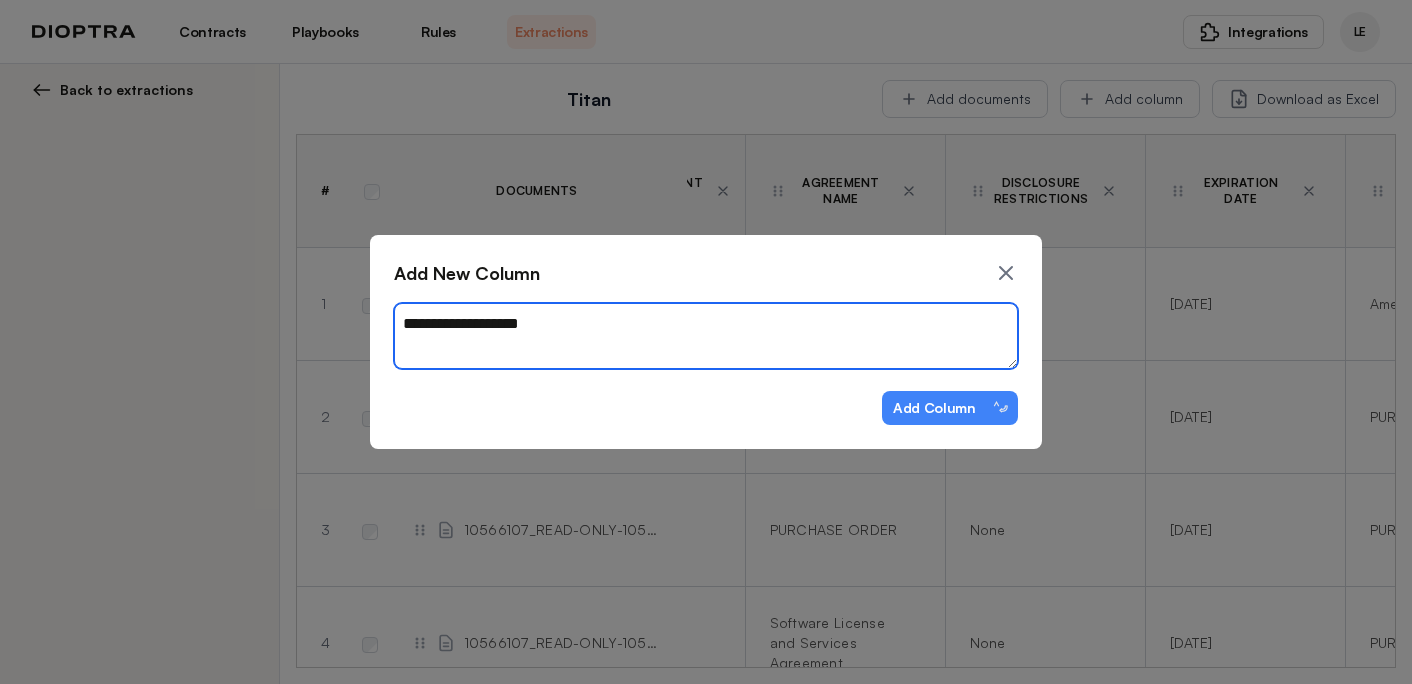 type on "*" 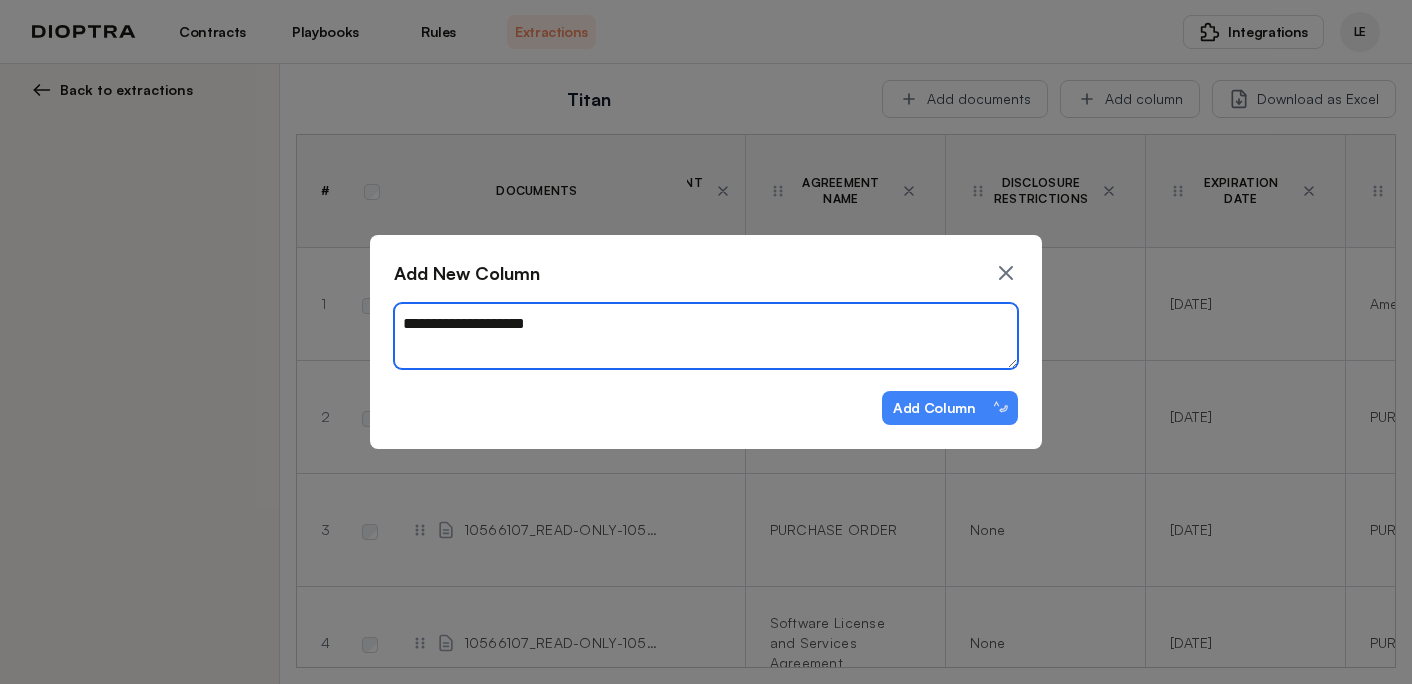 type on "*" 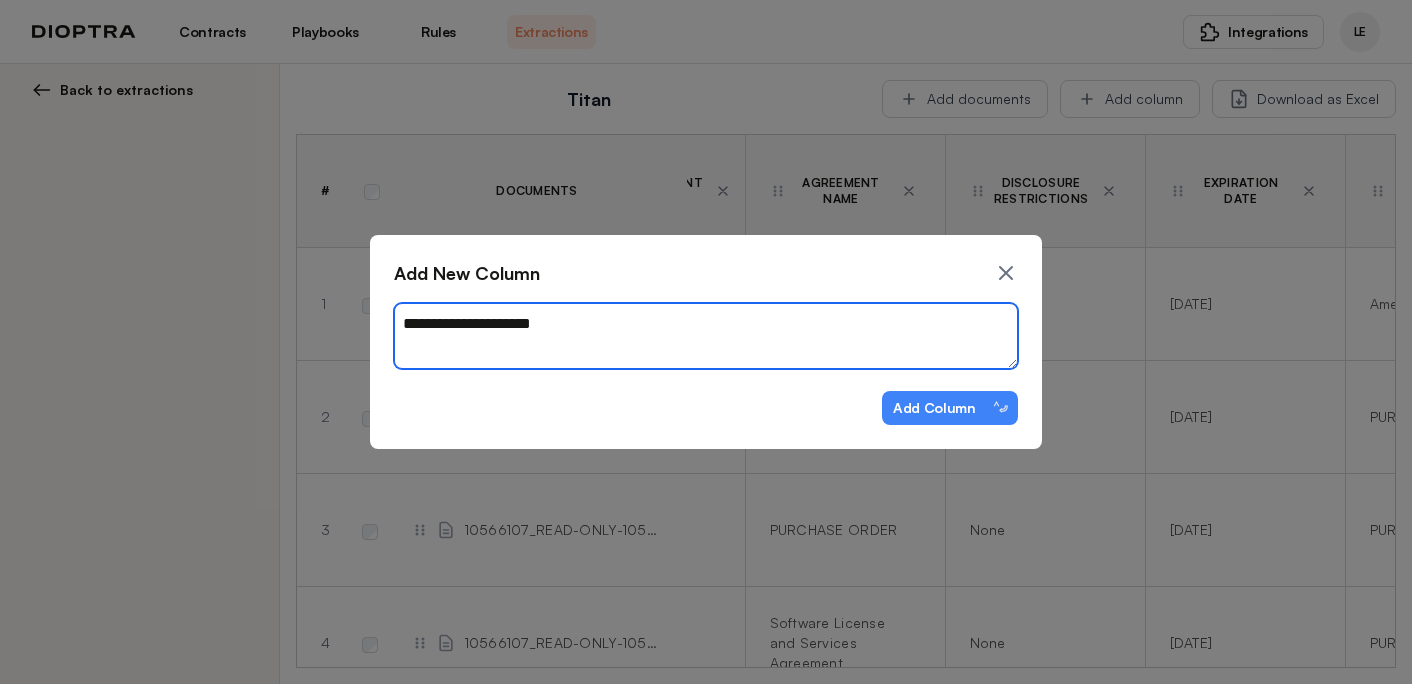 type on "*" 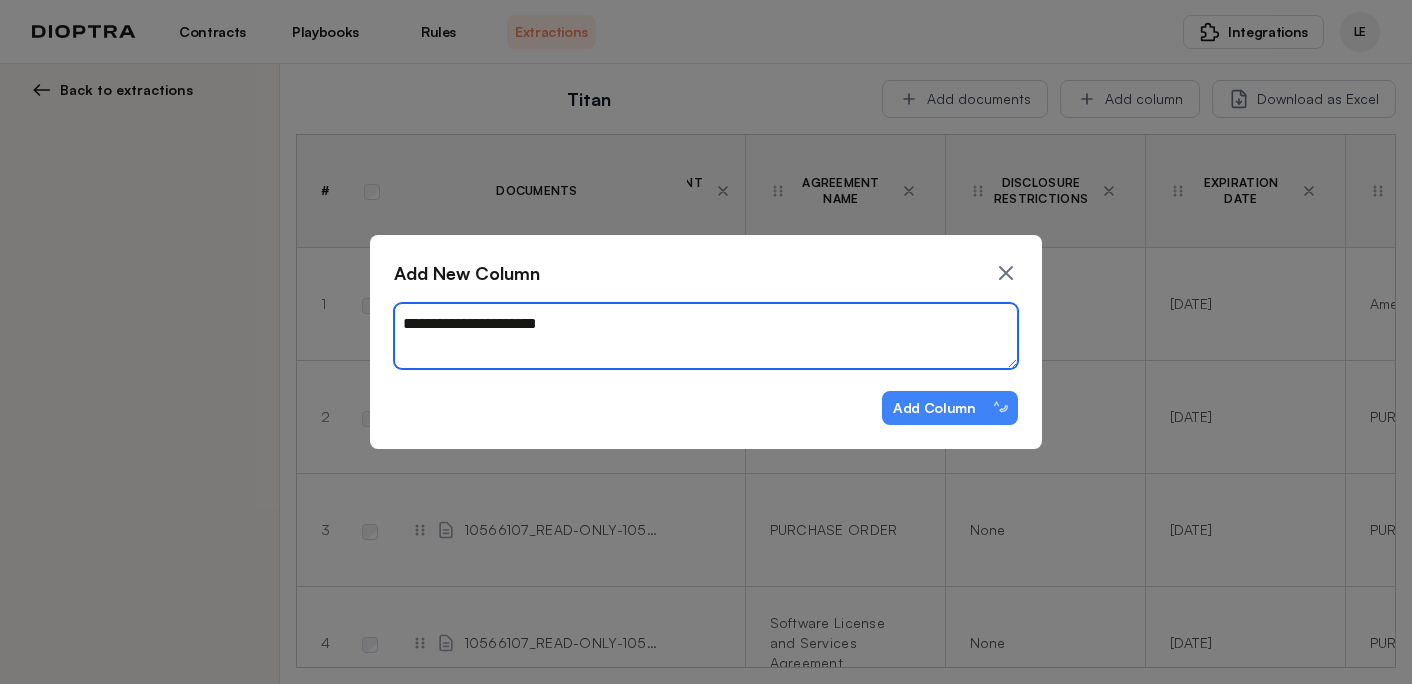 type on "*" 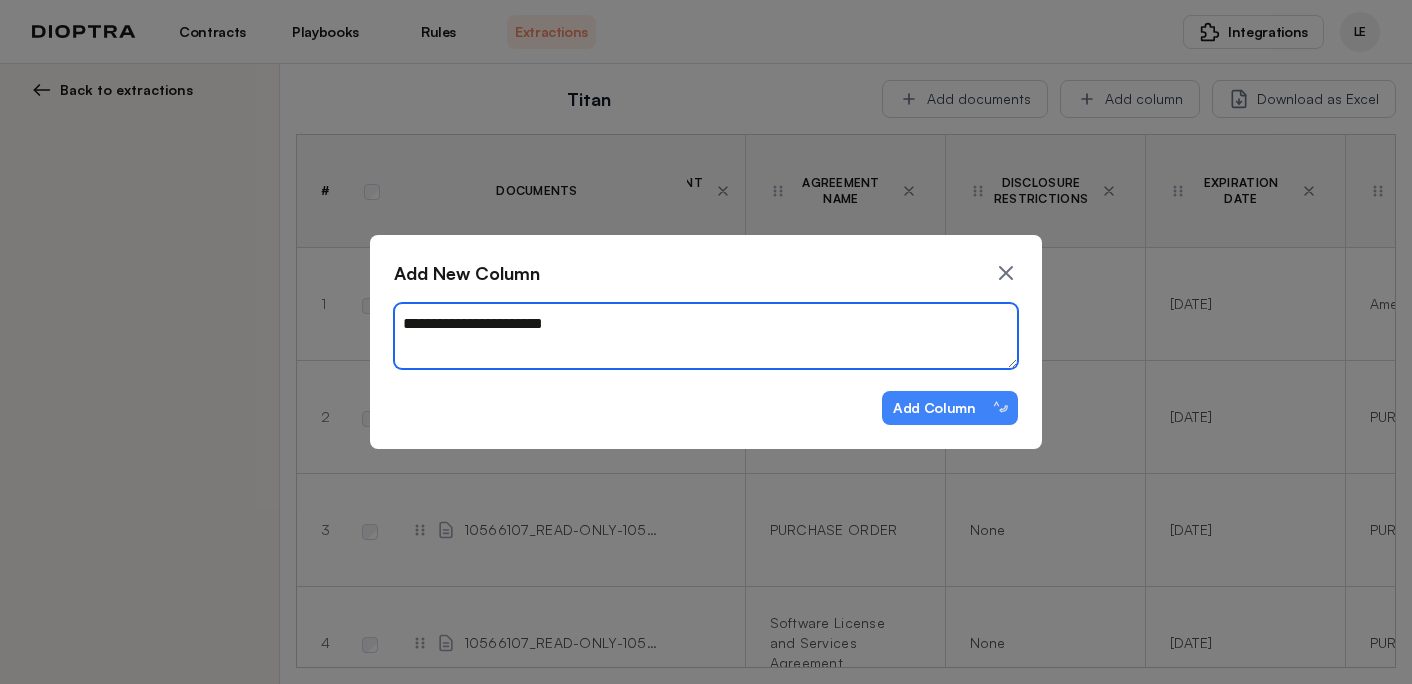 type on "*" 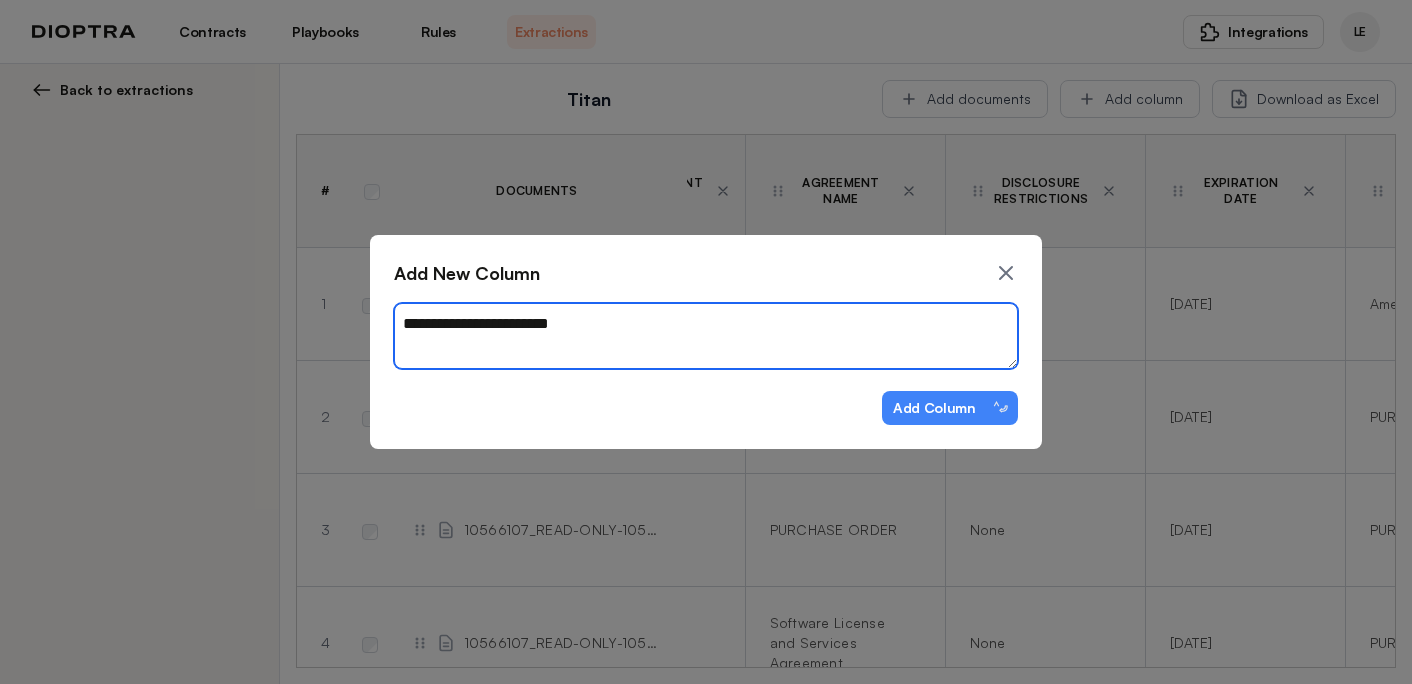 type on "*" 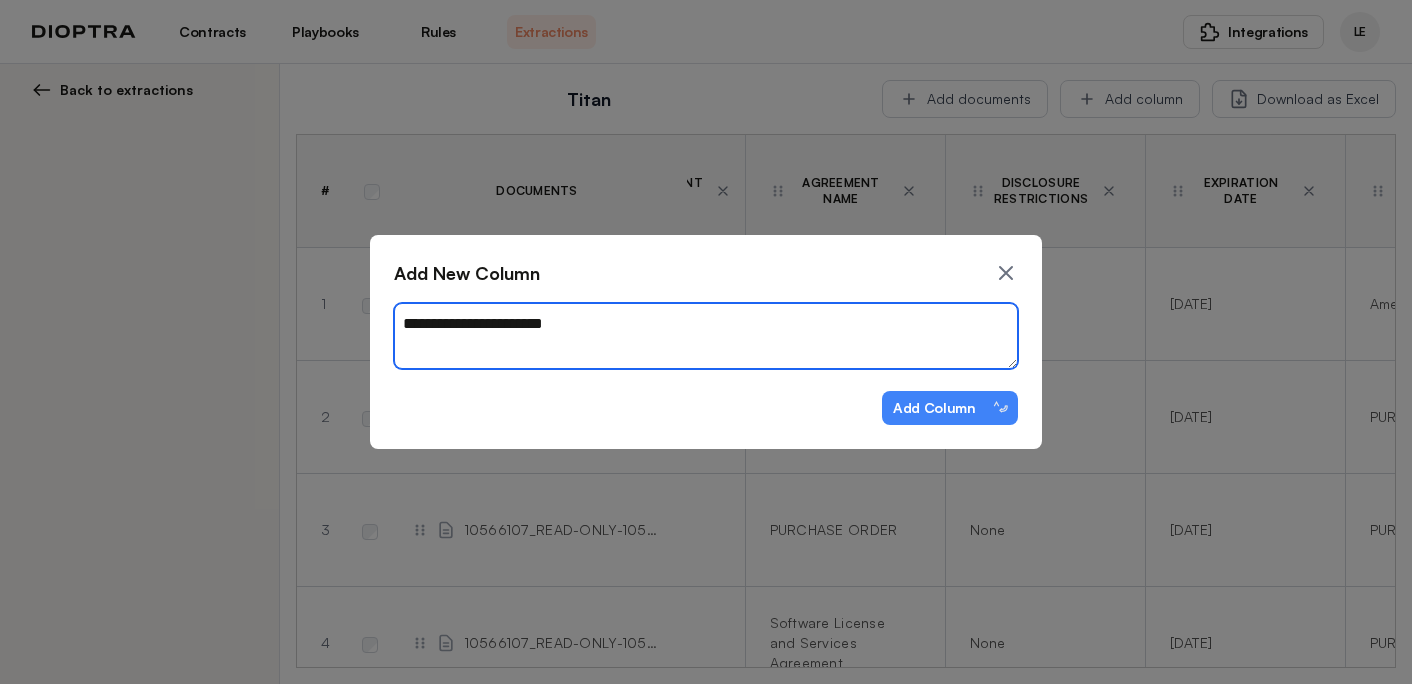 type on "*" 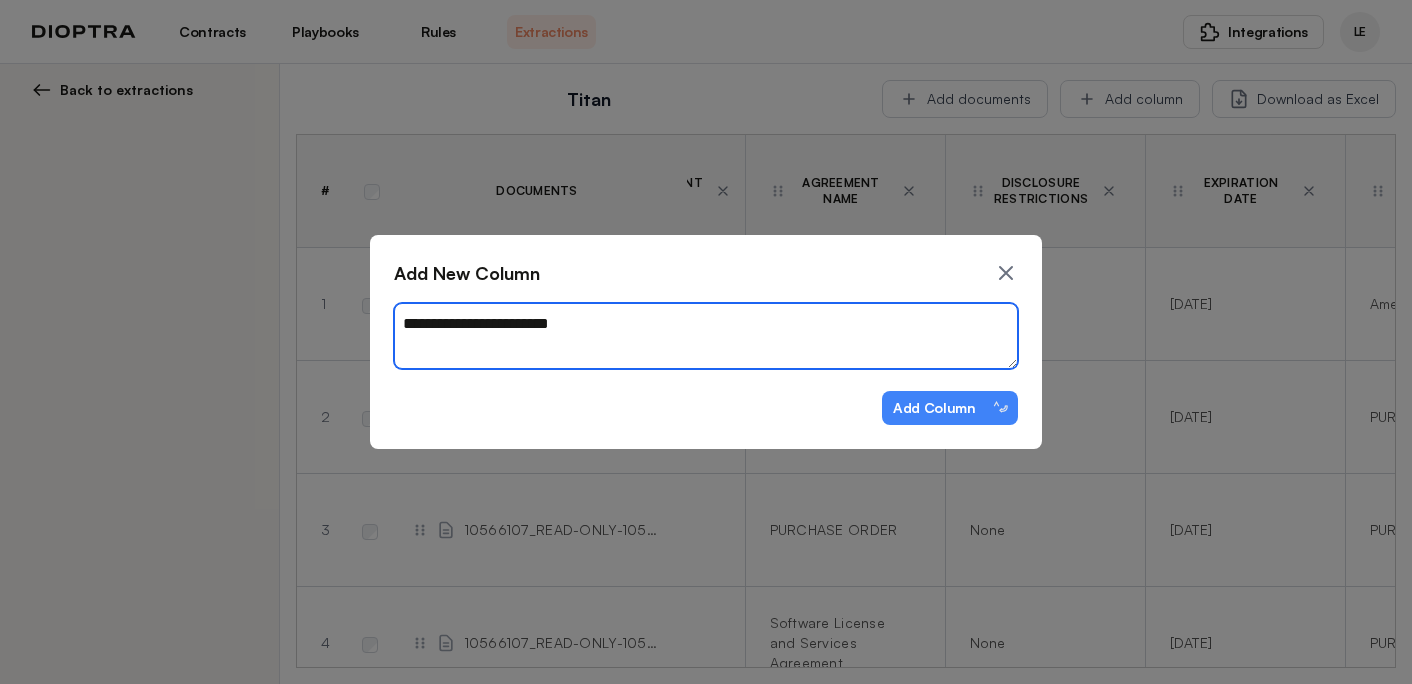 type on "*" 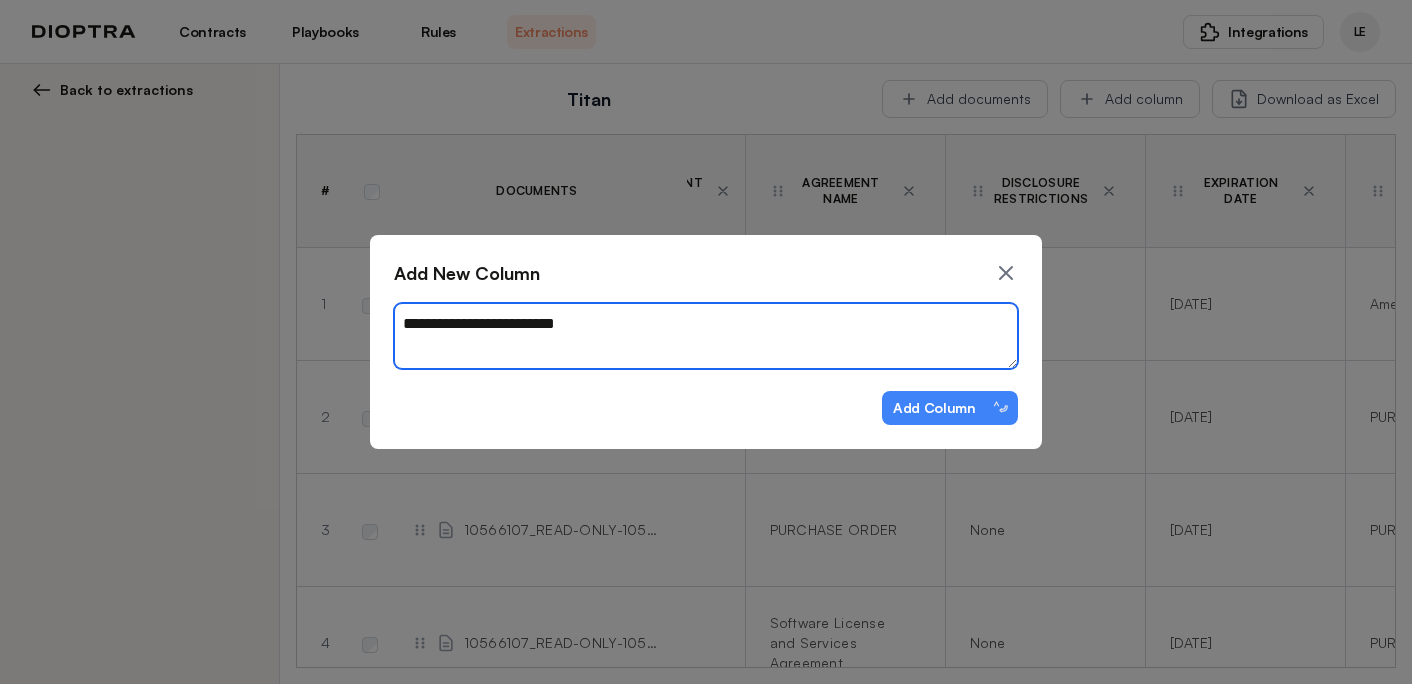 type on "*" 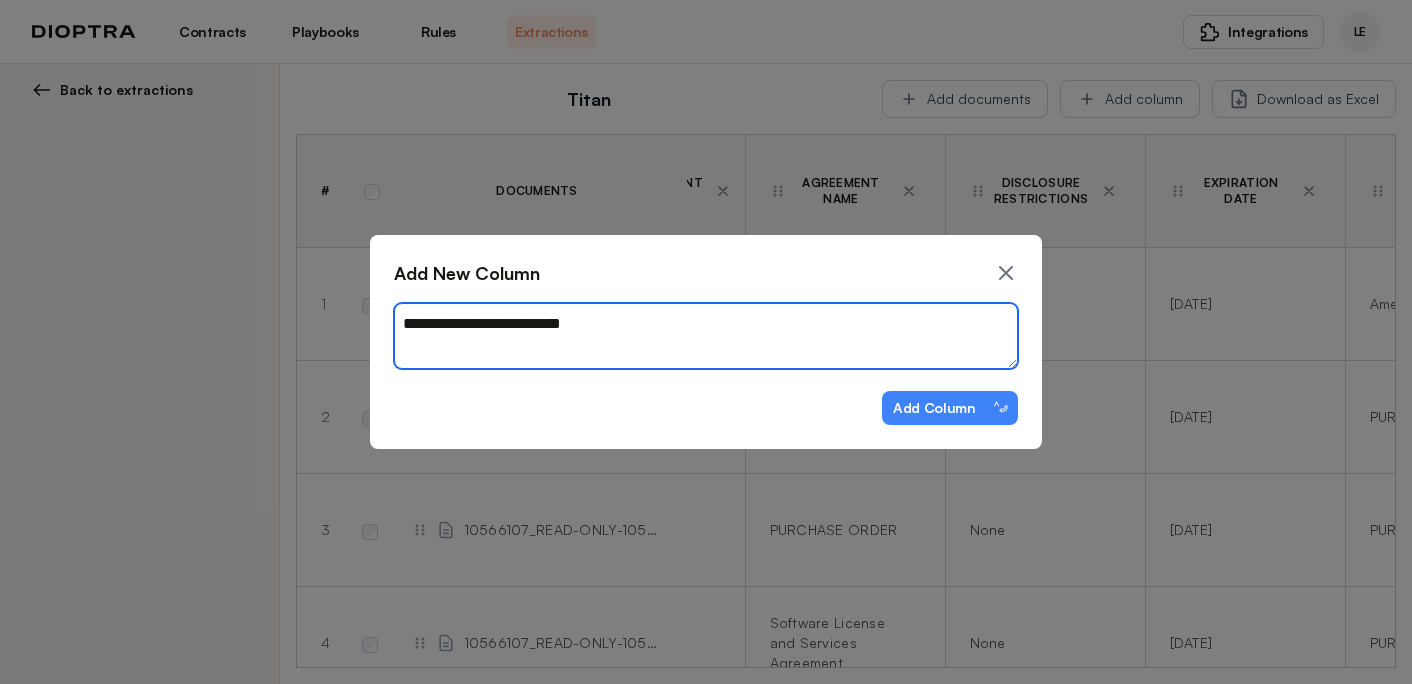 type on "*" 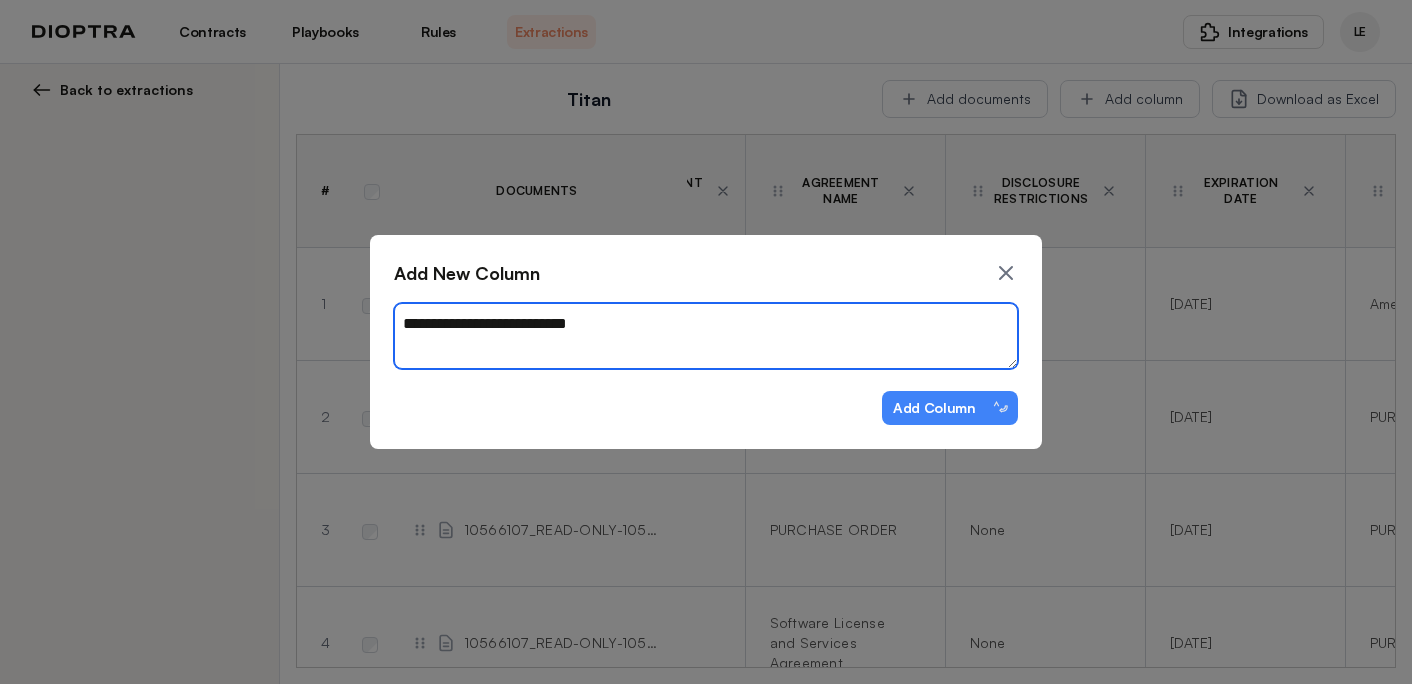 type on "*" 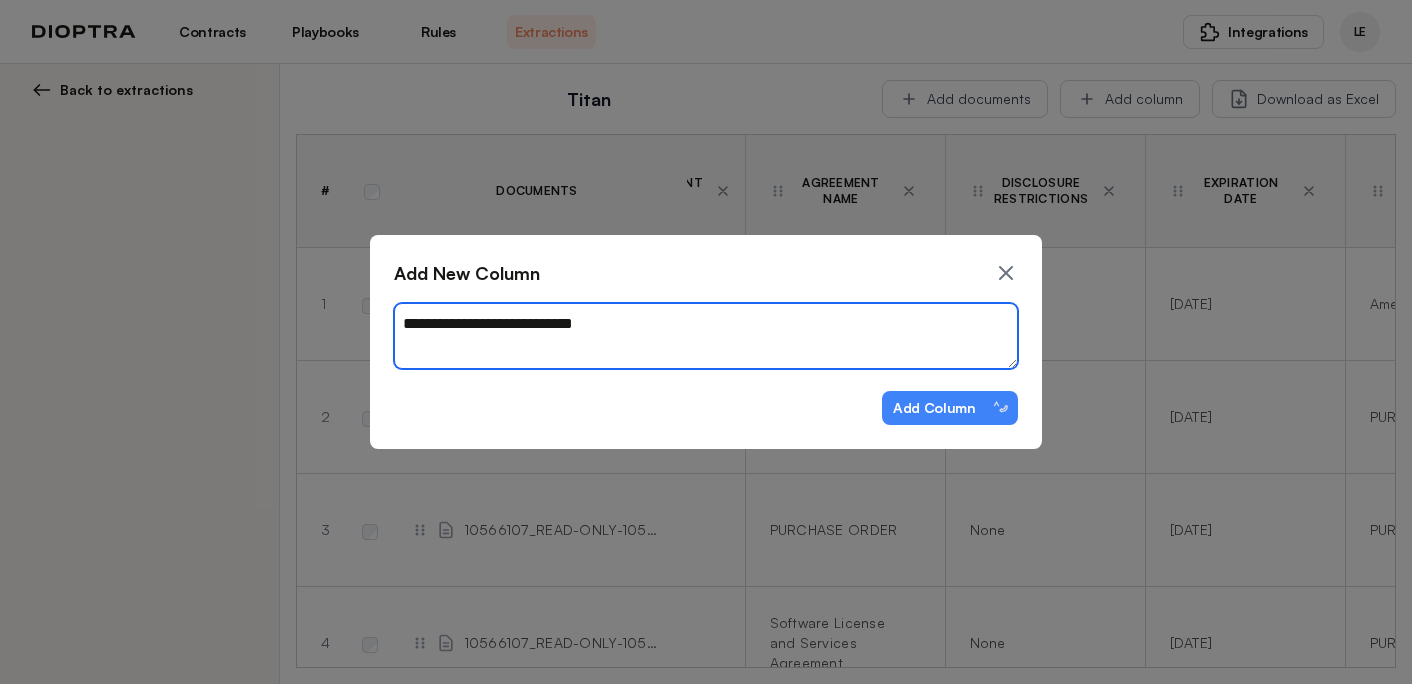 type on "*" 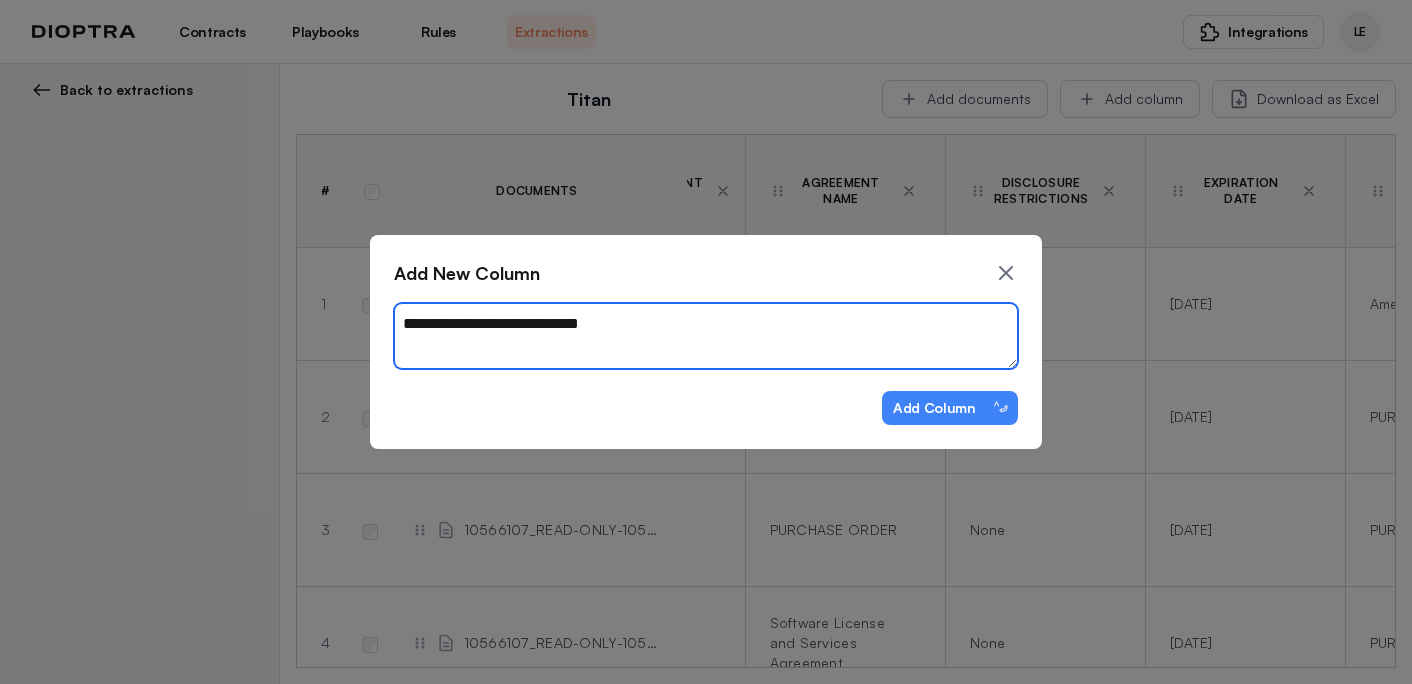 type on "**********" 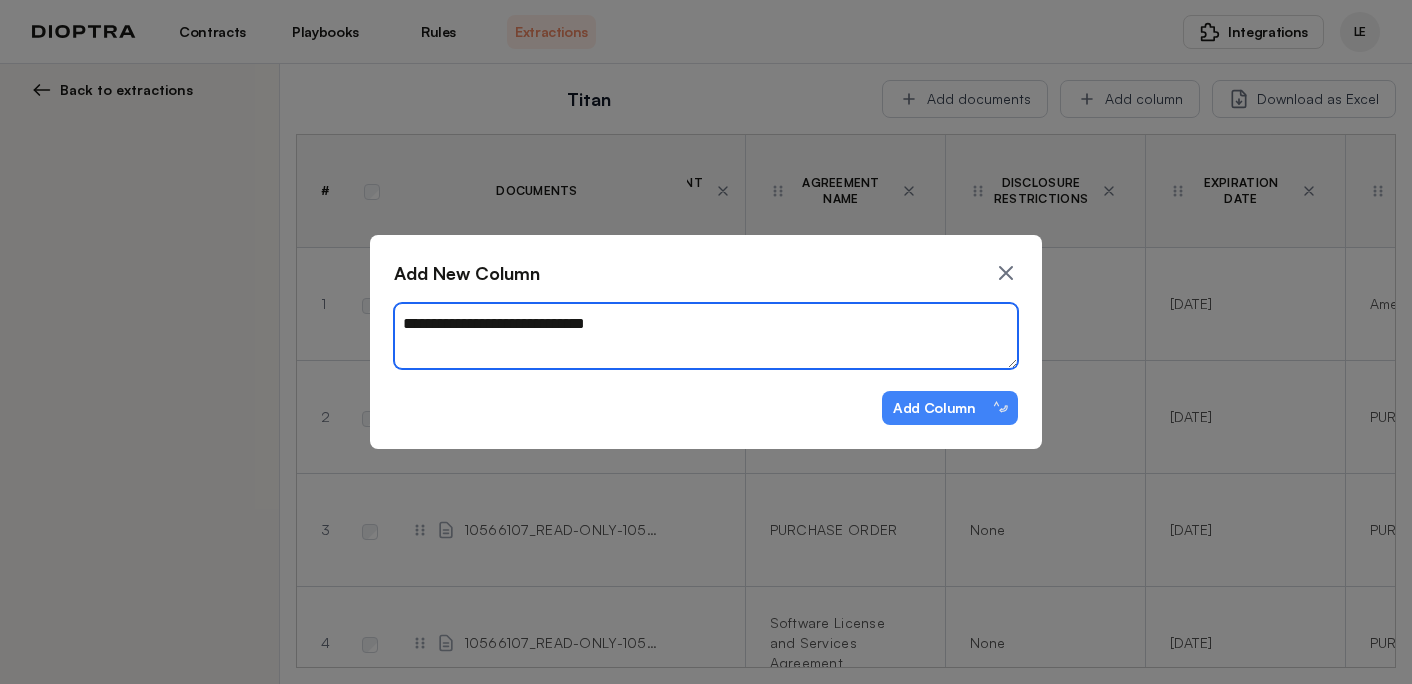 type on "*" 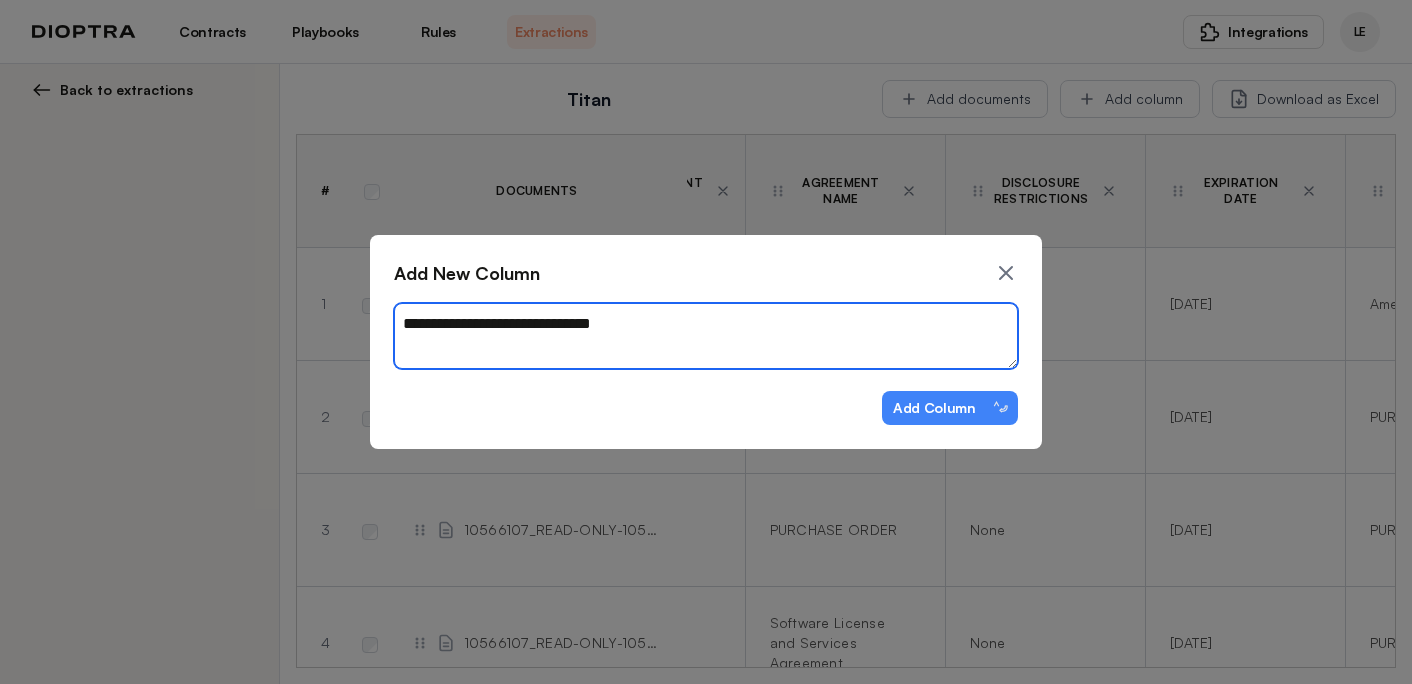 type on "*" 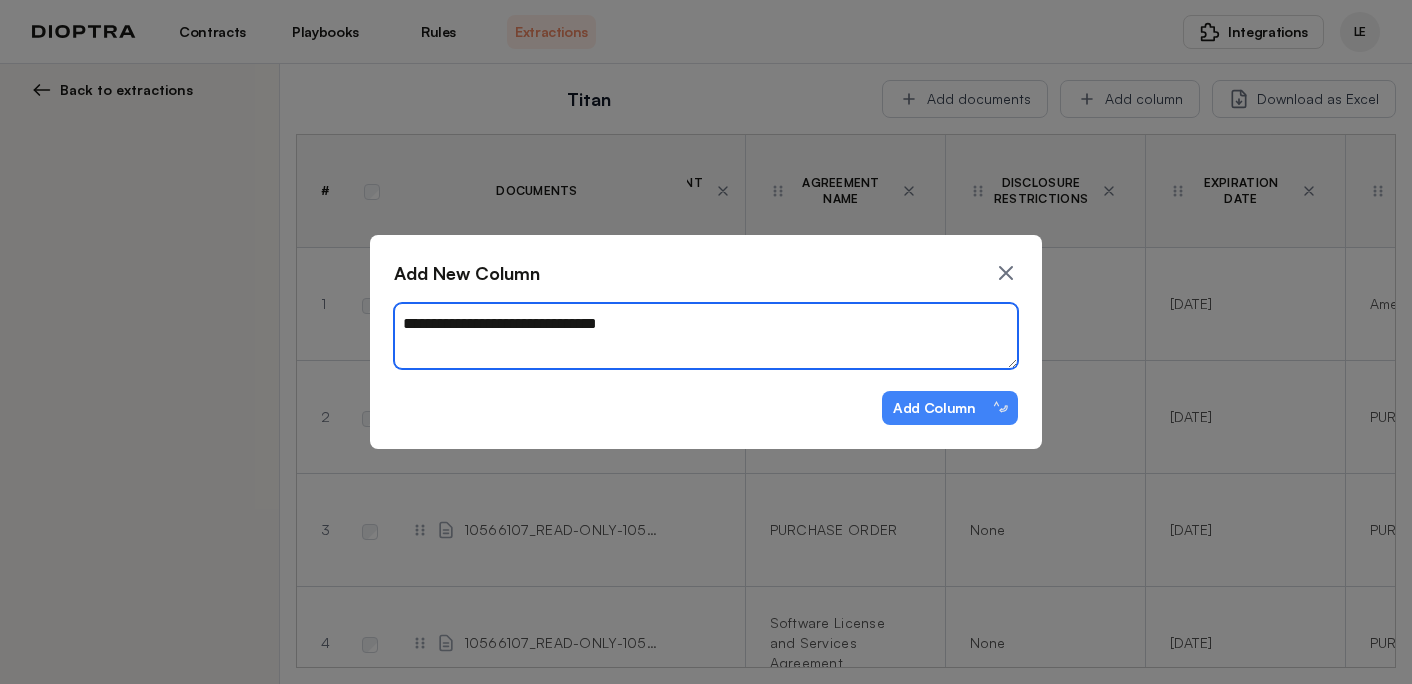 type on "*" 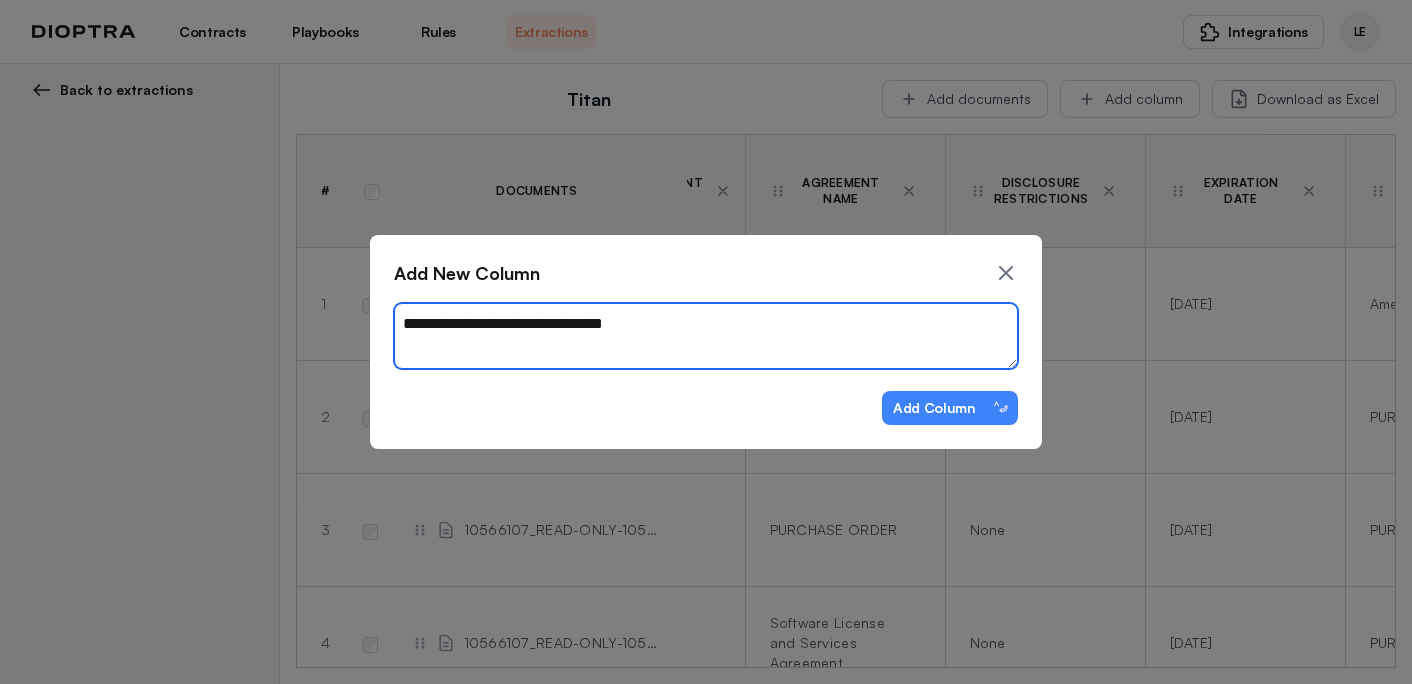type on "*" 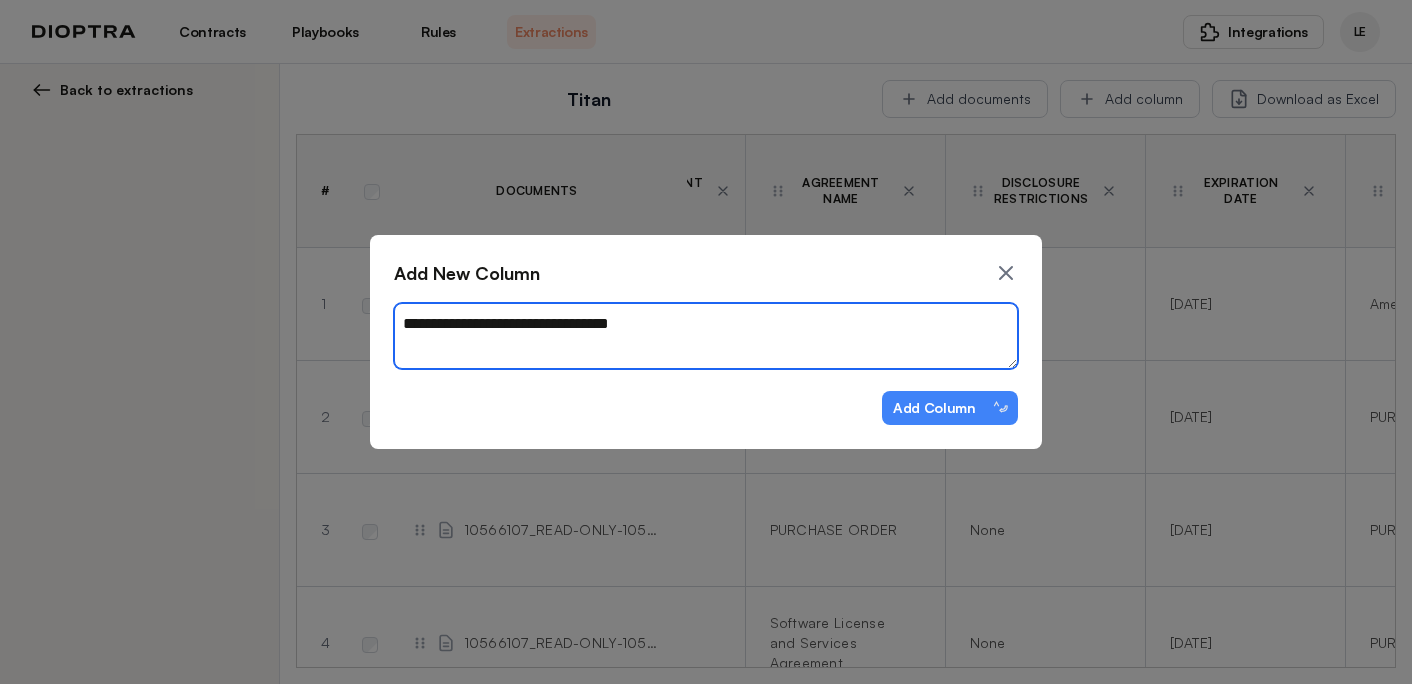 type on "*" 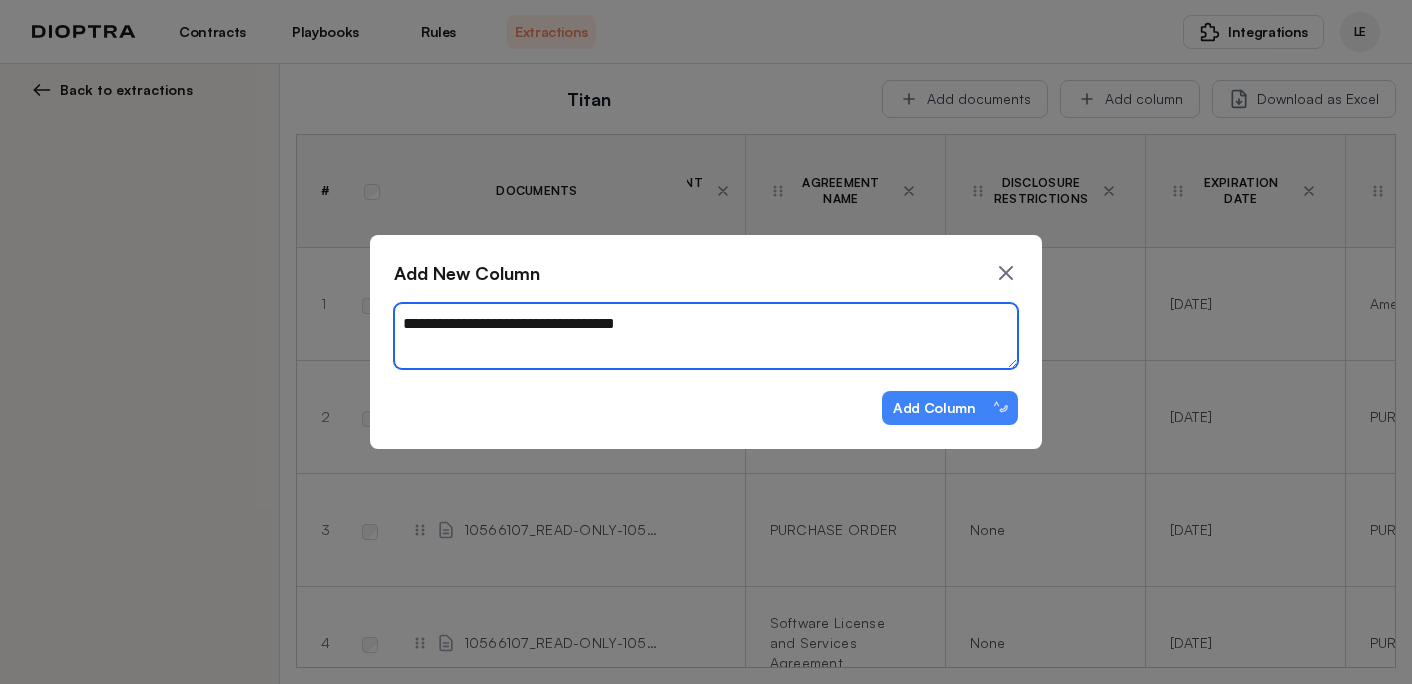 type on "*" 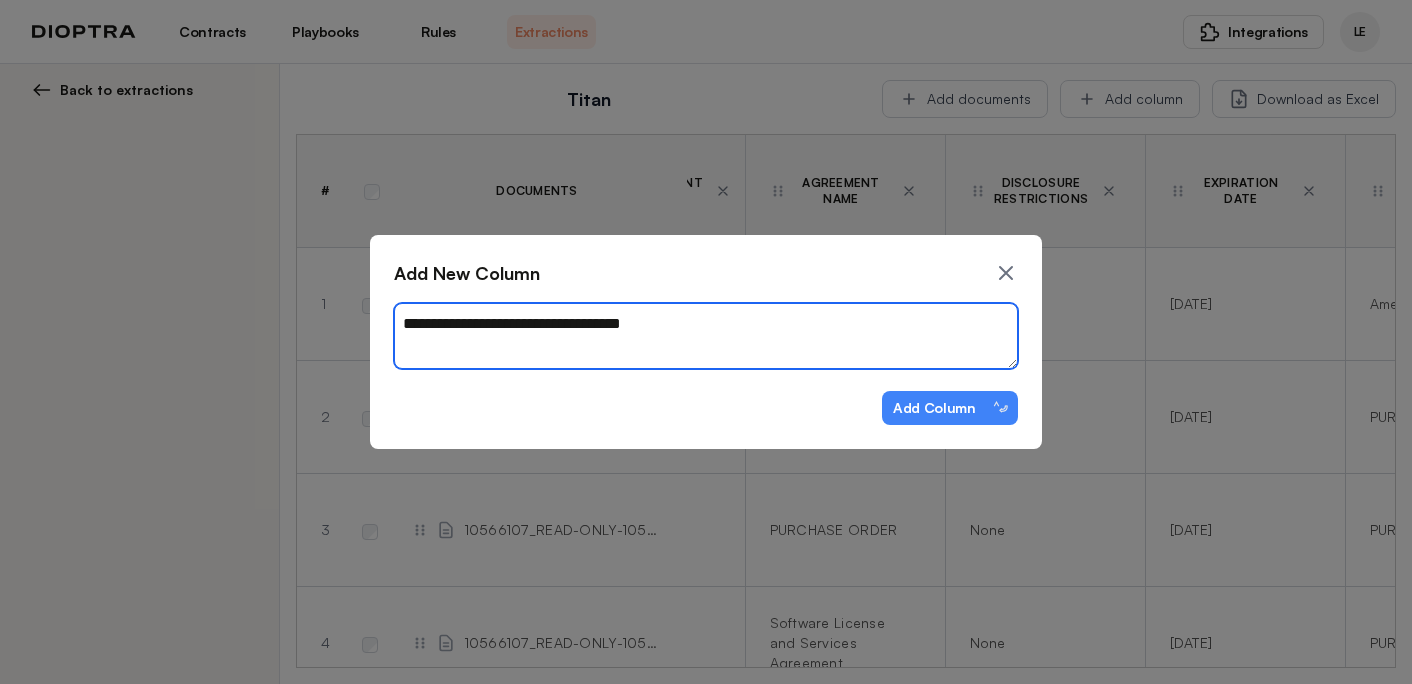 type on "*" 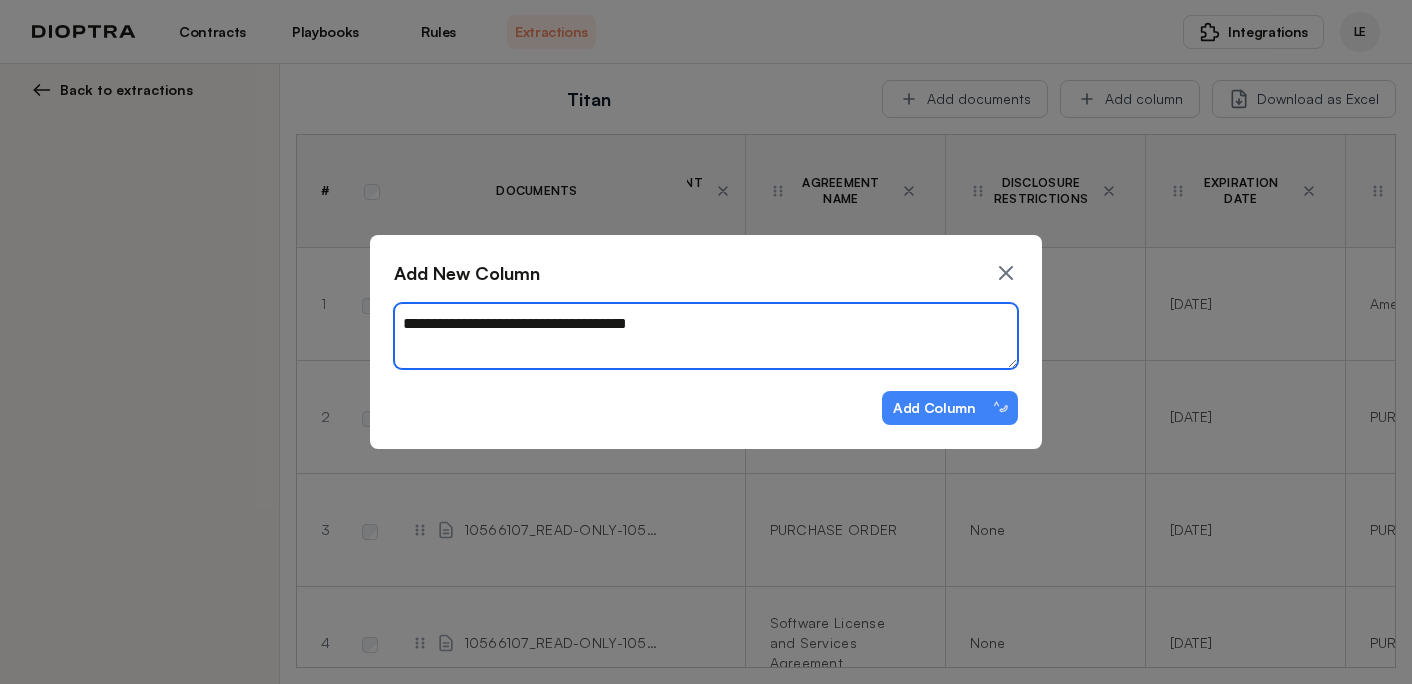 type on "*" 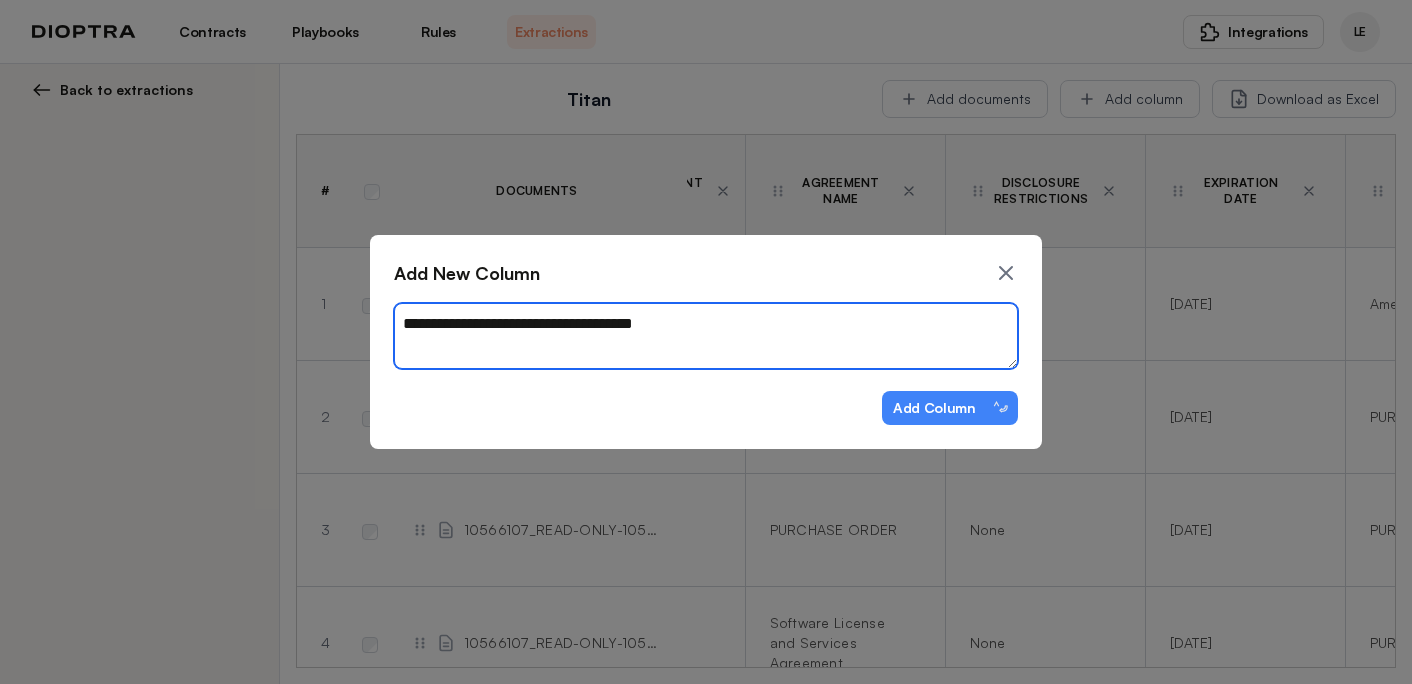 type on "*" 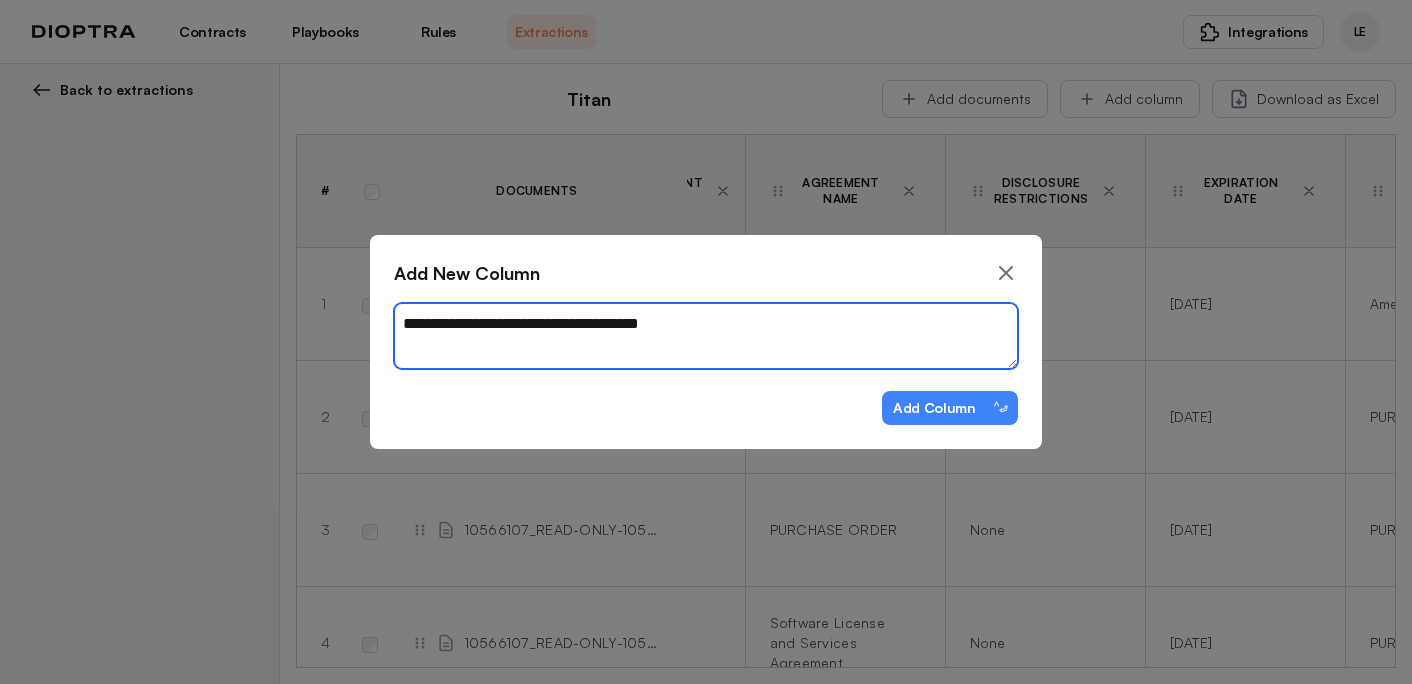 type on "*" 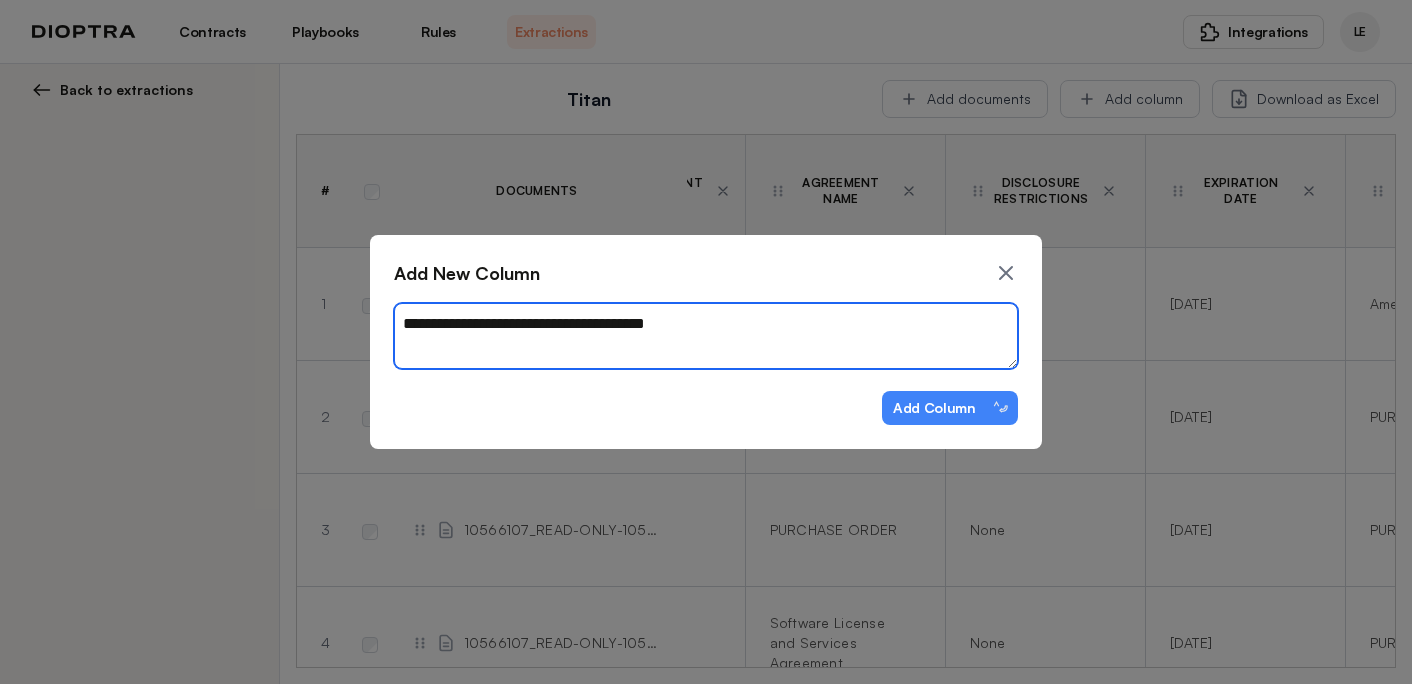 type on "*" 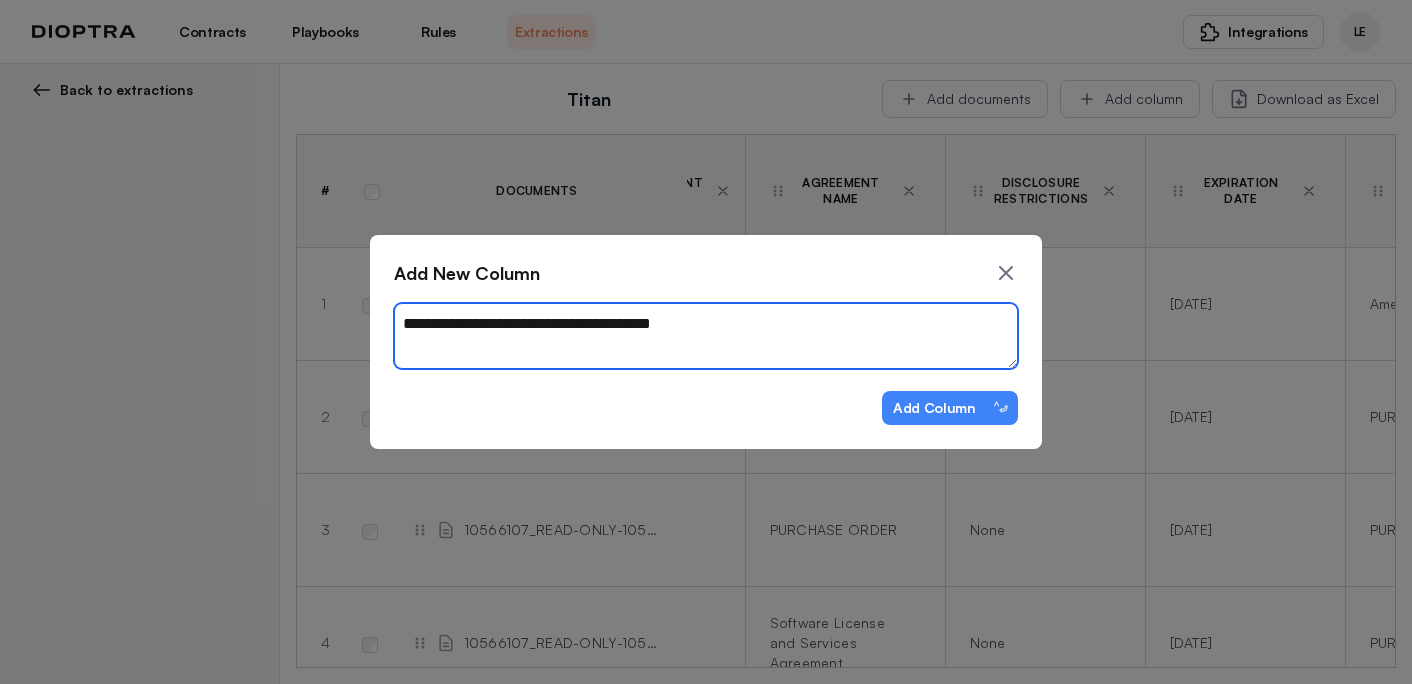 type on "*" 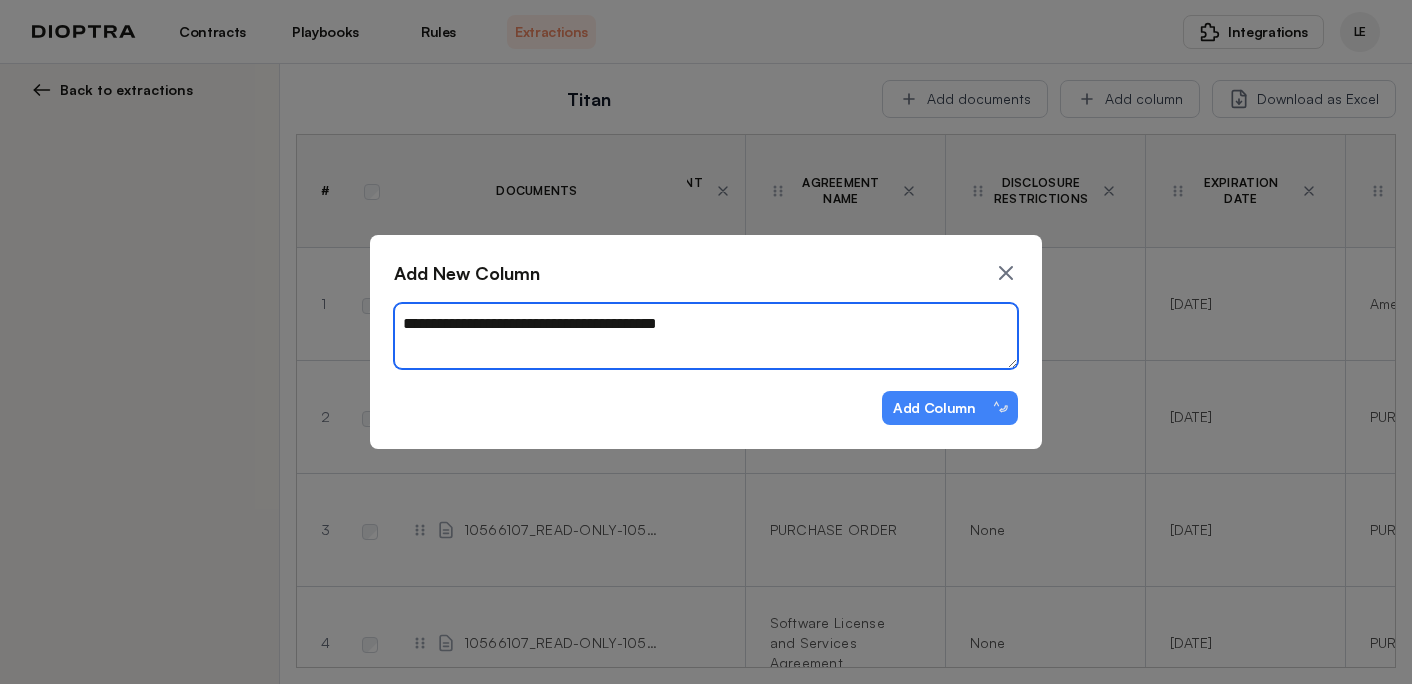 type on "*" 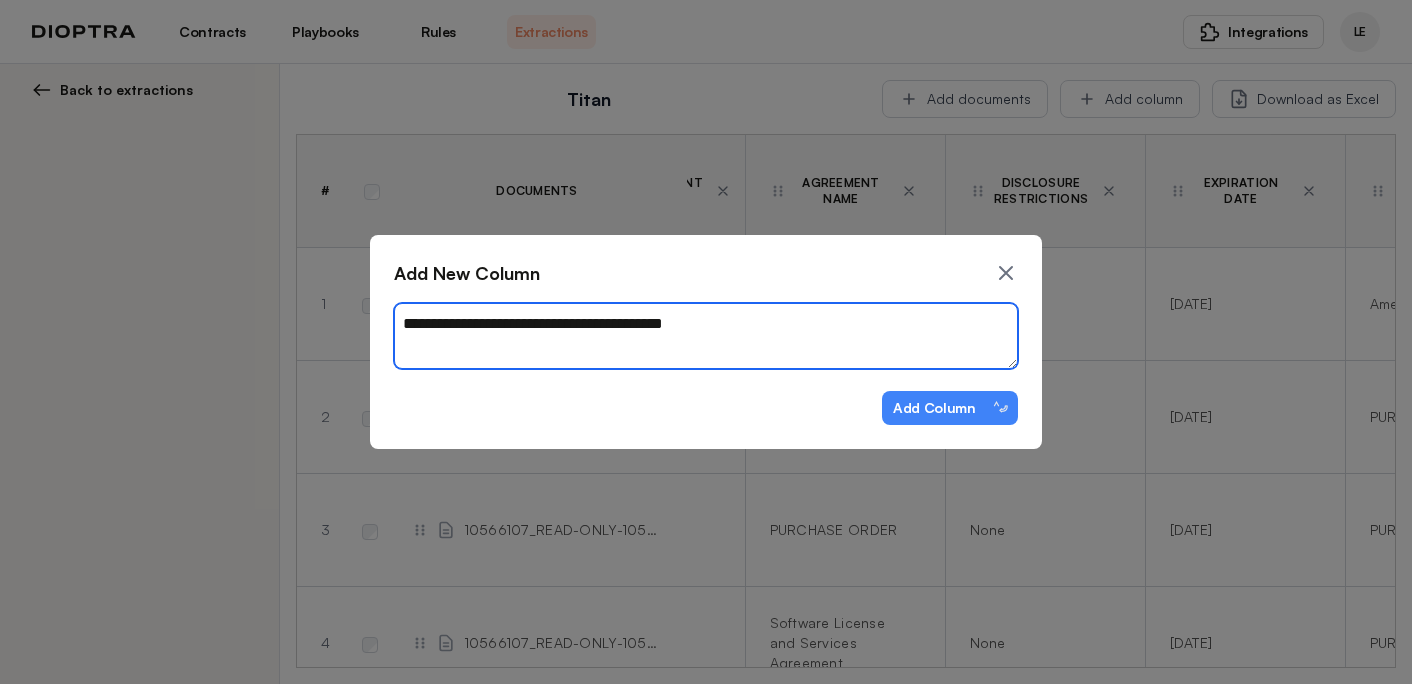 type on "*" 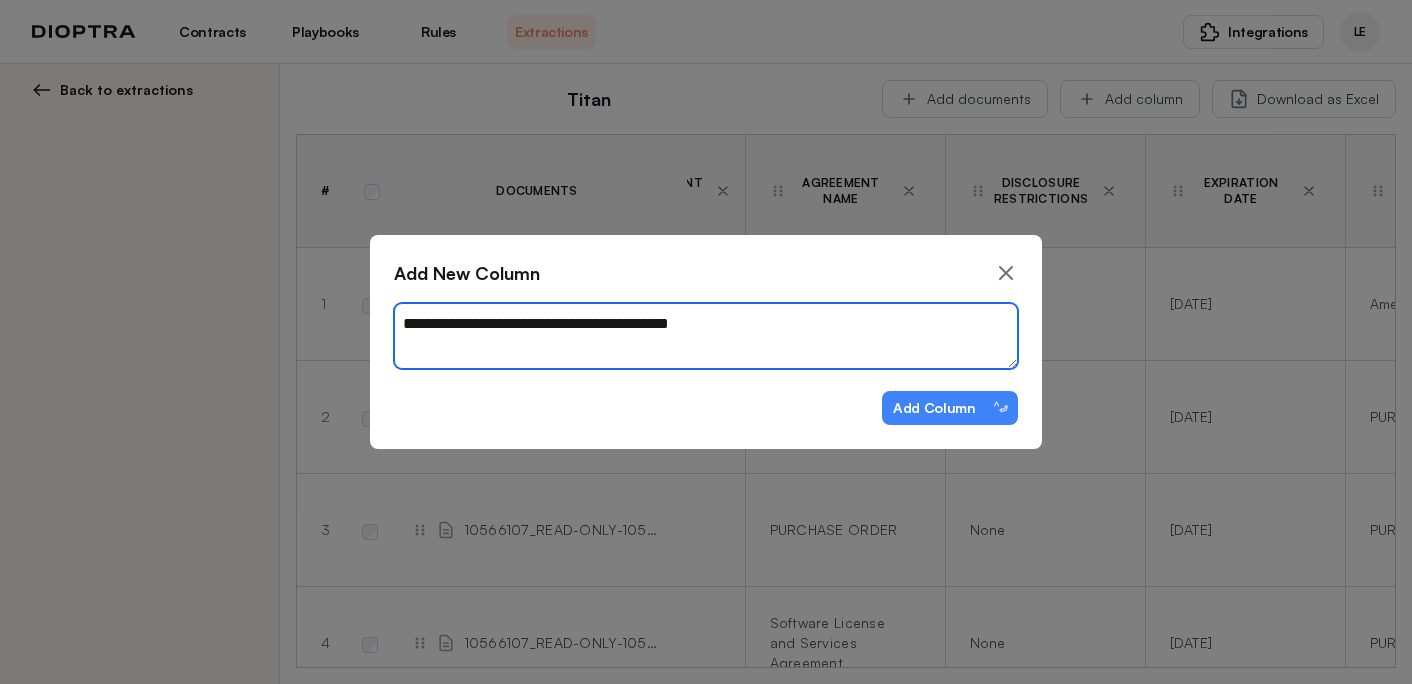 type on "*" 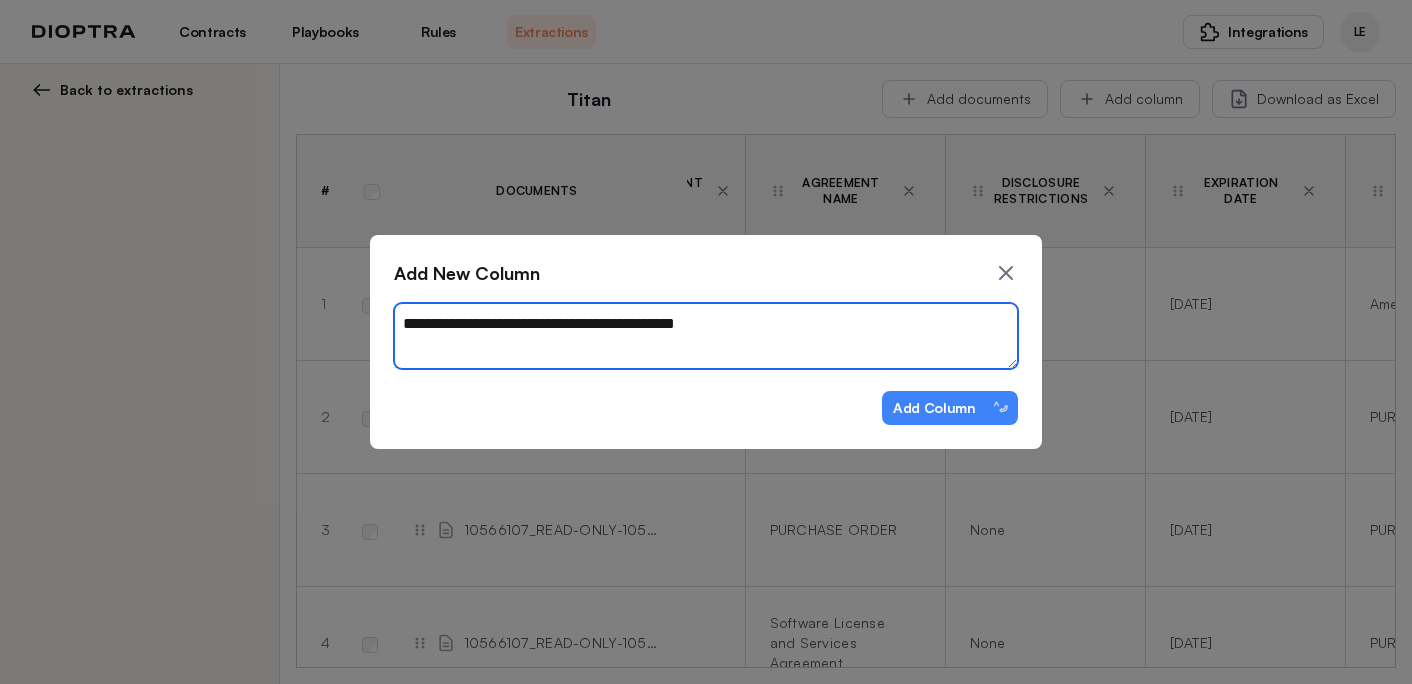 type on "*" 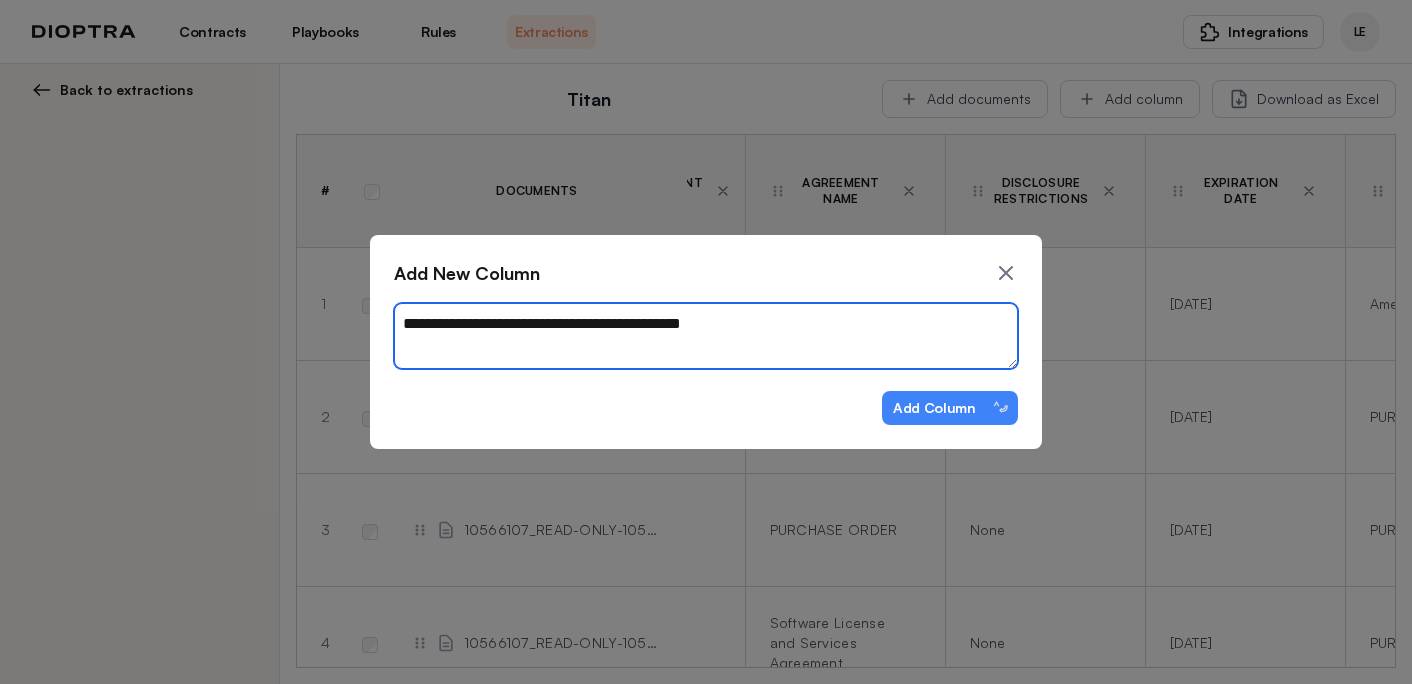 type on "*" 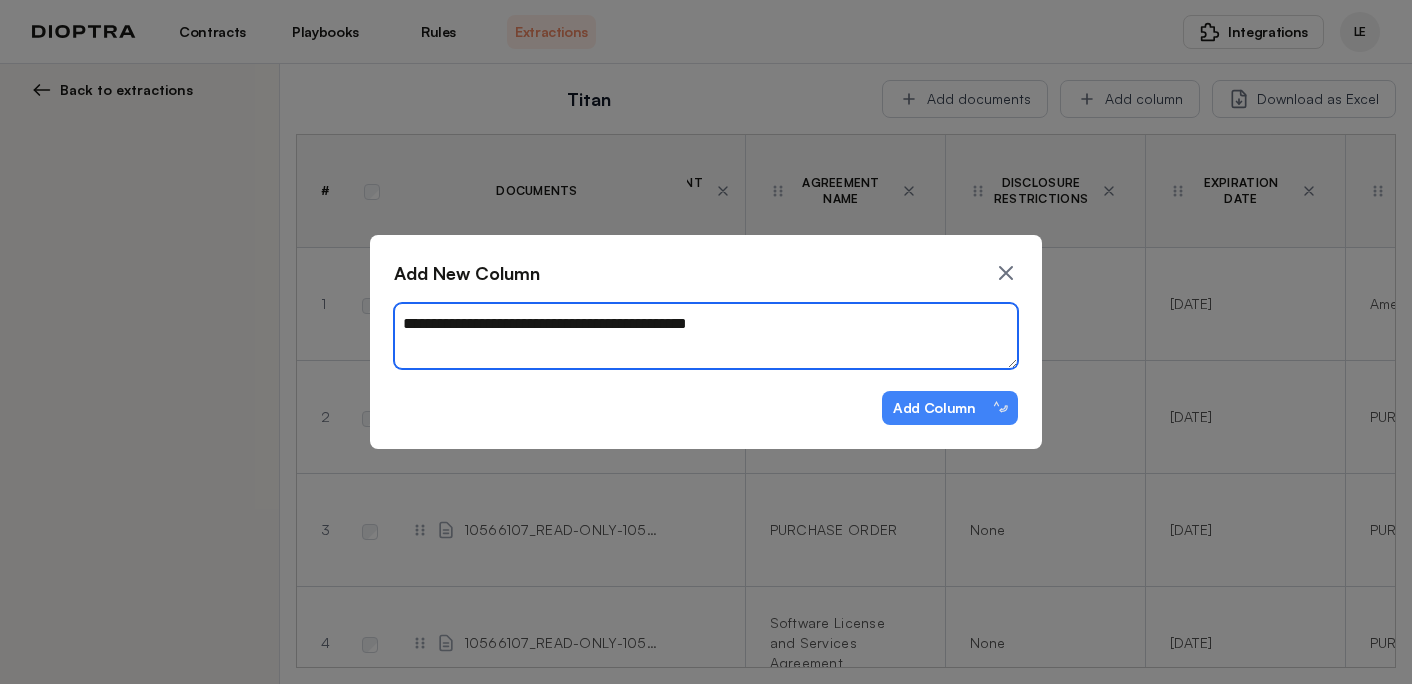 type on "*" 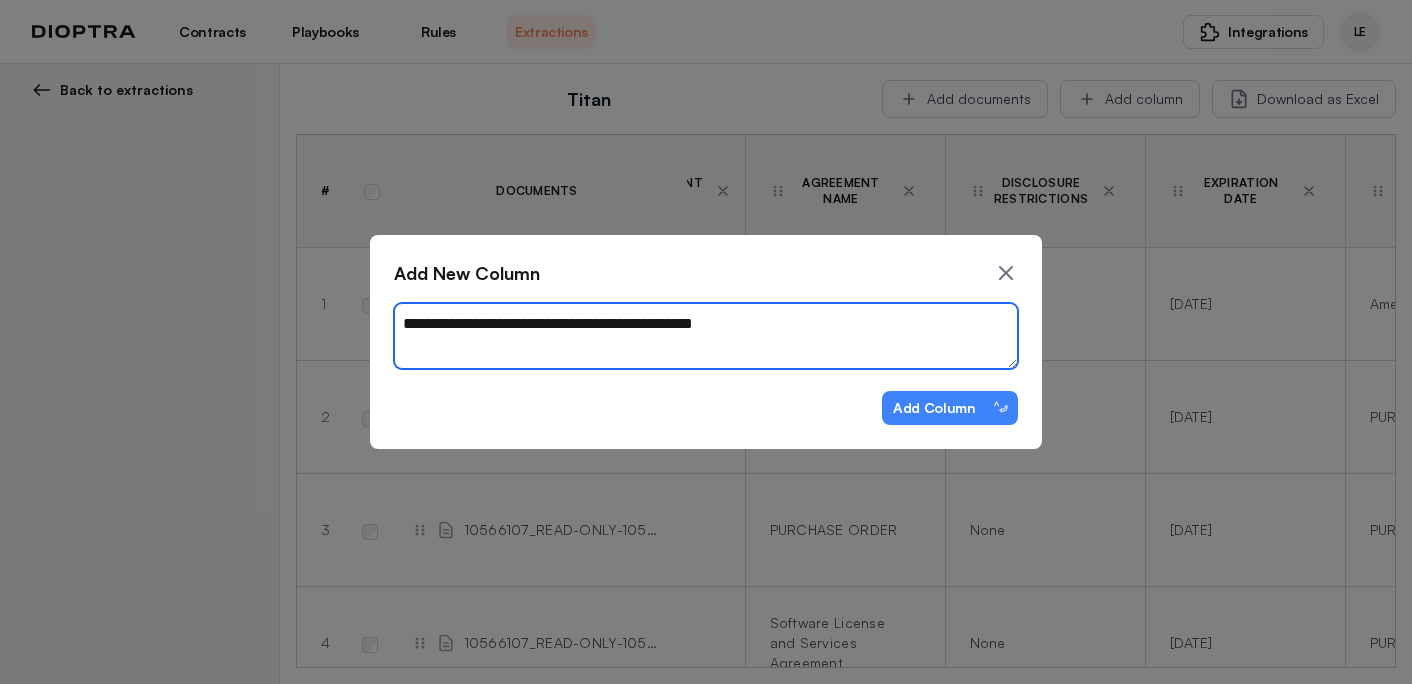 type on "*" 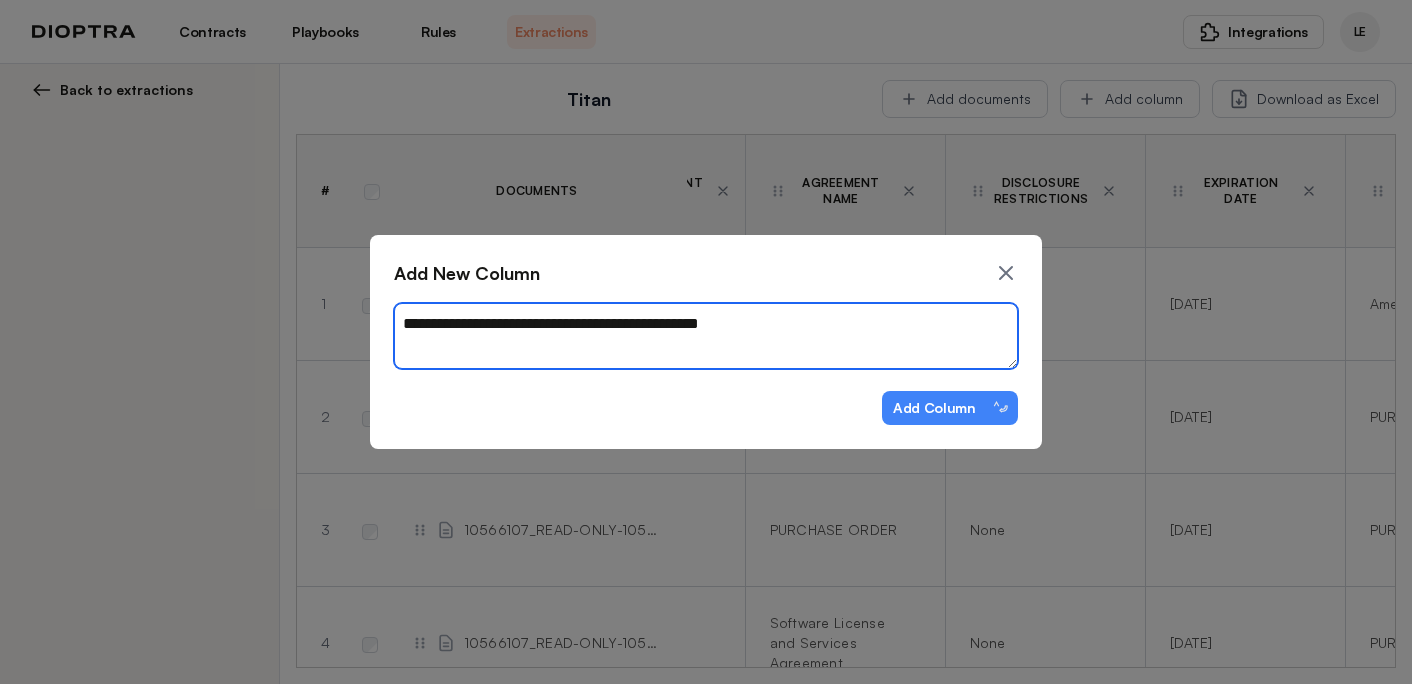 type on "*" 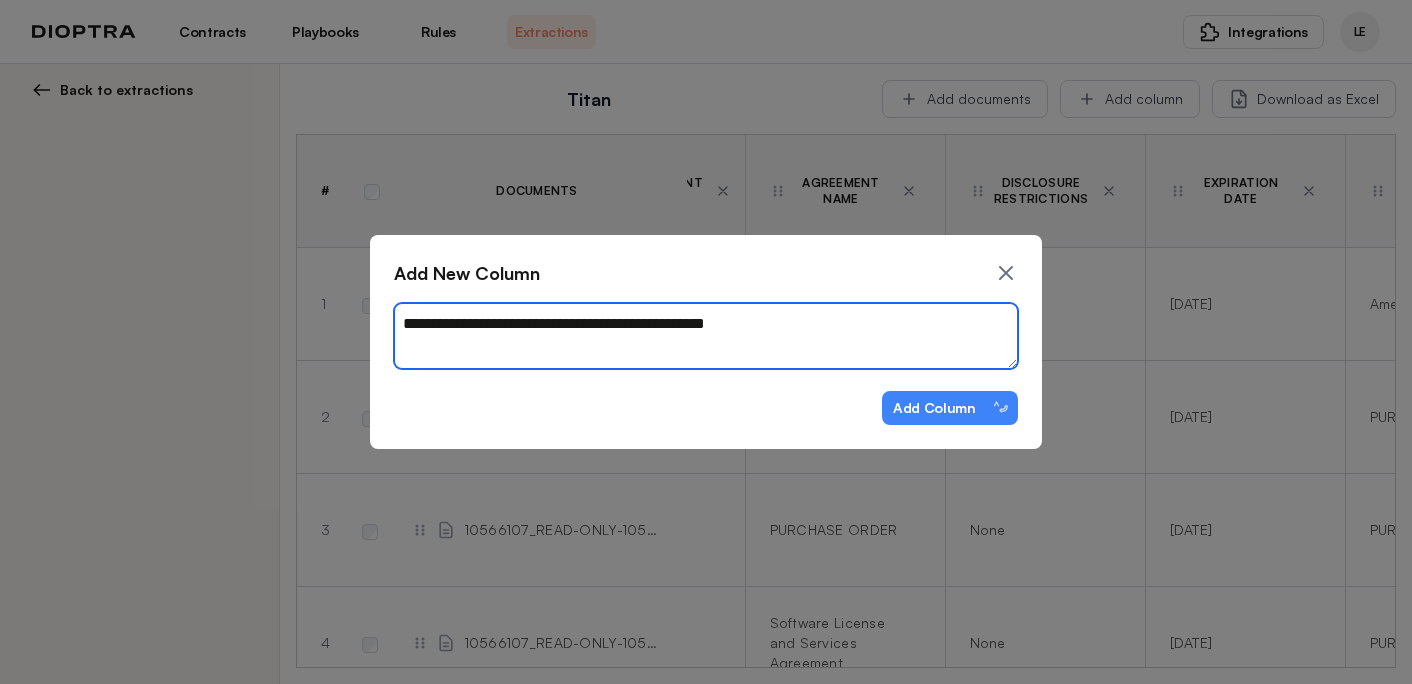 type on "*" 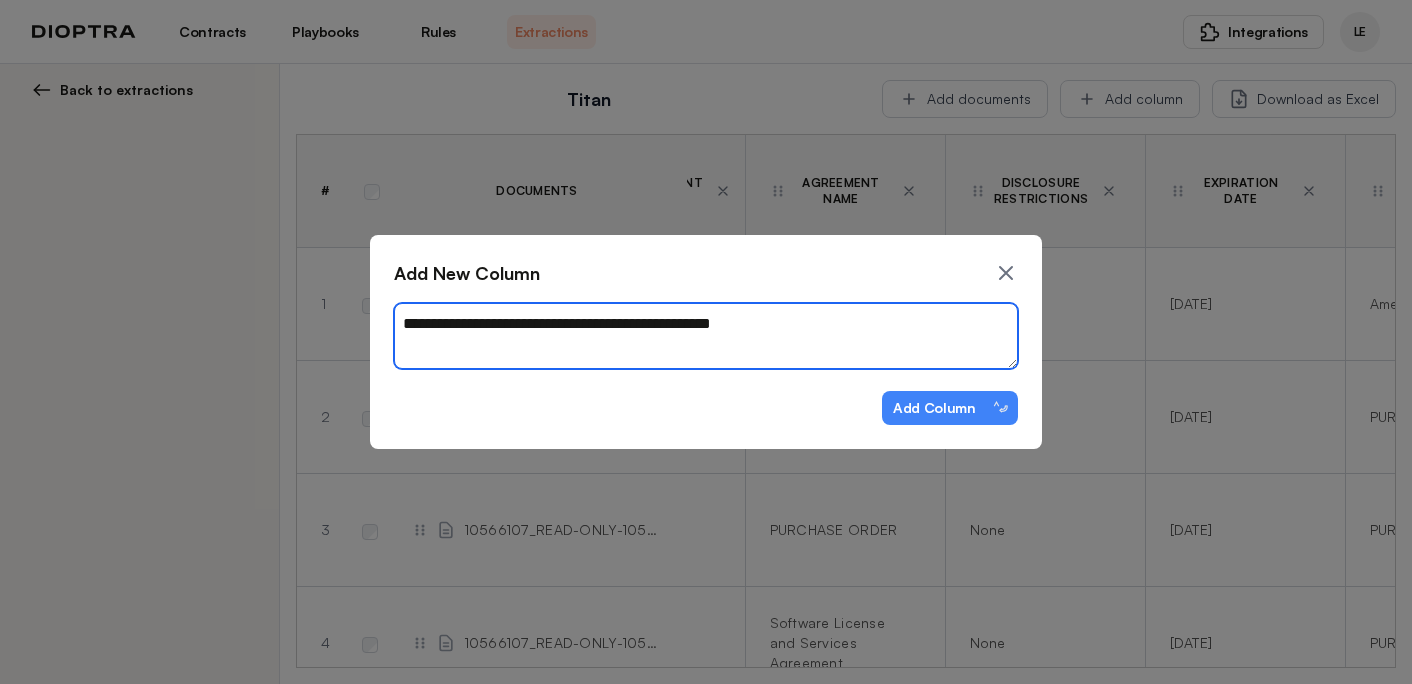 type on "*" 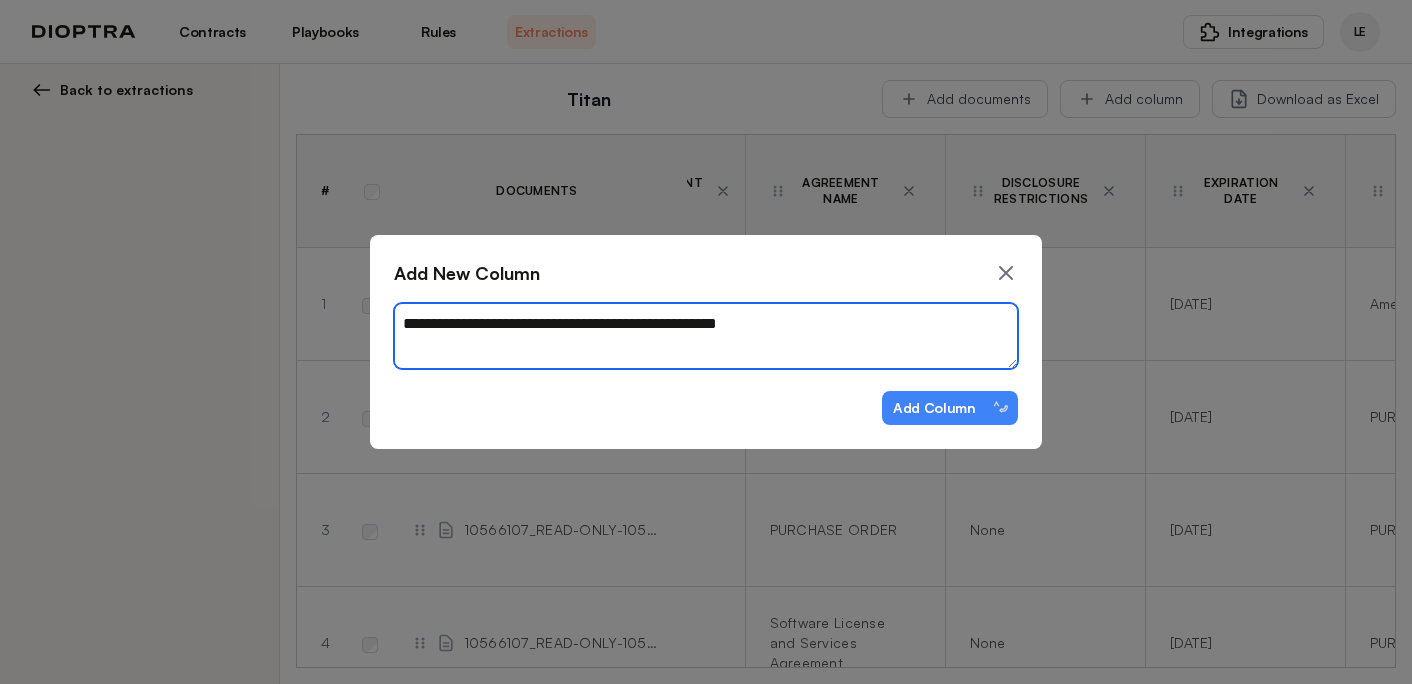 type on "*" 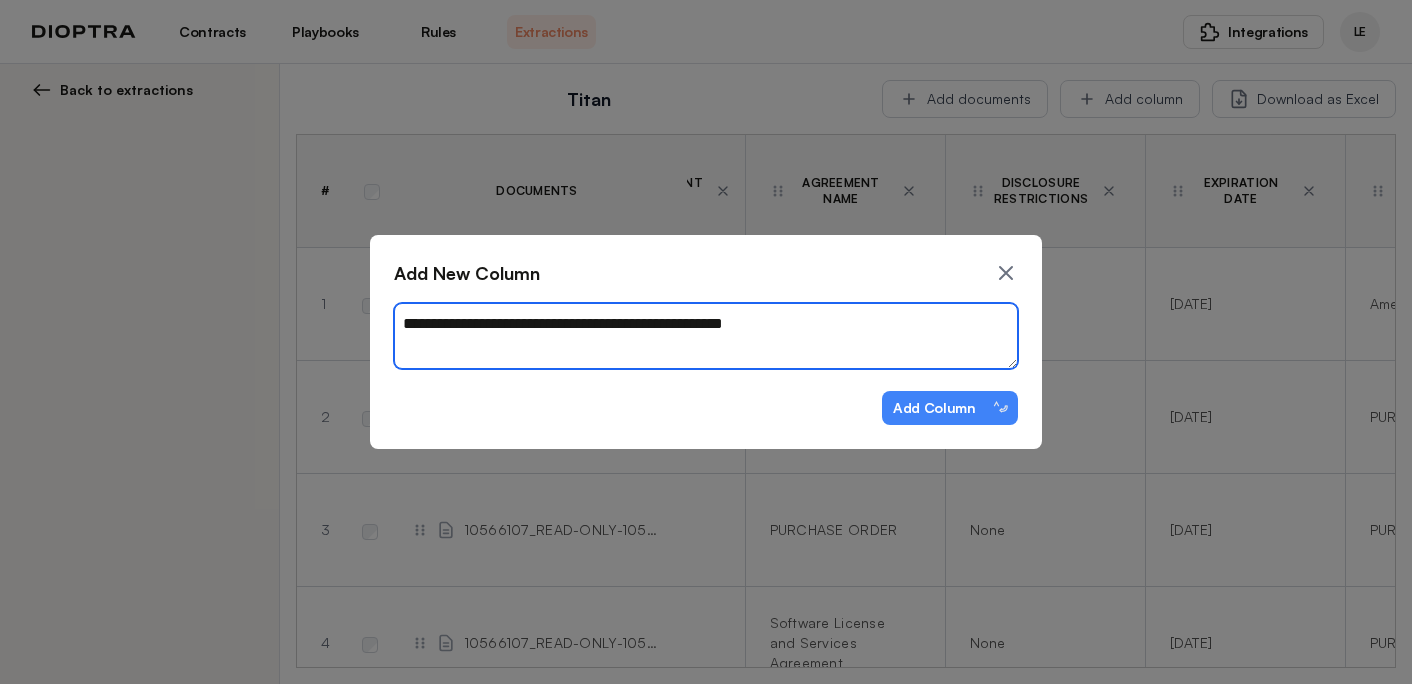 type on "**********" 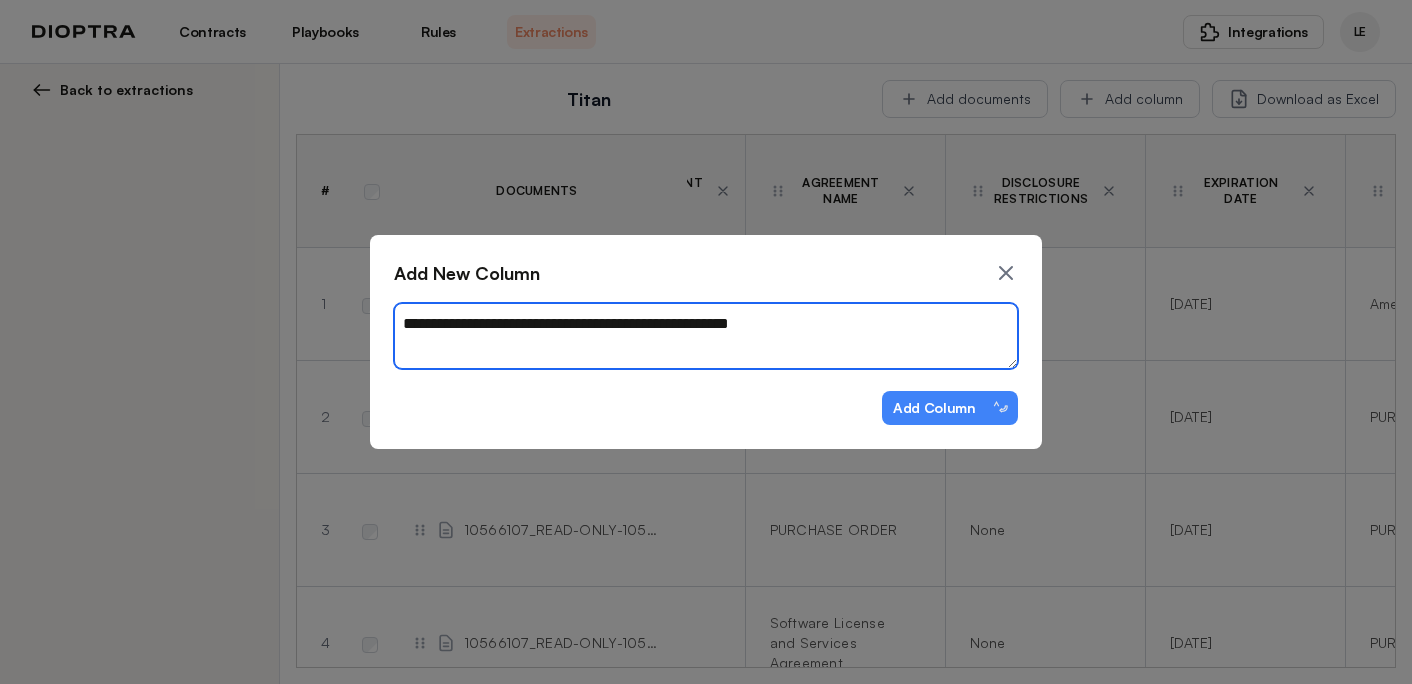 type on "*" 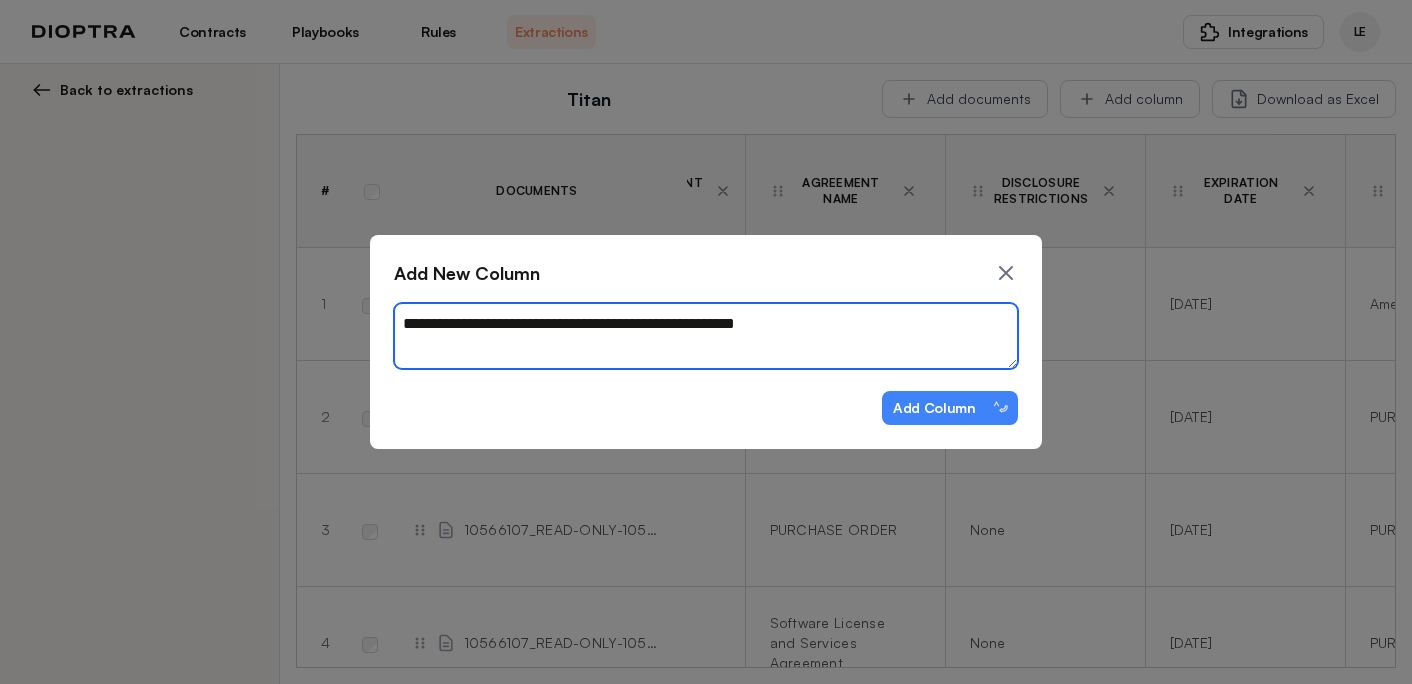 type on "*" 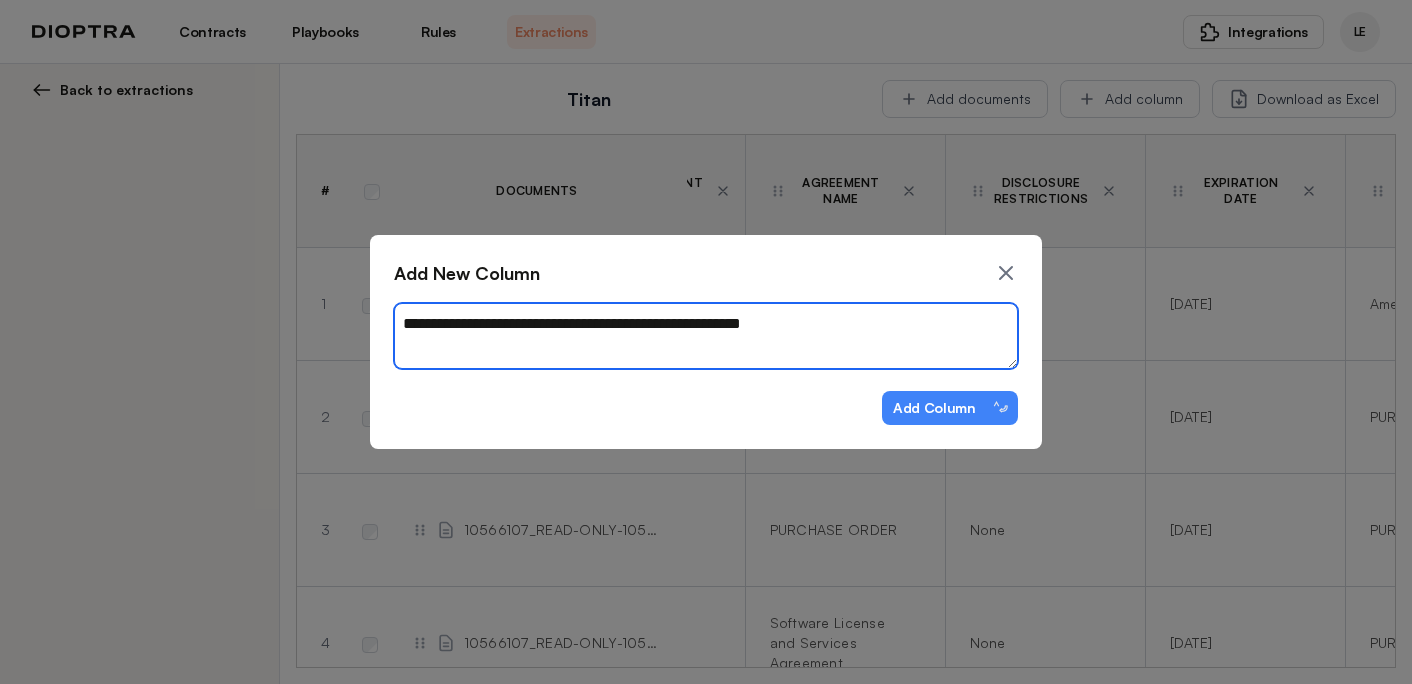 type on "*" 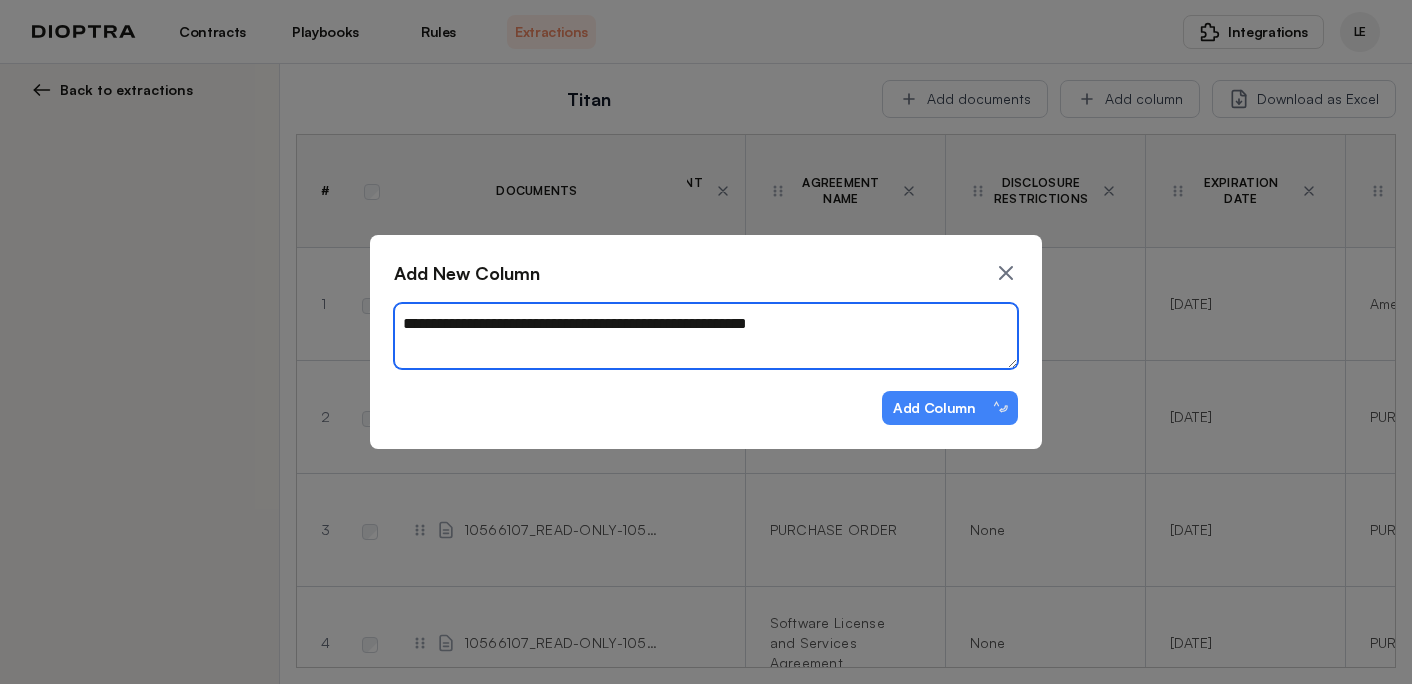 type on "*" 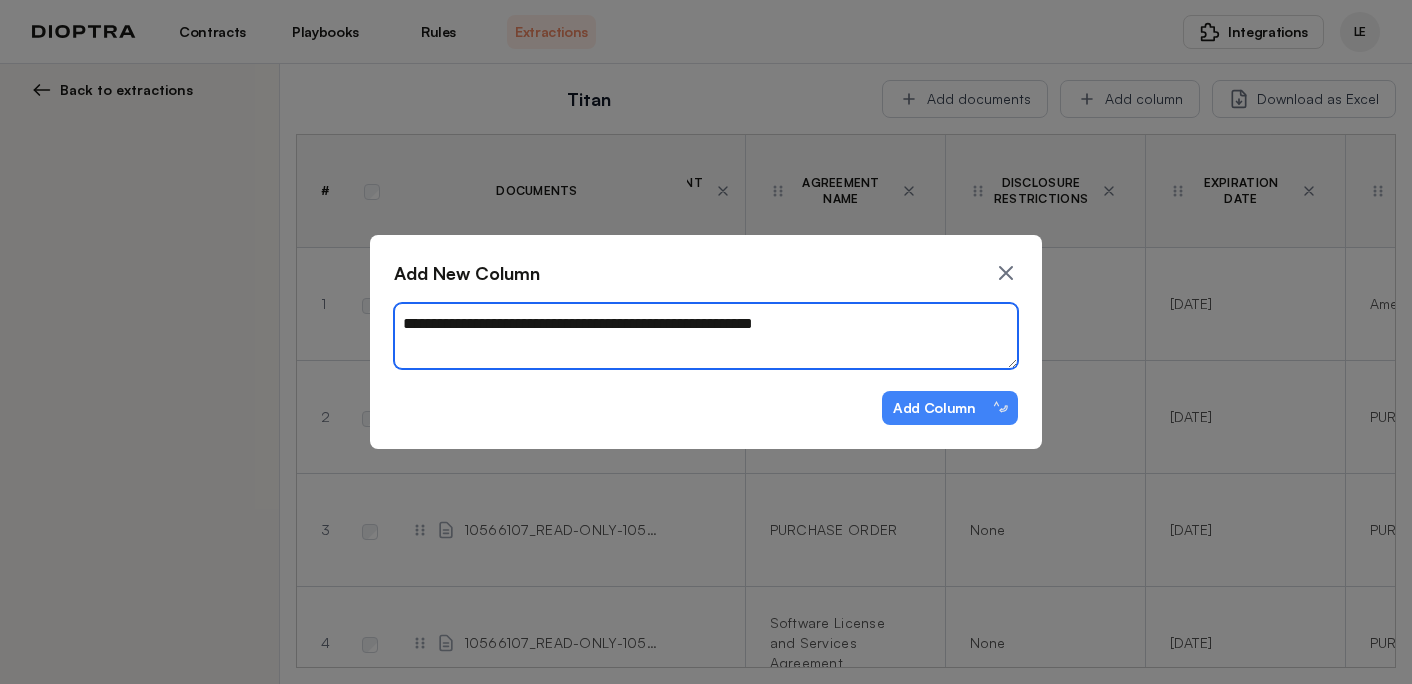 type on "*" 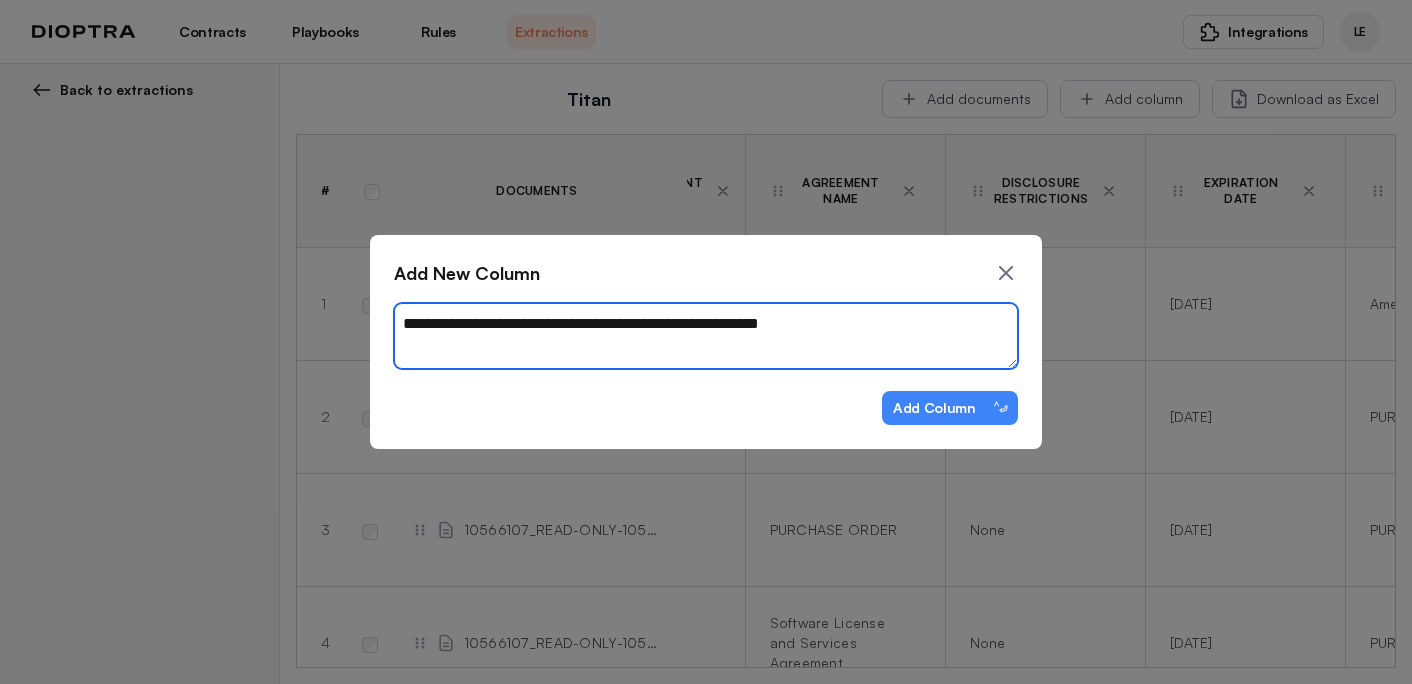 type on "*" 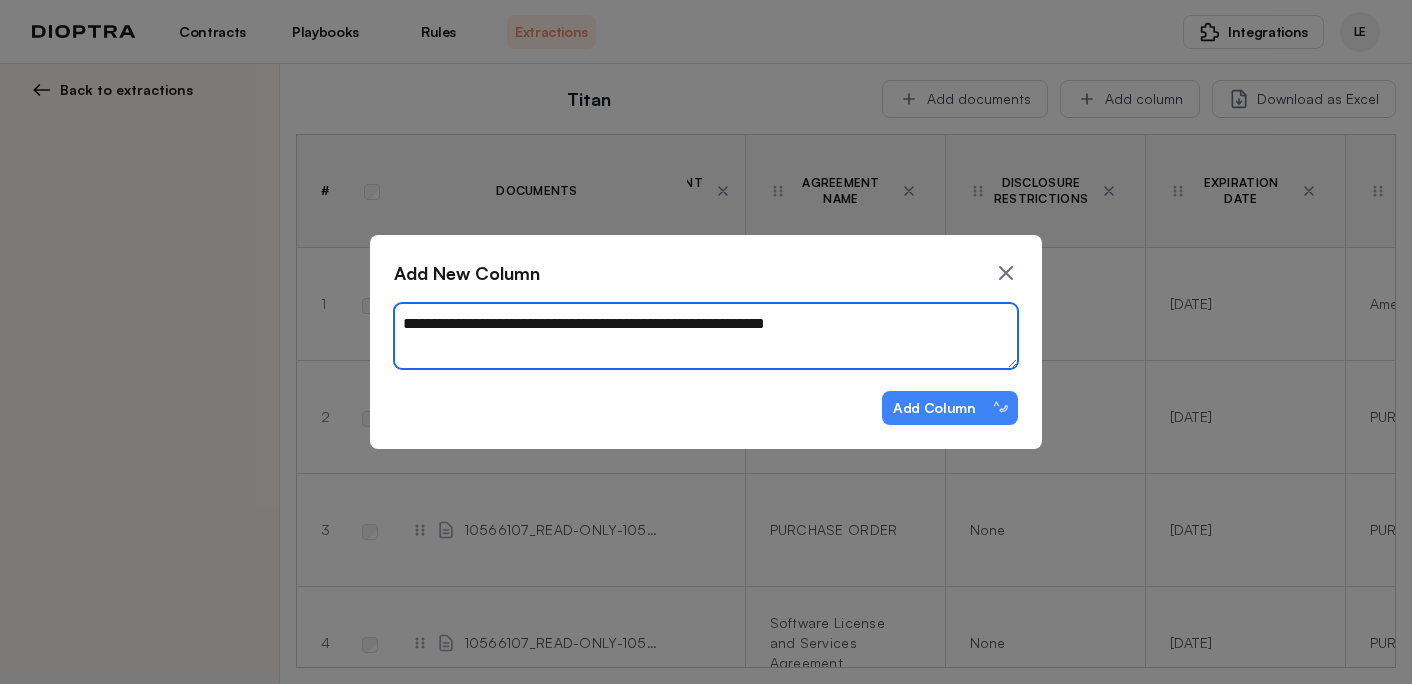 type on "*" 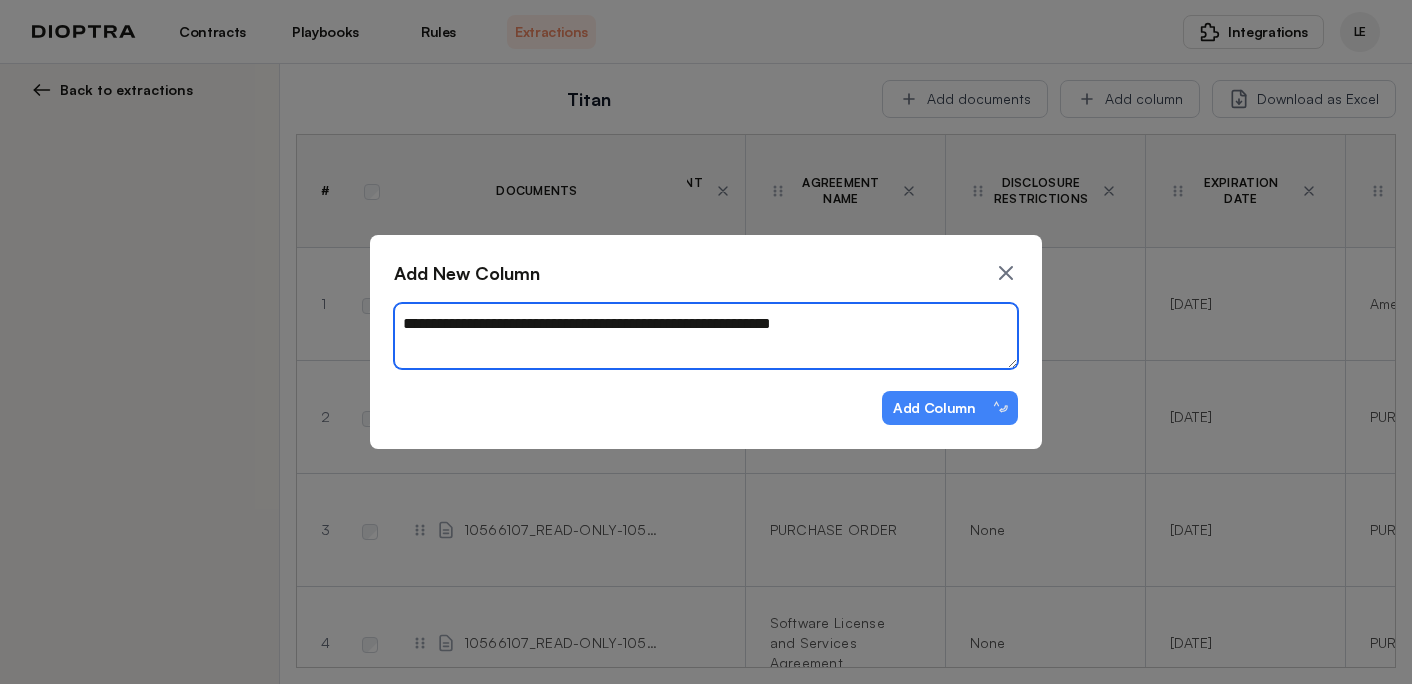 type on "*" 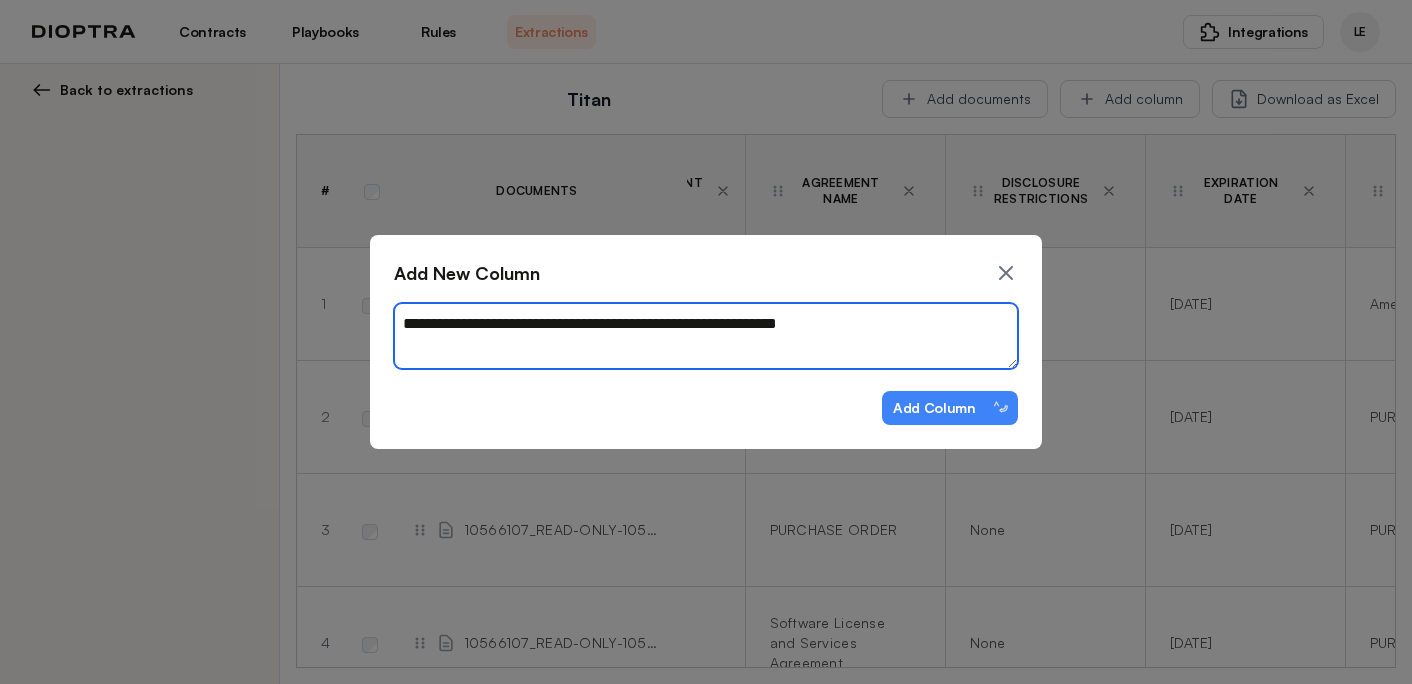 type on "*" 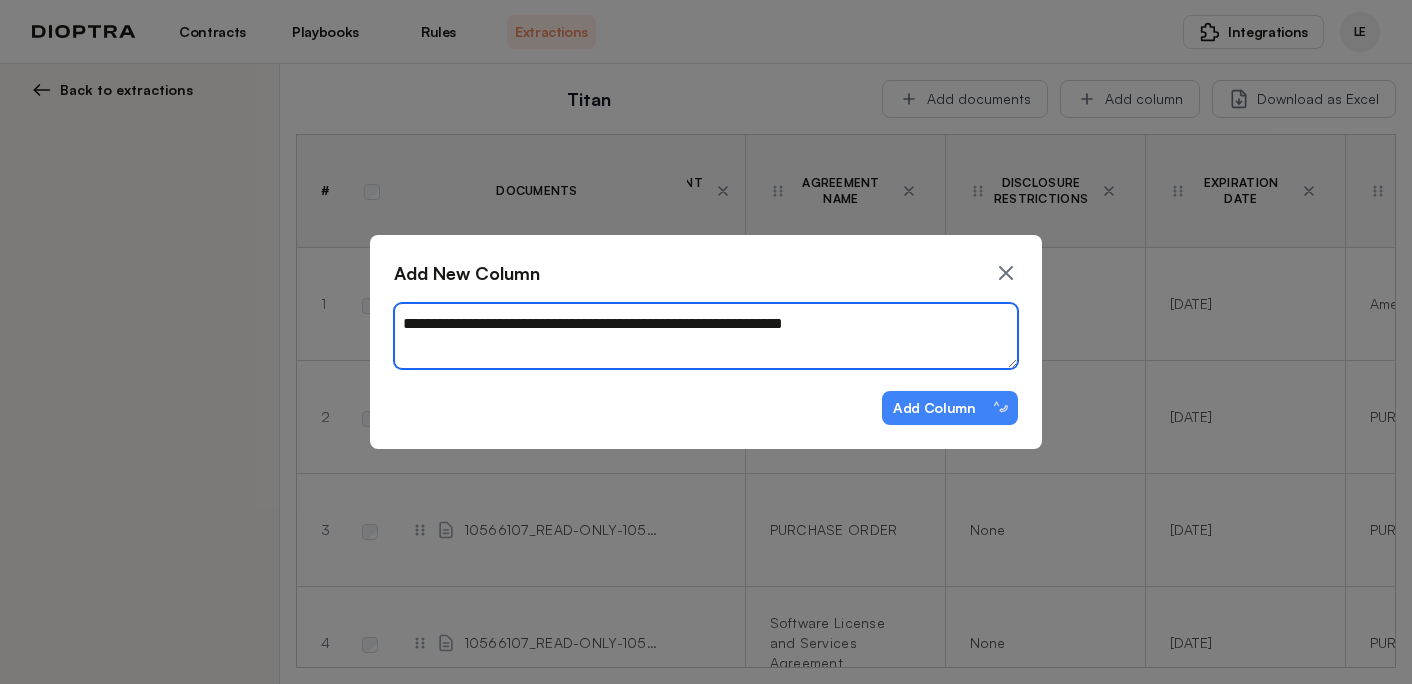 type on "*" 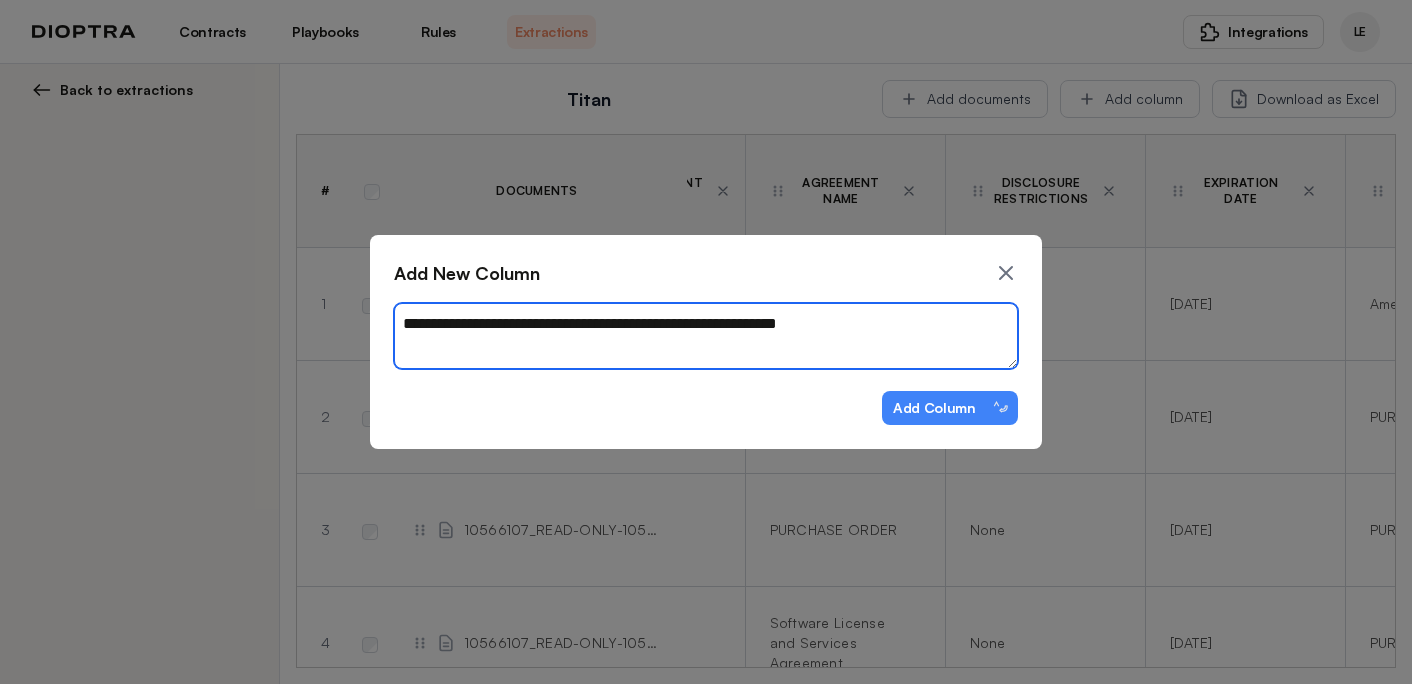 type on "**********" 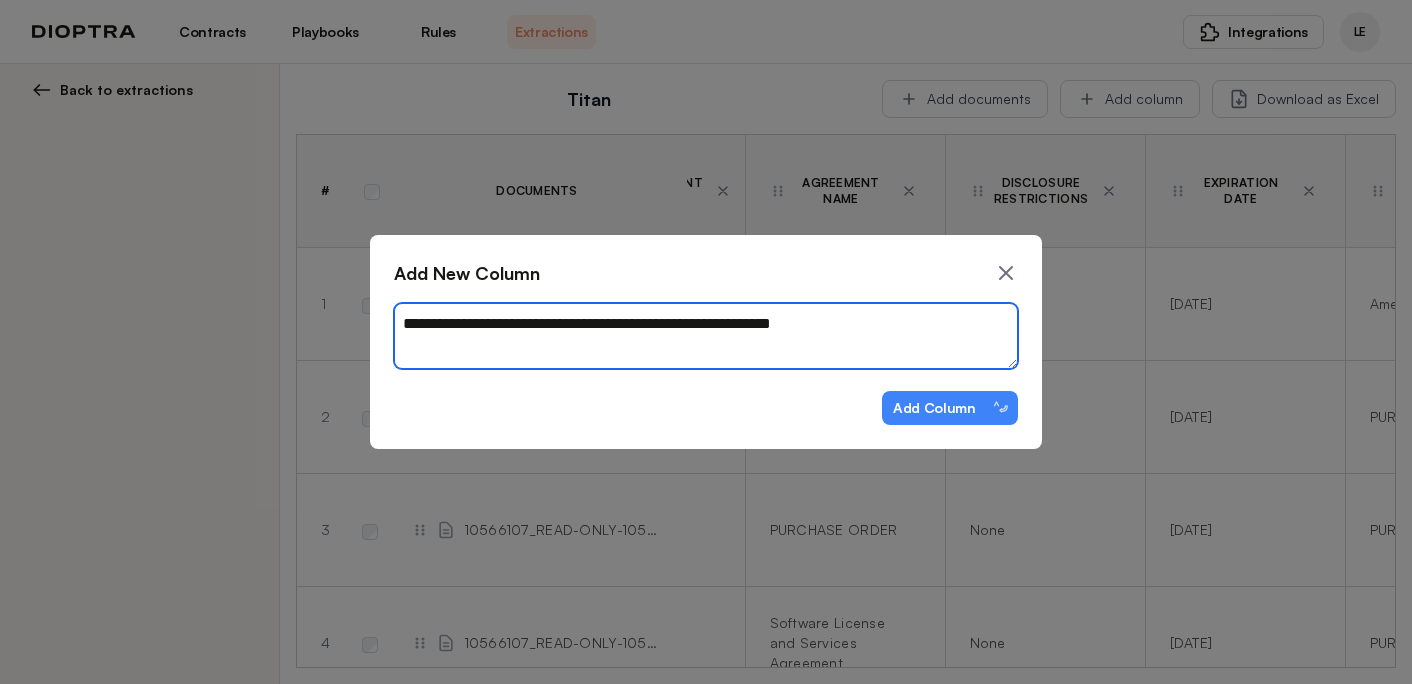 type on "*" 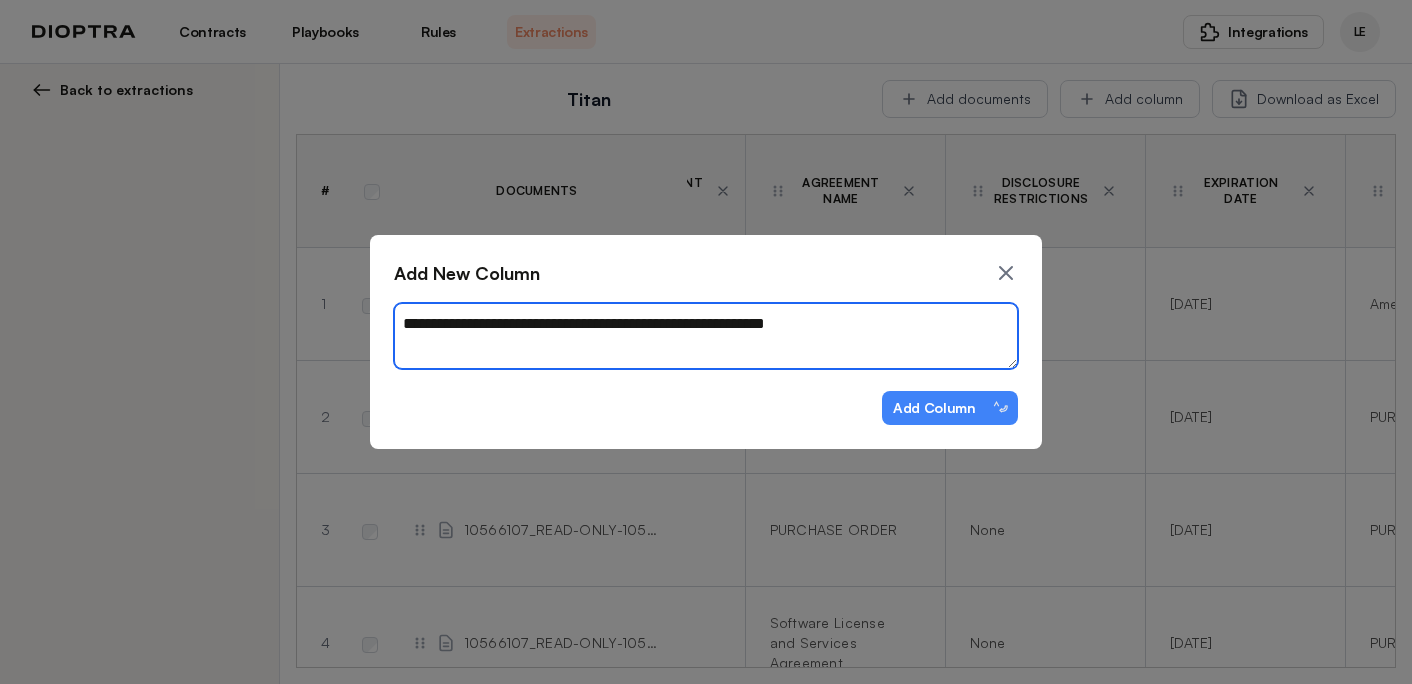 type on "*" 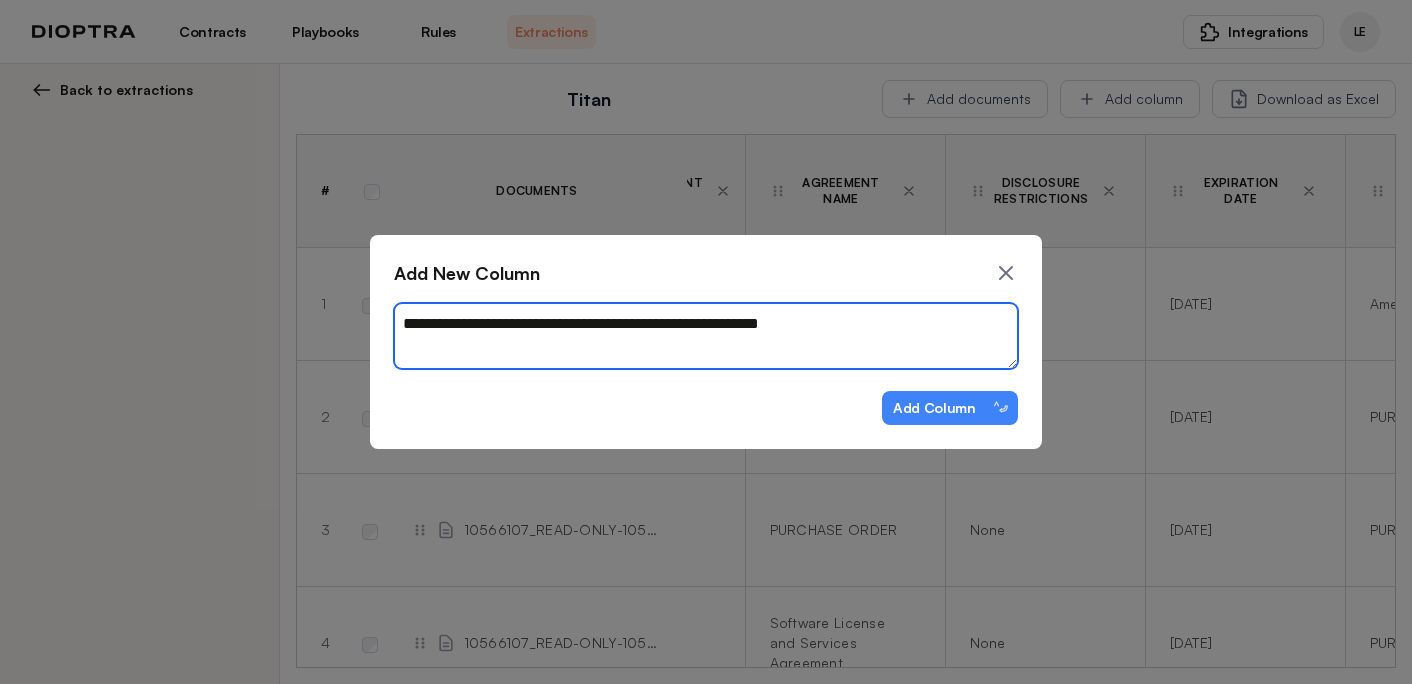 type on "*" 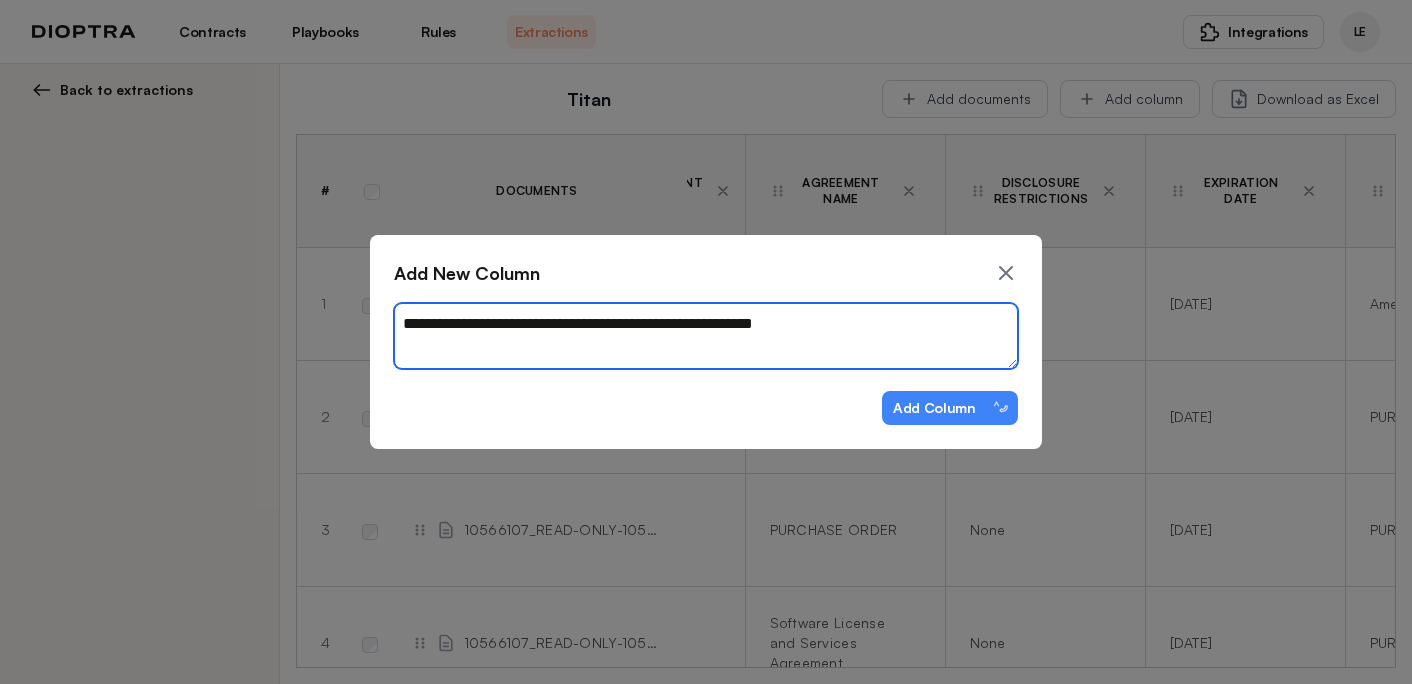 type on "*" 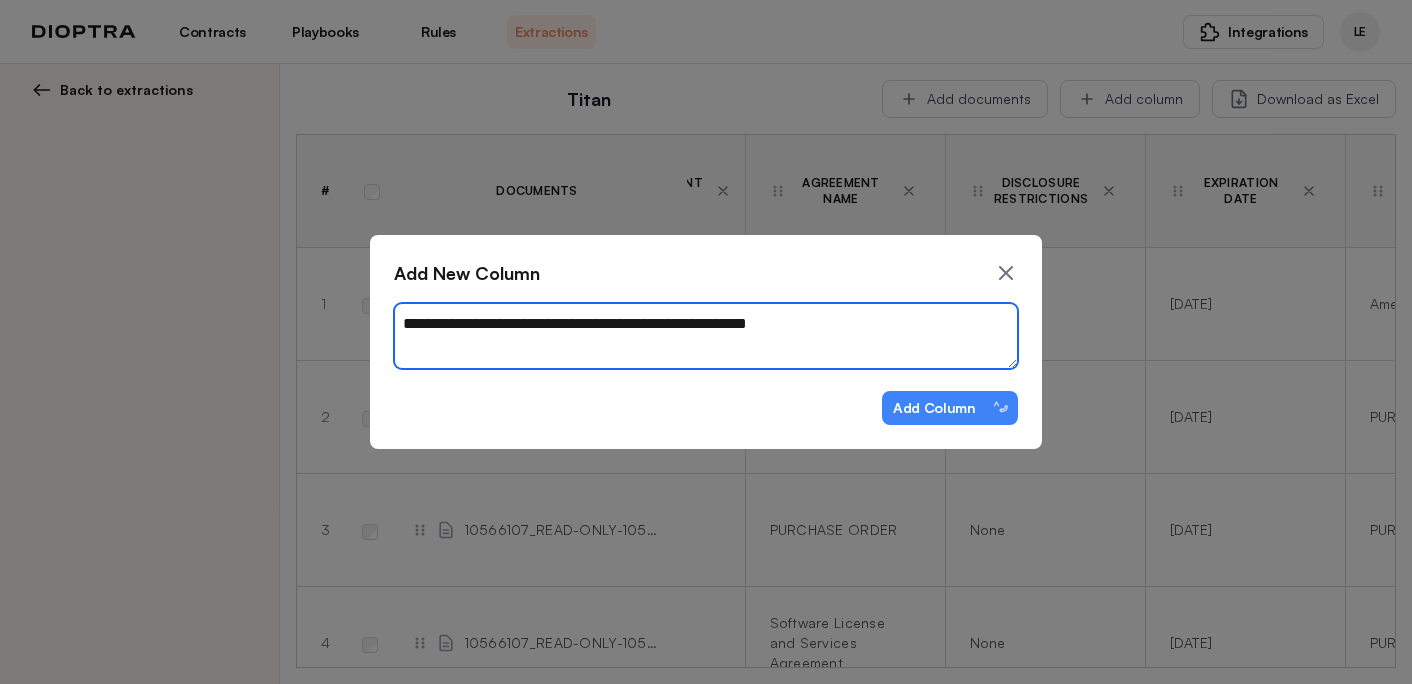 type on "*" 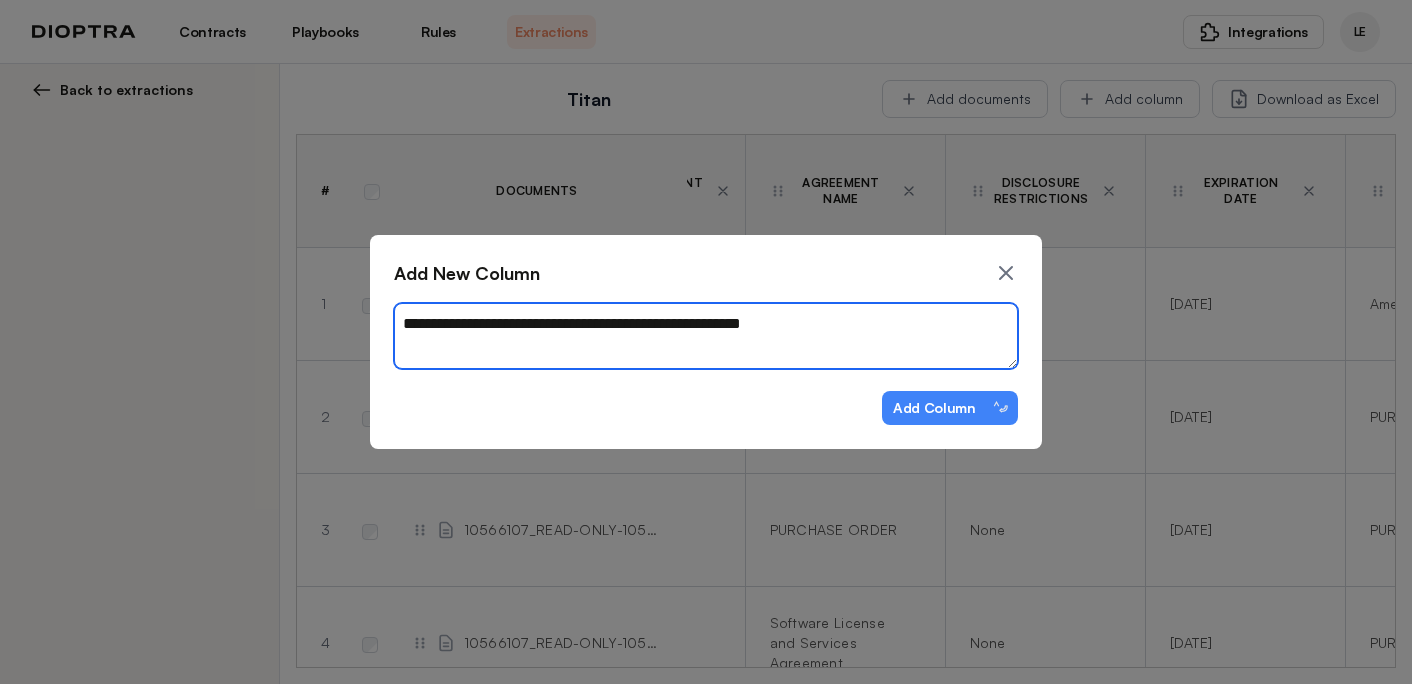 type on "*" 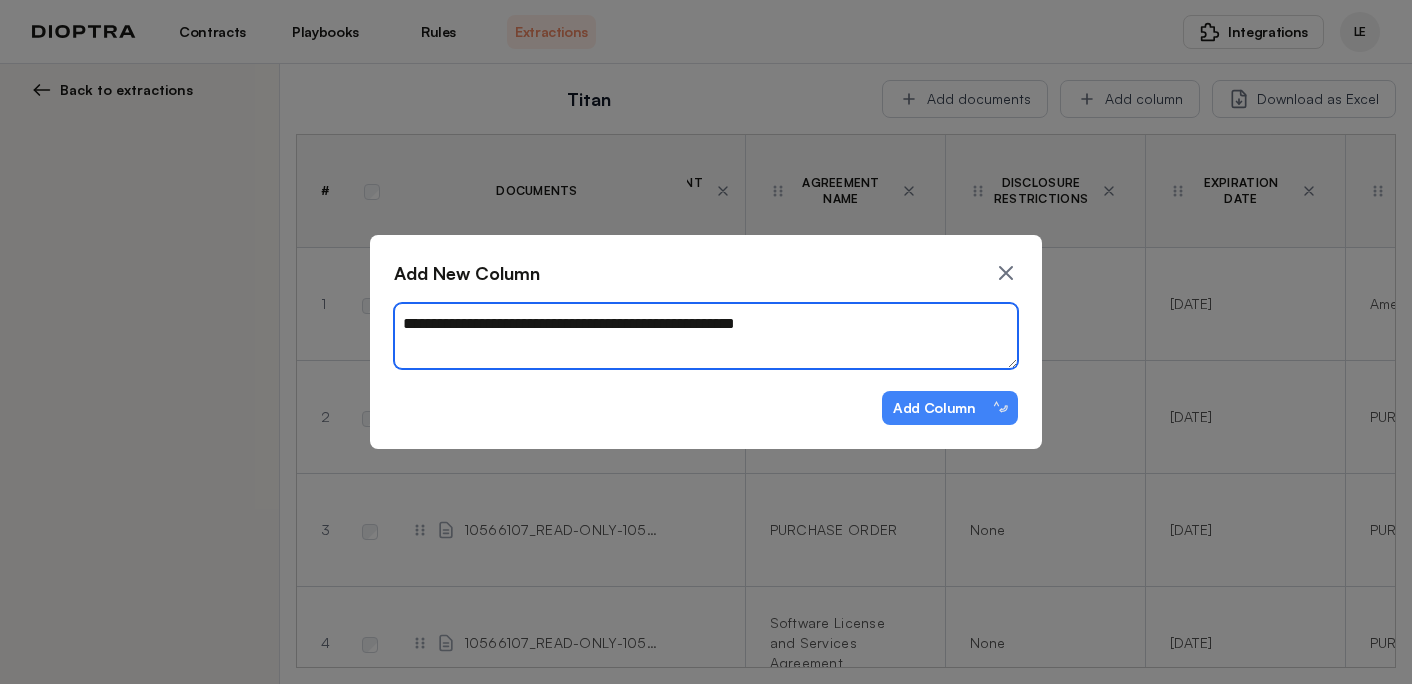 type on "*" 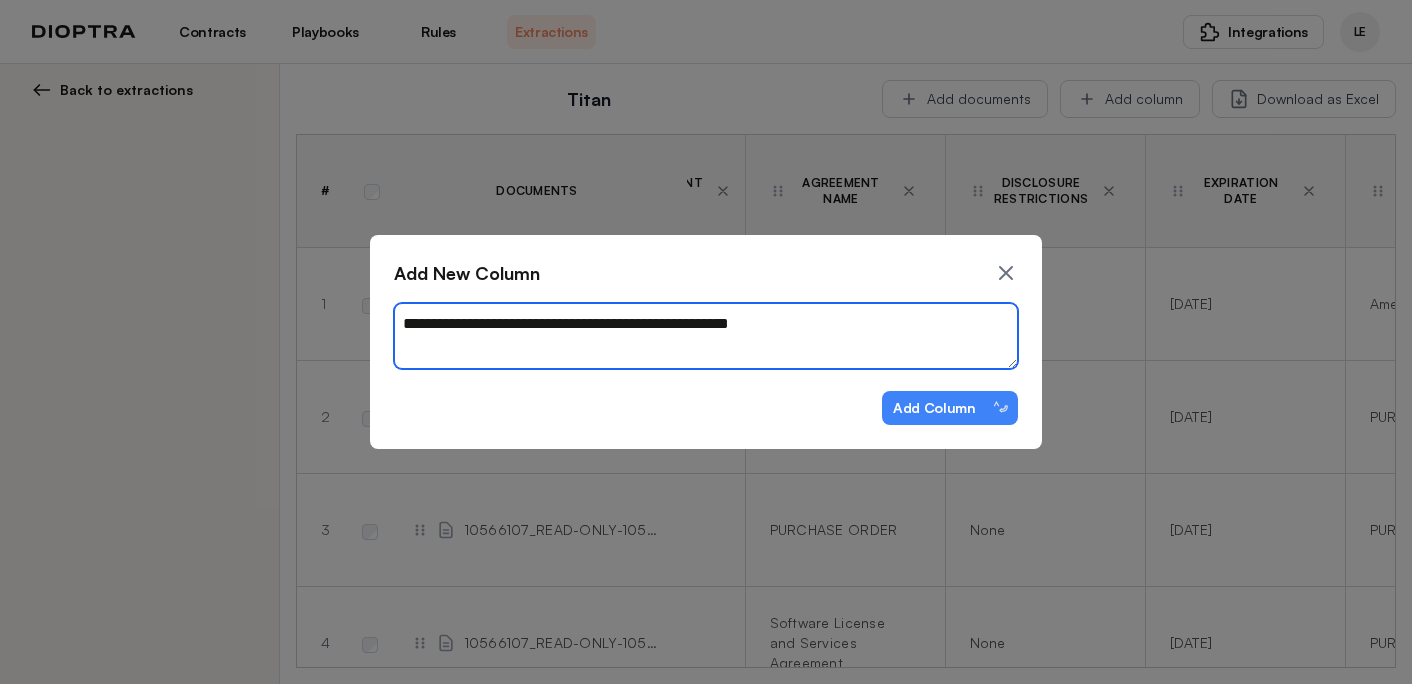 type on "*" 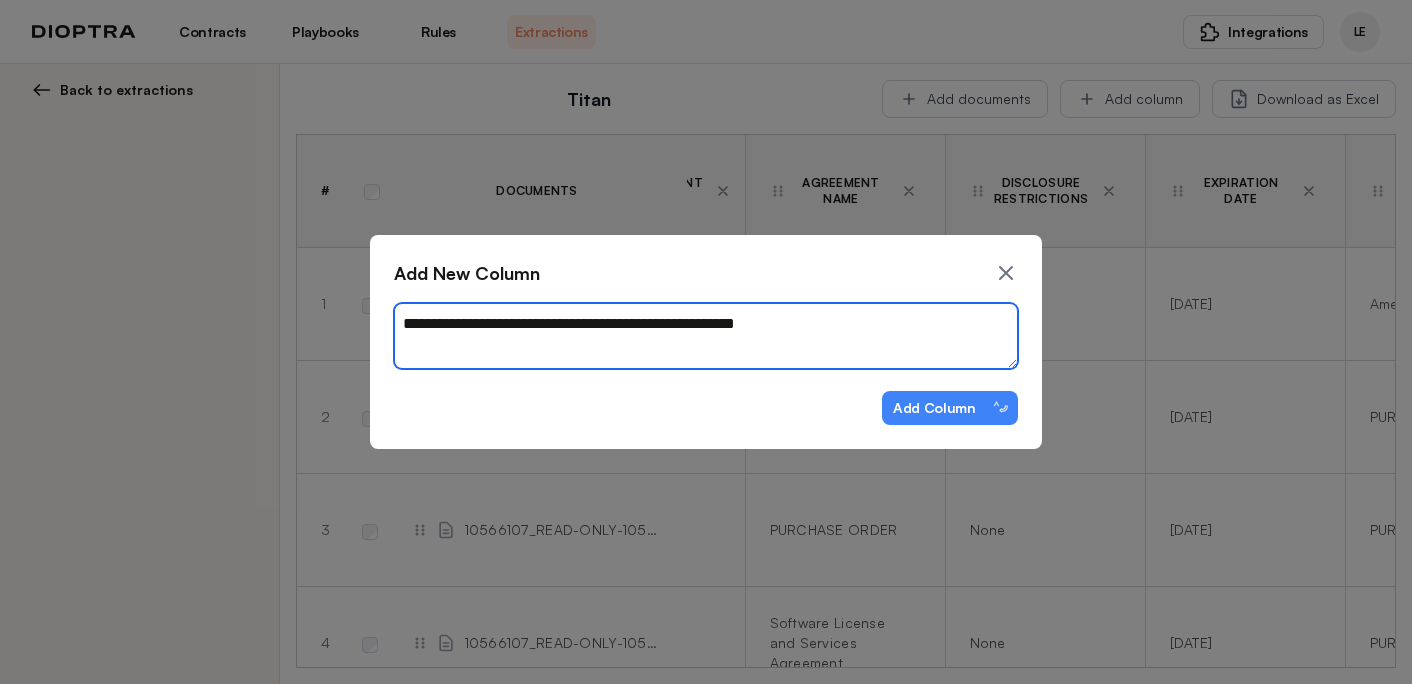 type on "*" 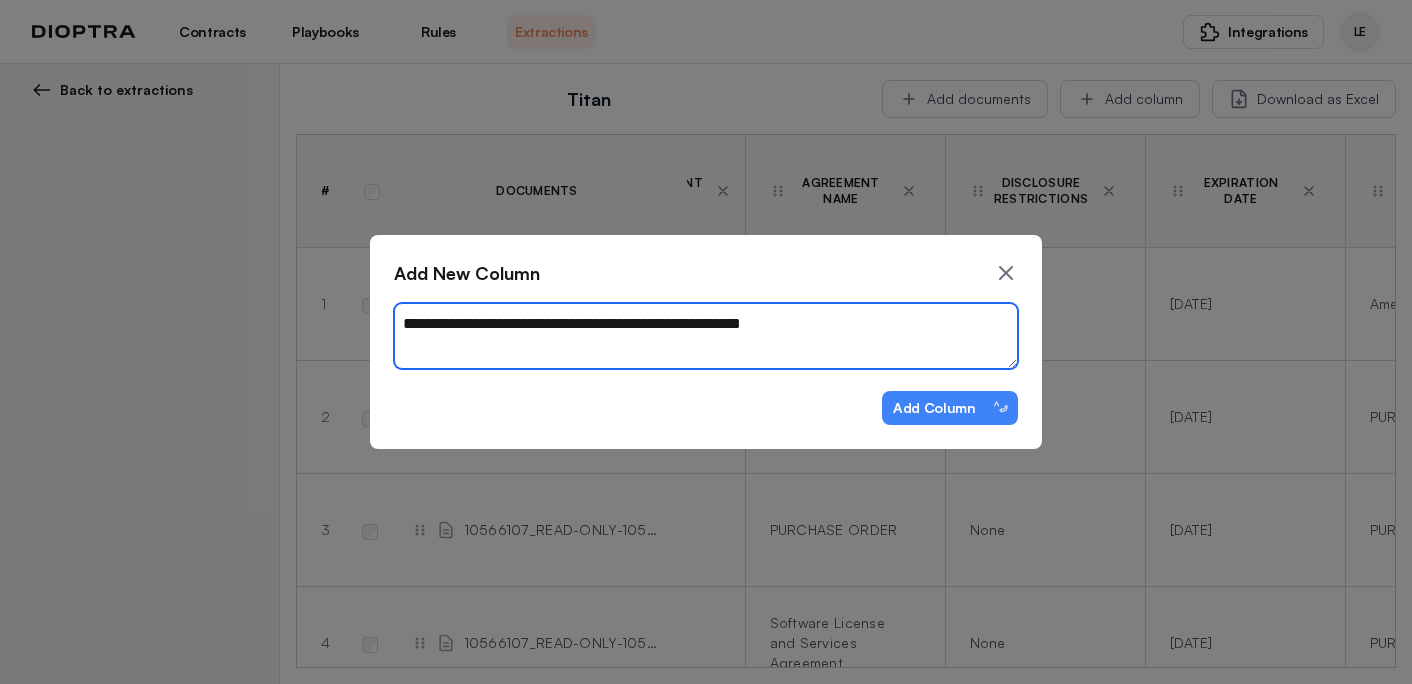 type on "*" 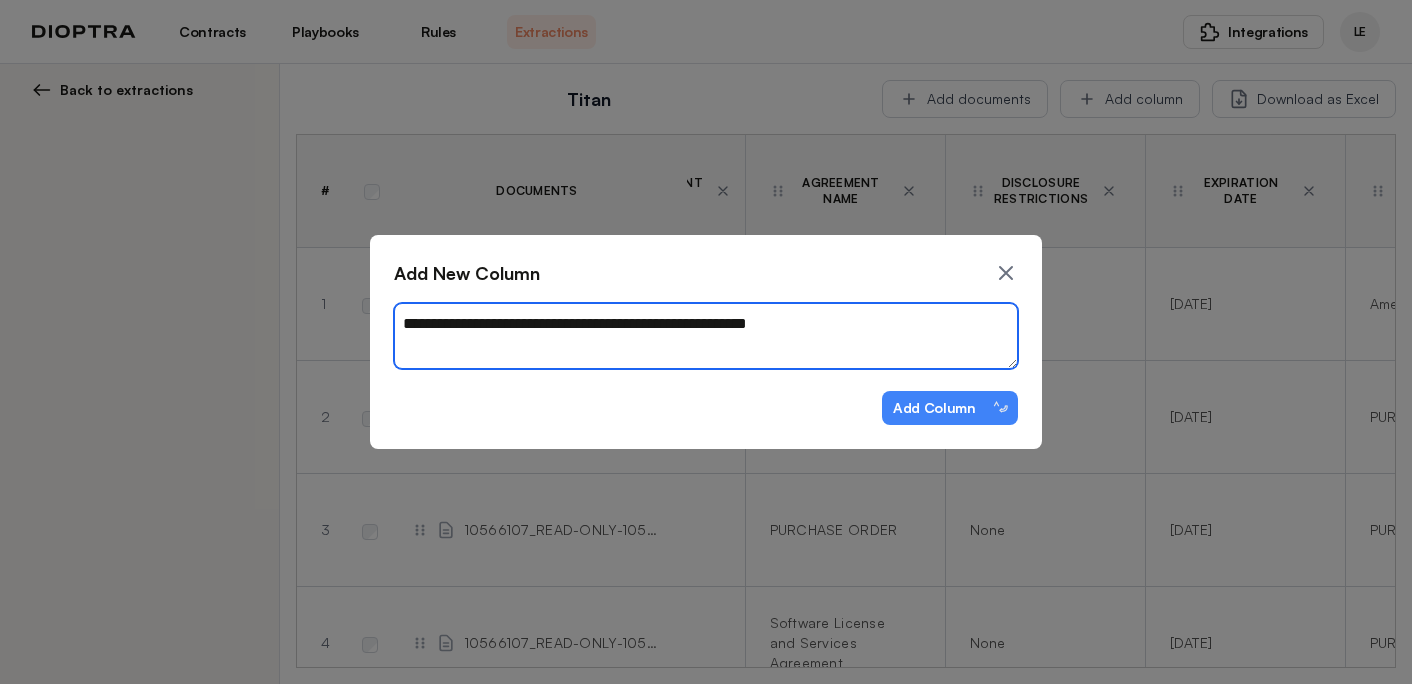 type on "*" 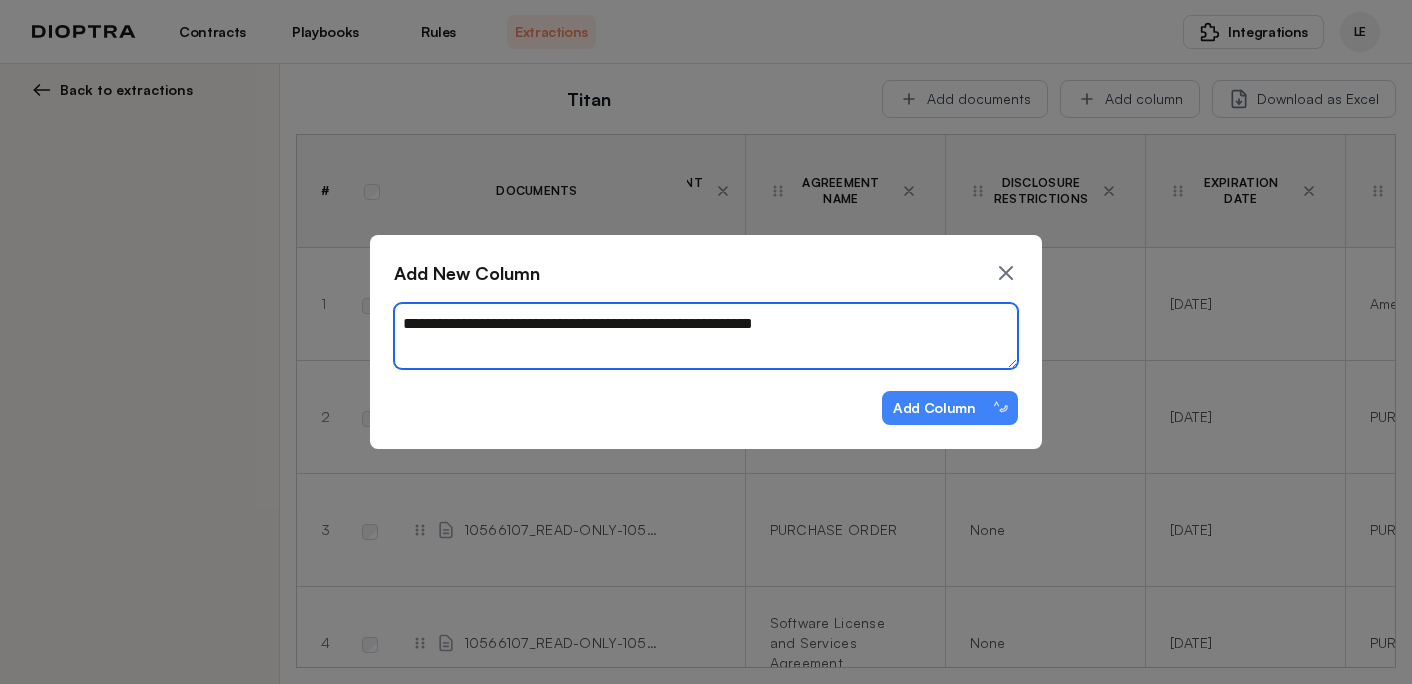 type on "*" 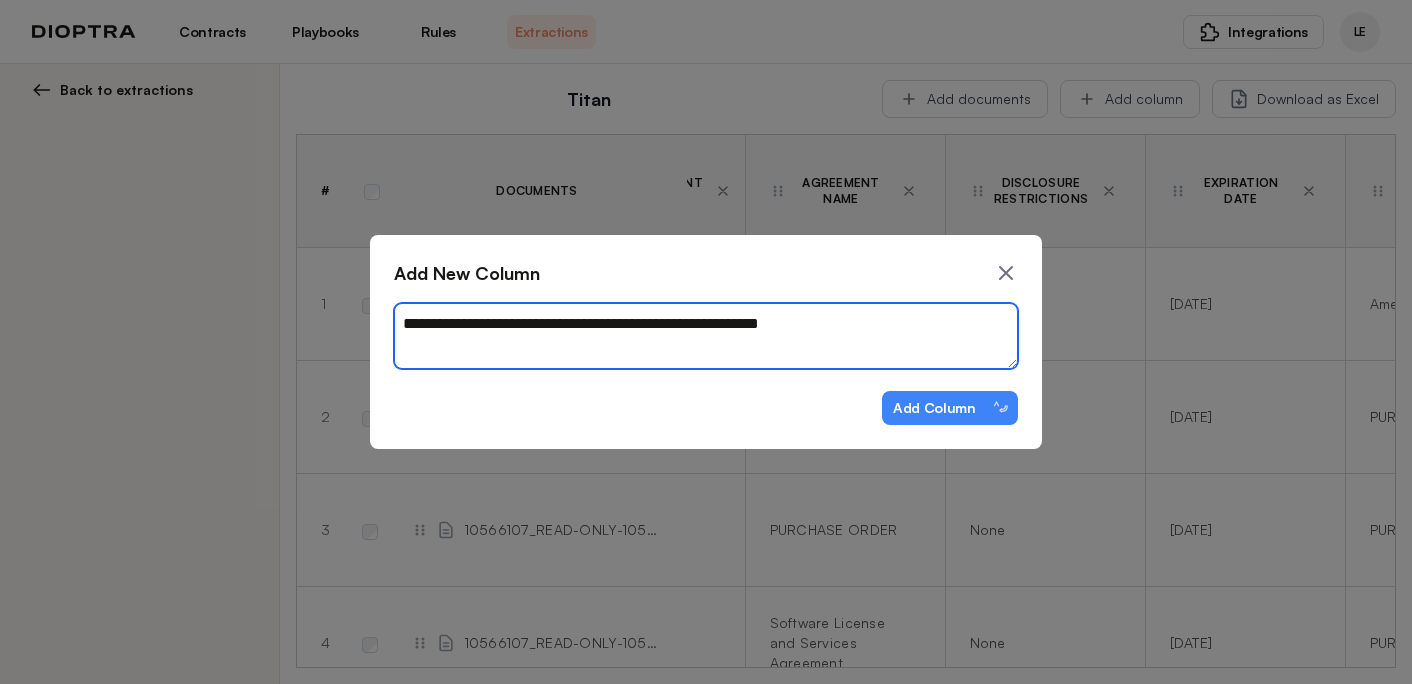type on "*" 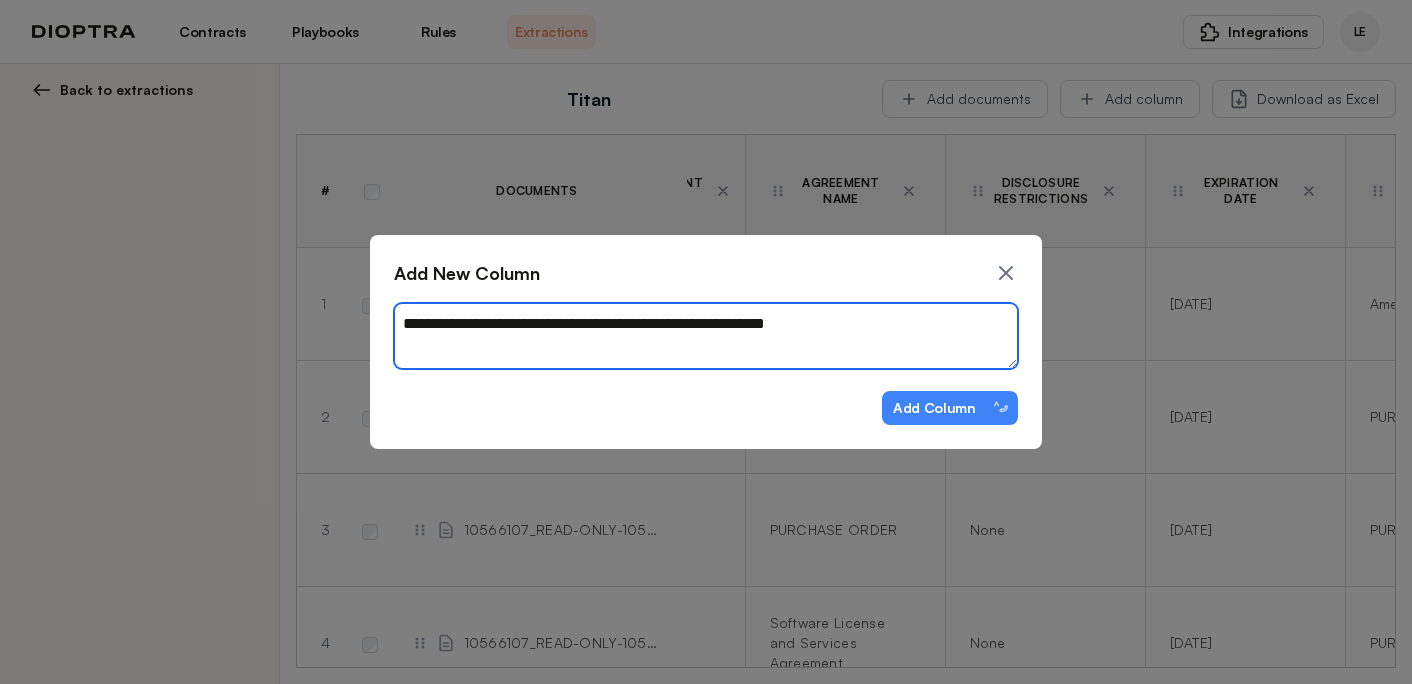 type on "**********" 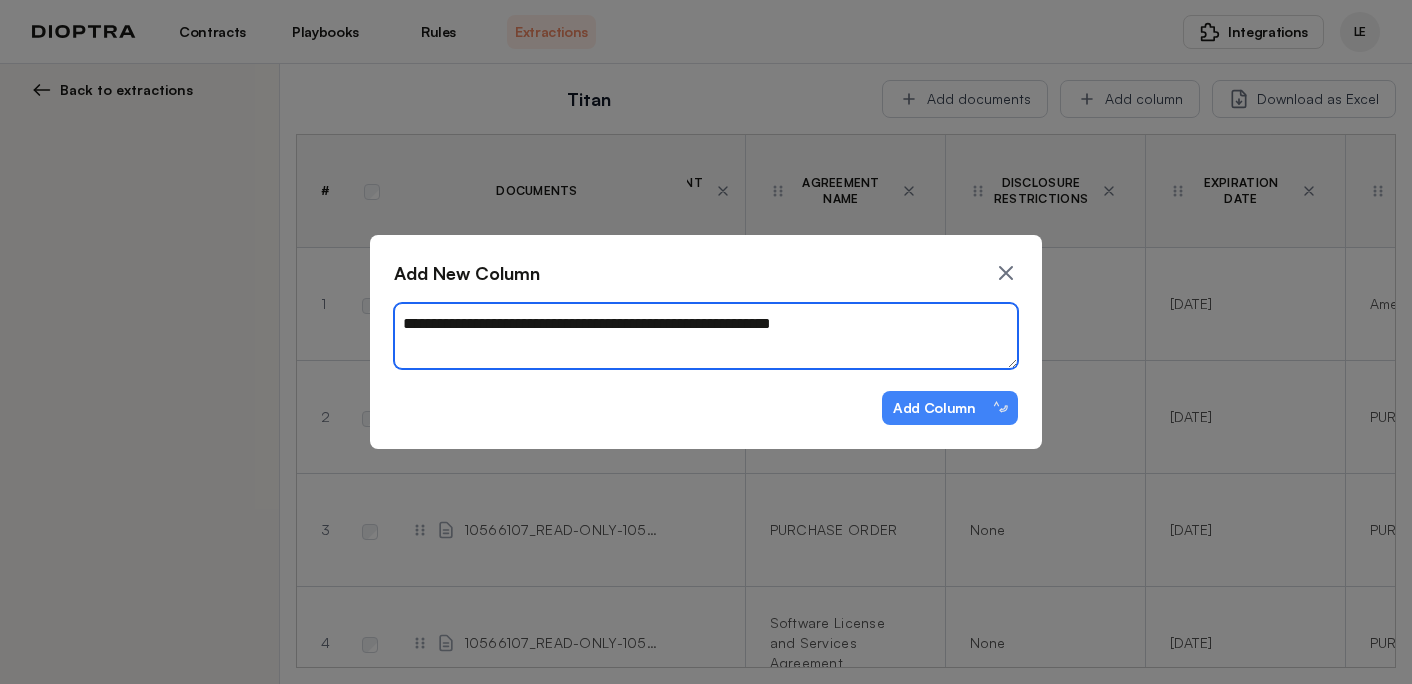 type on "*" 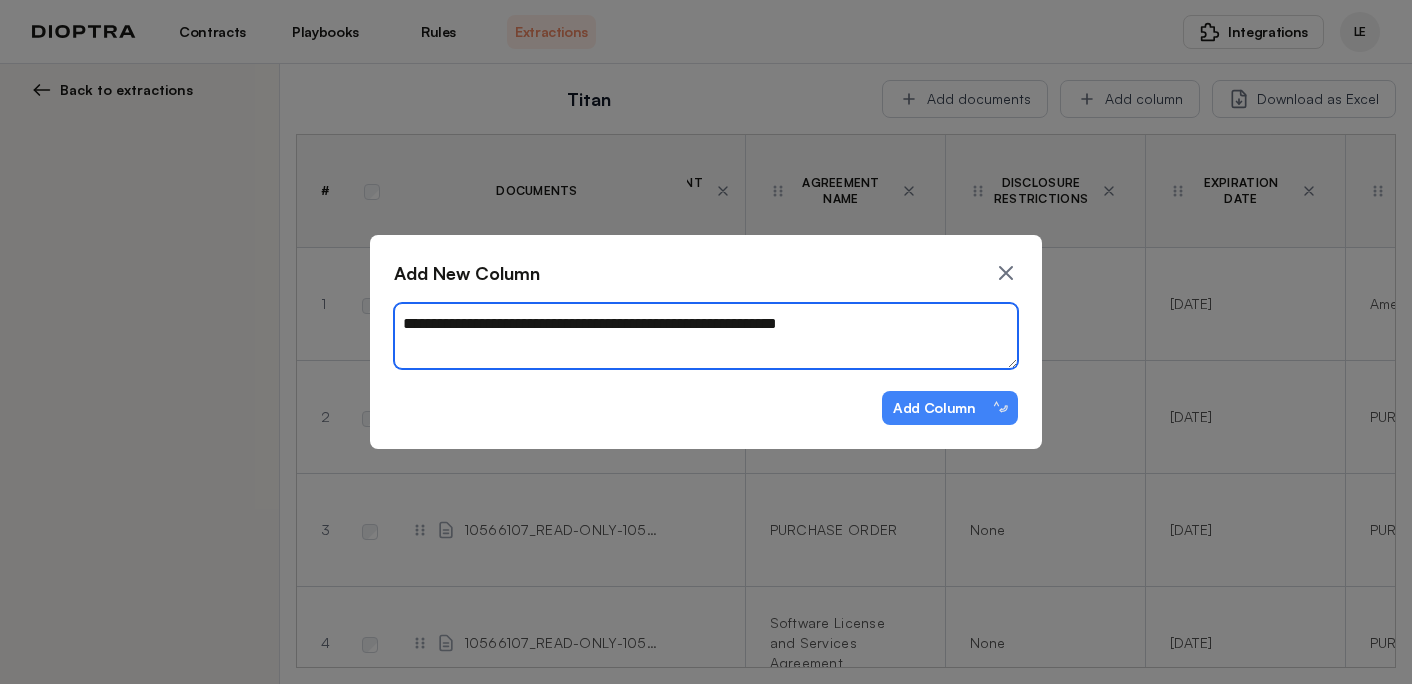 type on "*" 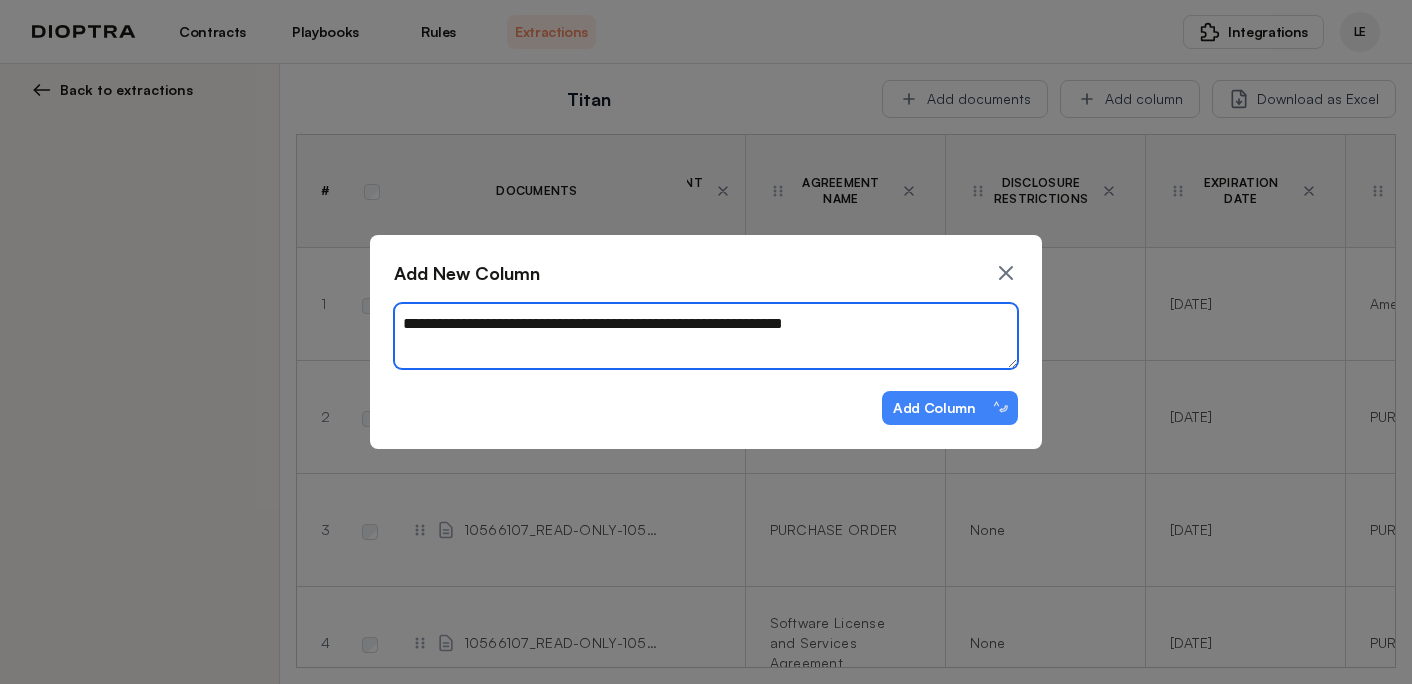 type on "*" 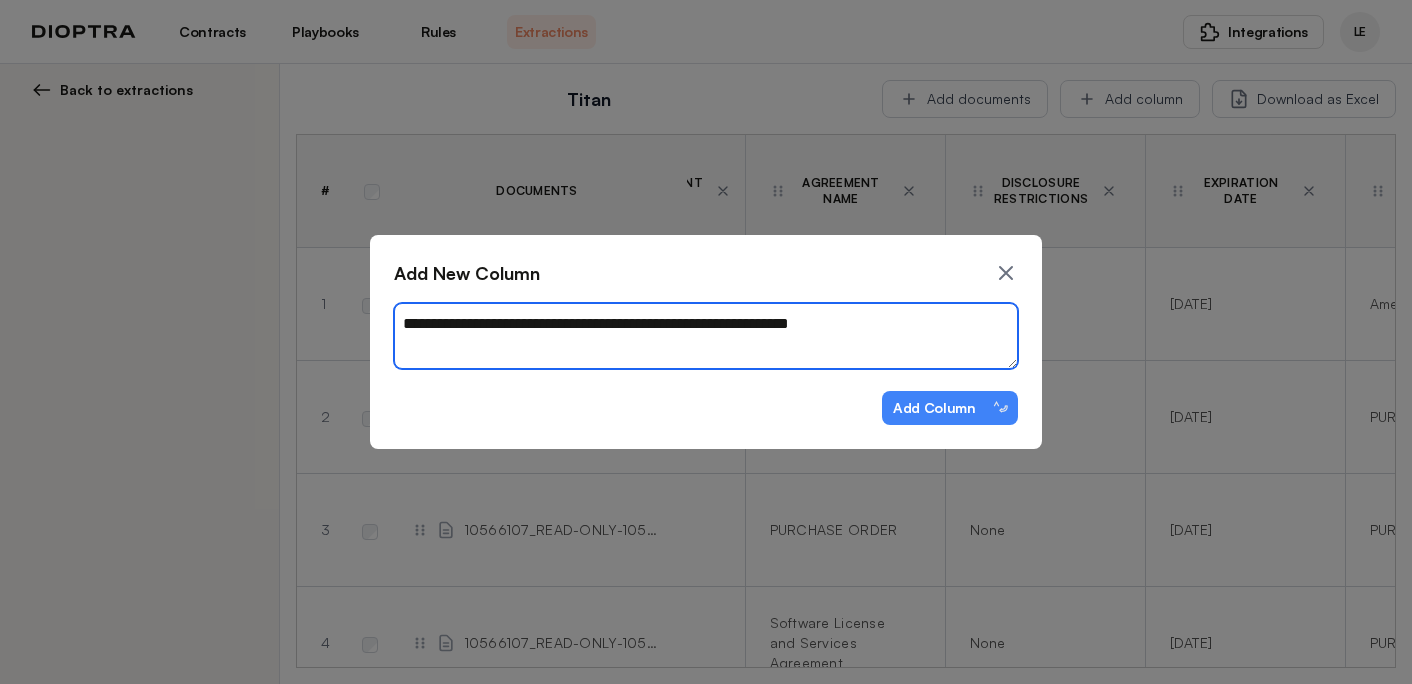 type on "*" 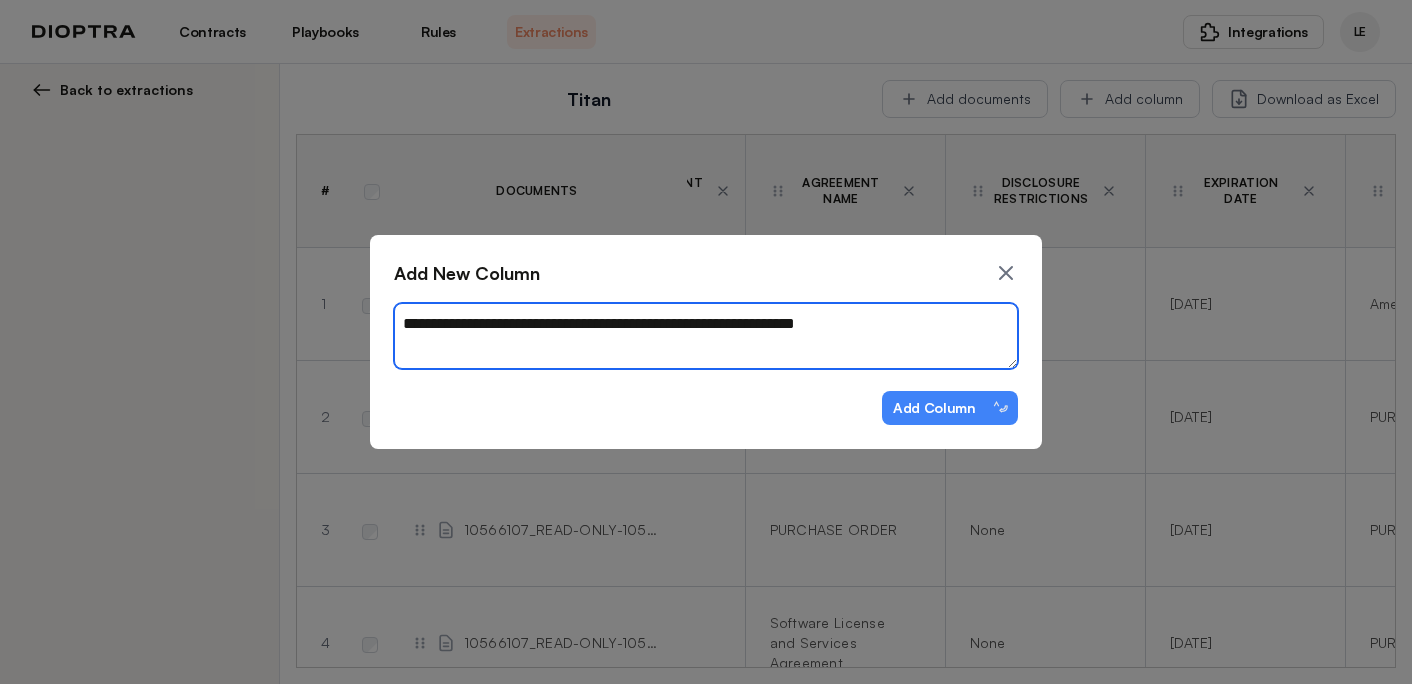type on "*" 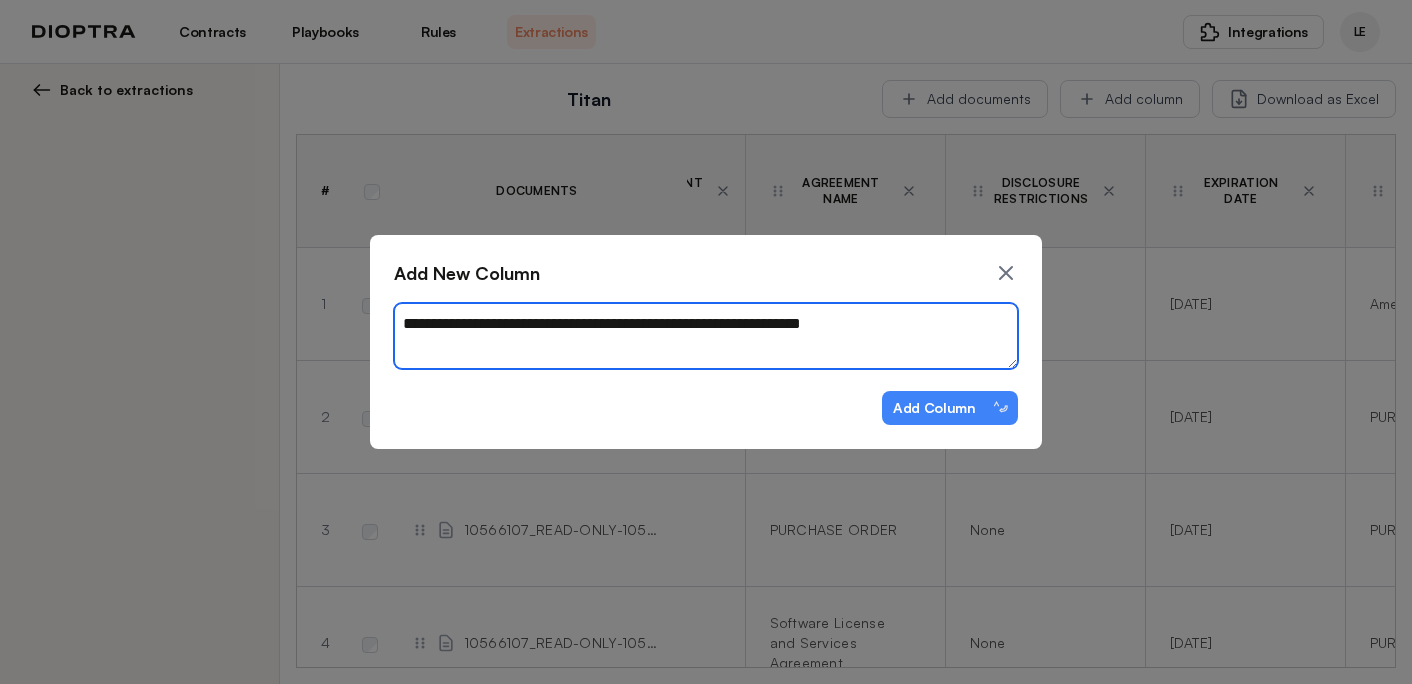 type on "*" 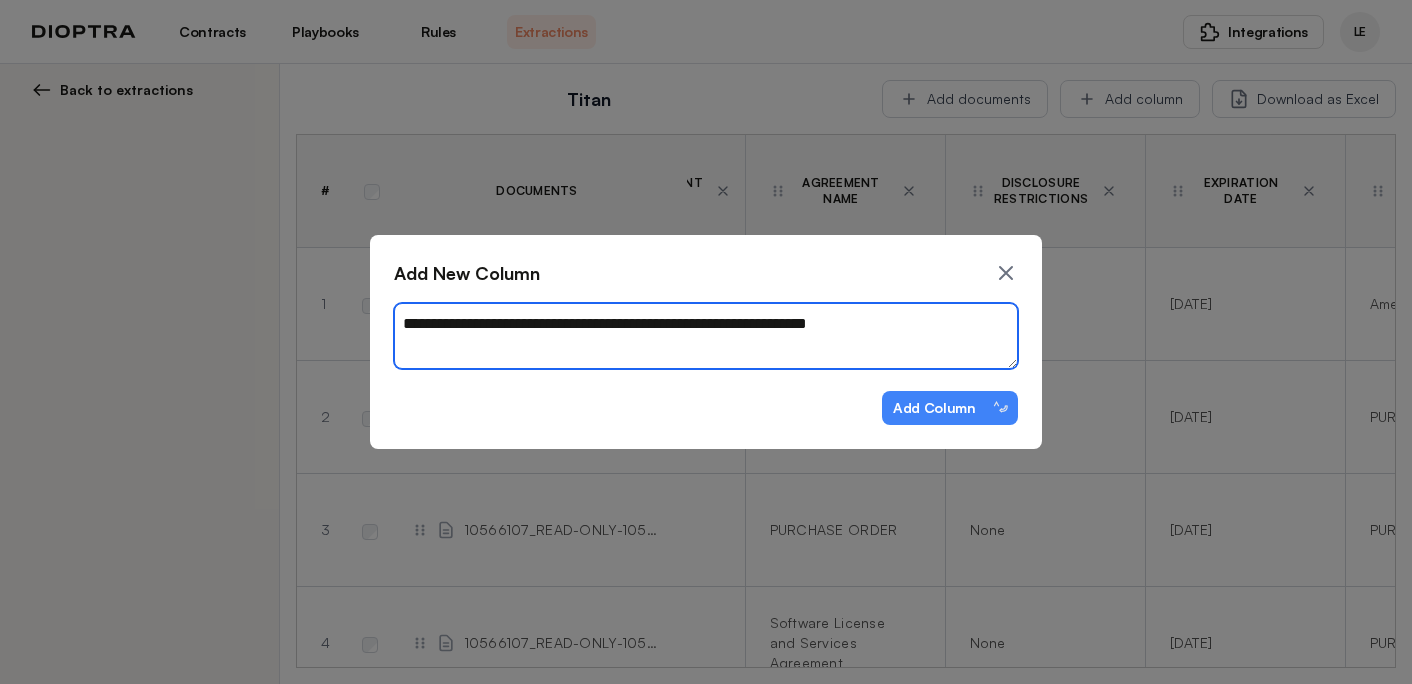 type on "*" 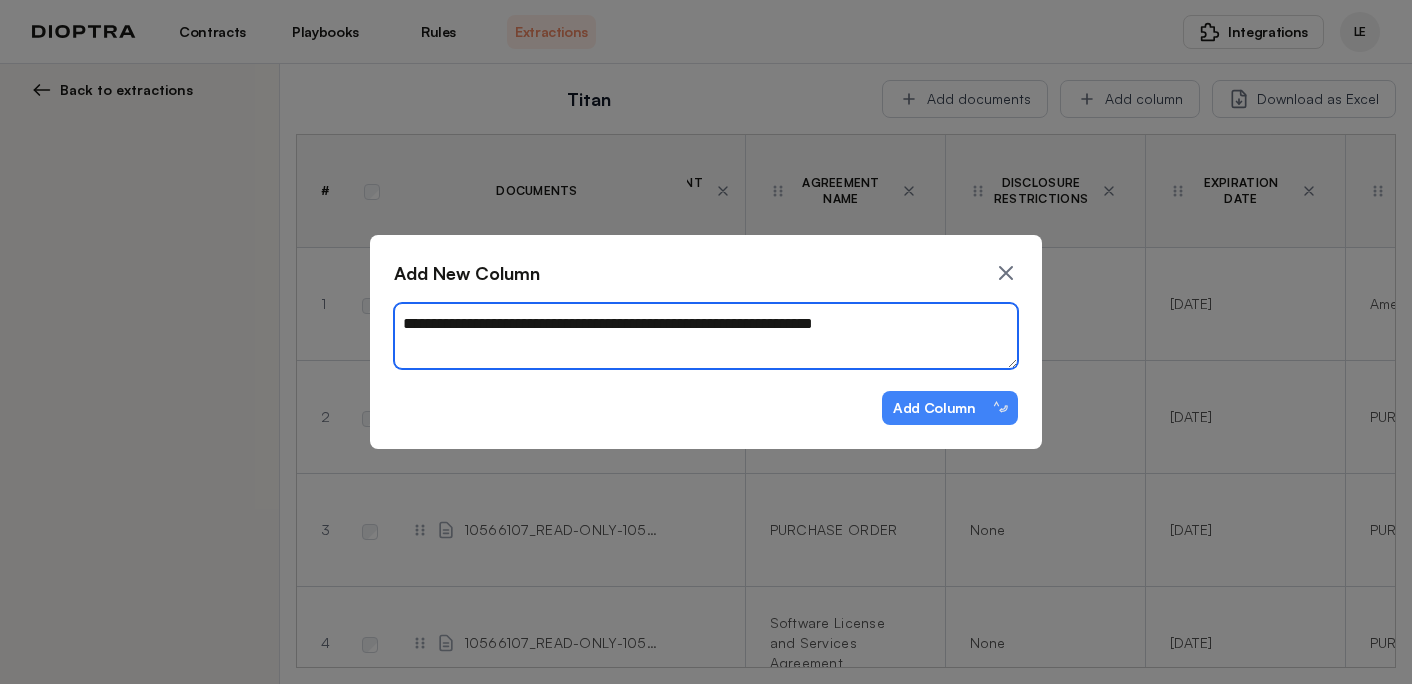 type on "*" 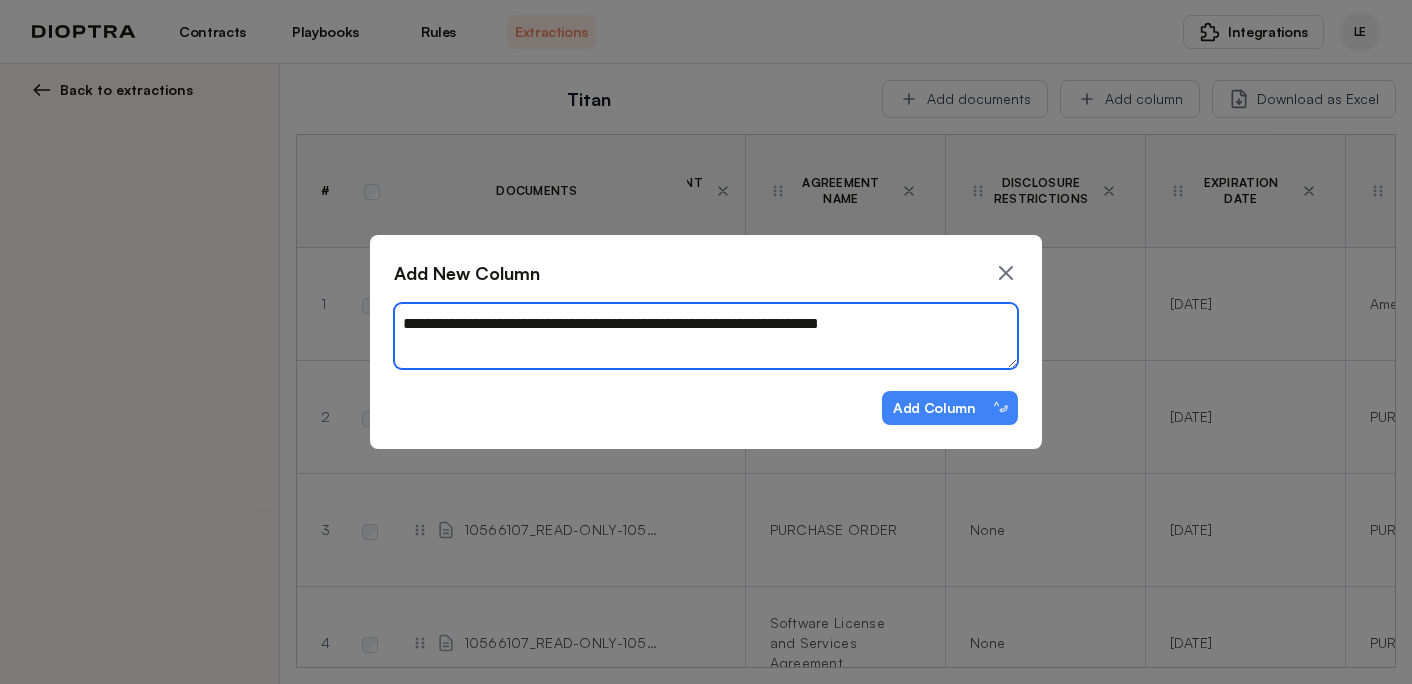 type on "*" 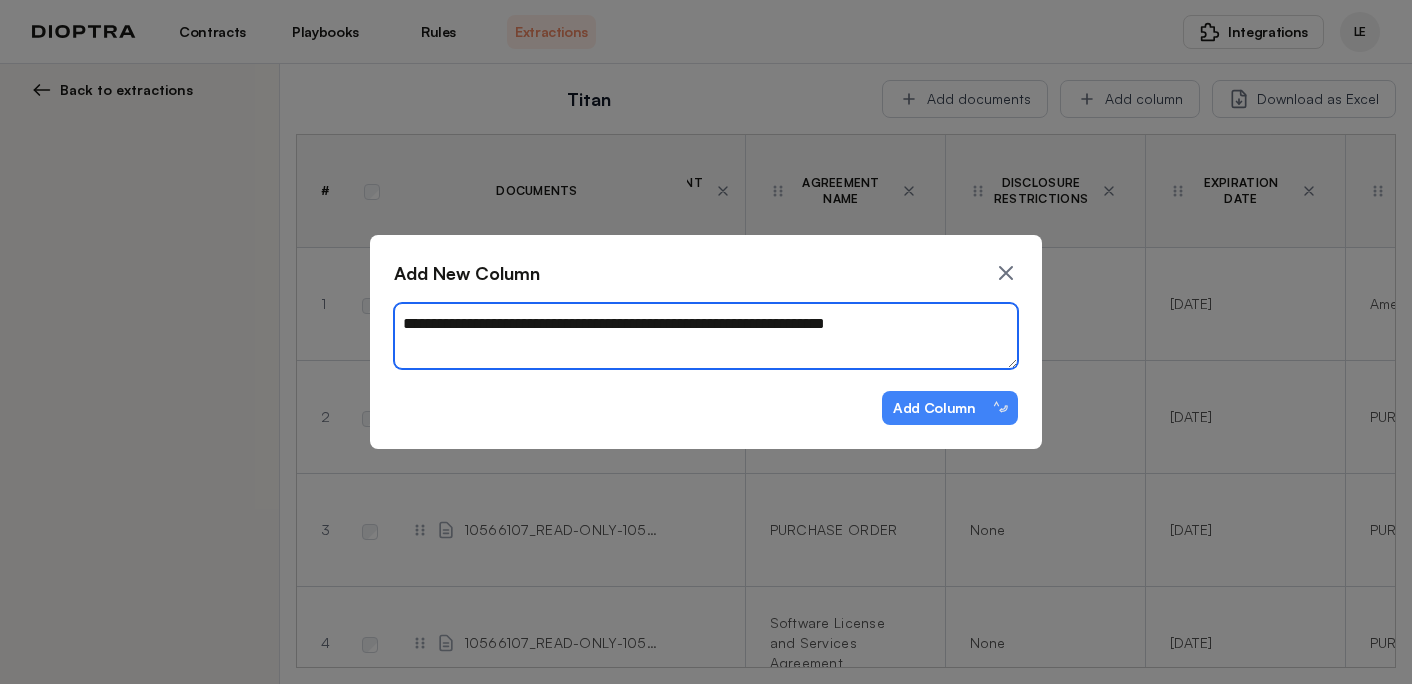 type on "*" 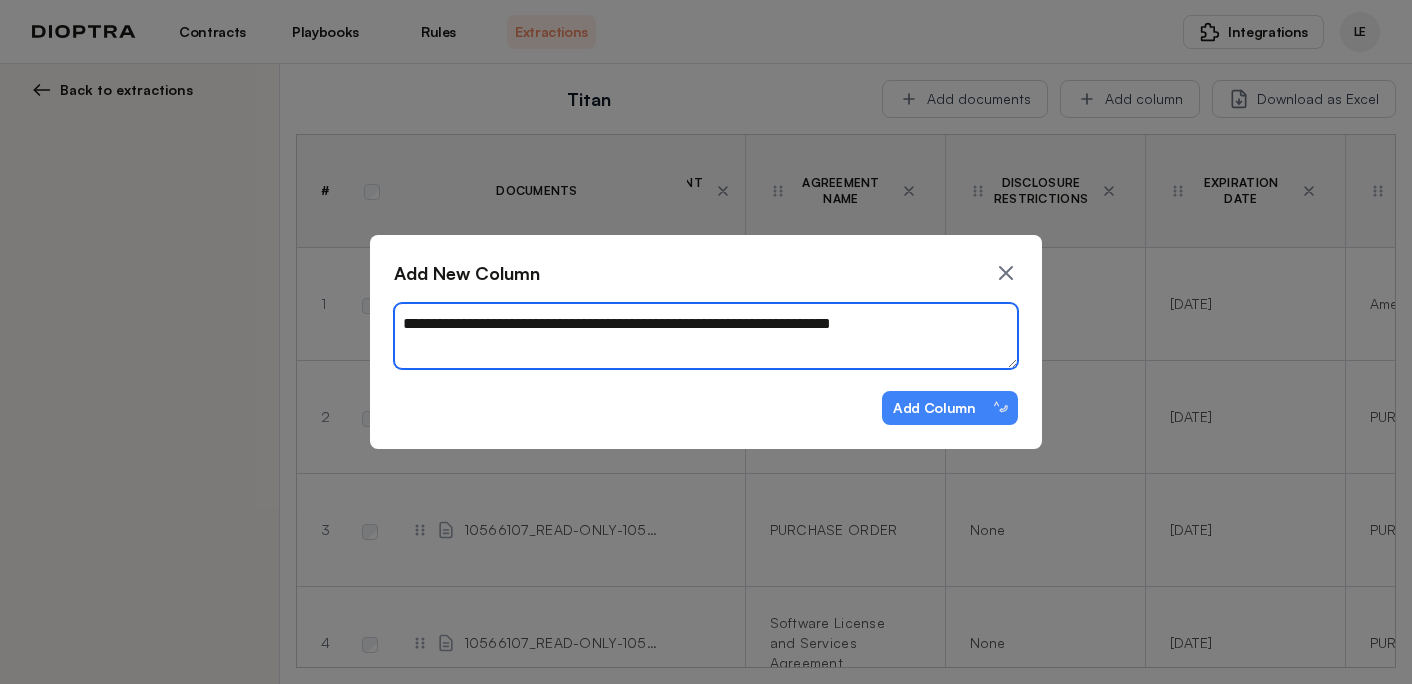 type on "**********" 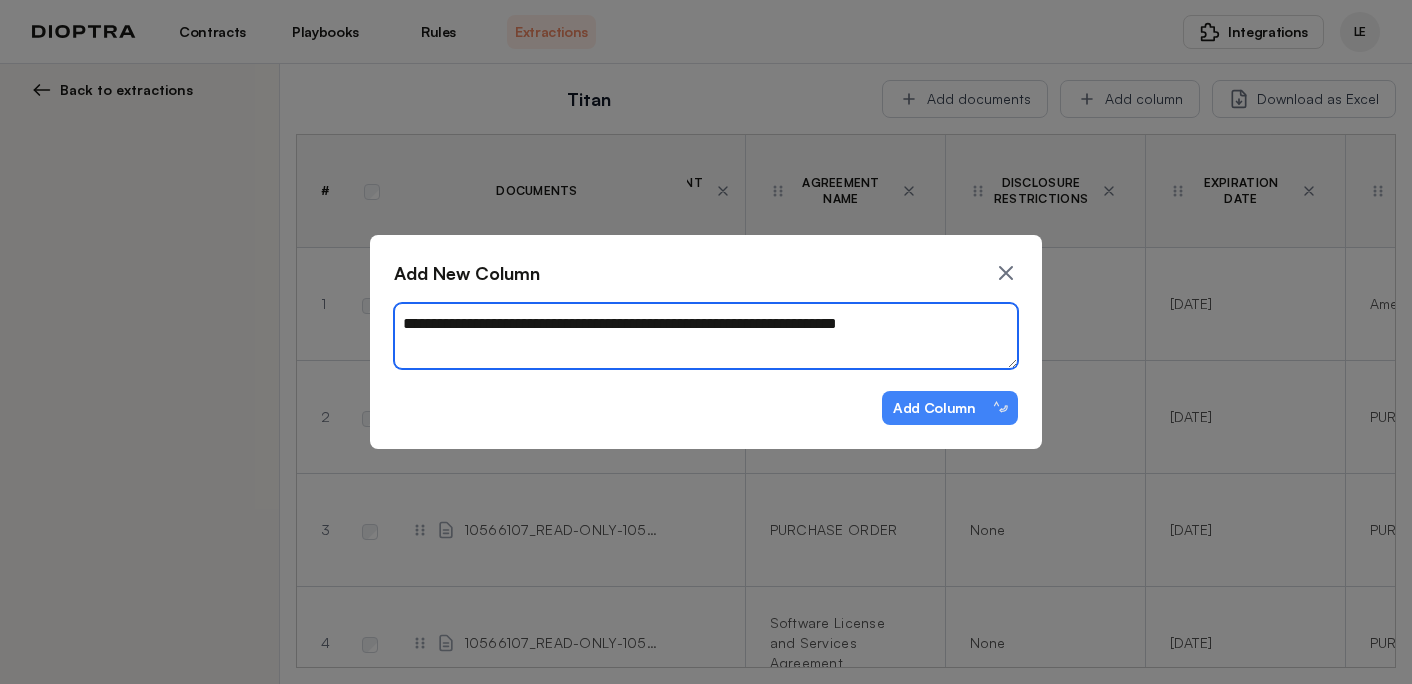 type on "*" 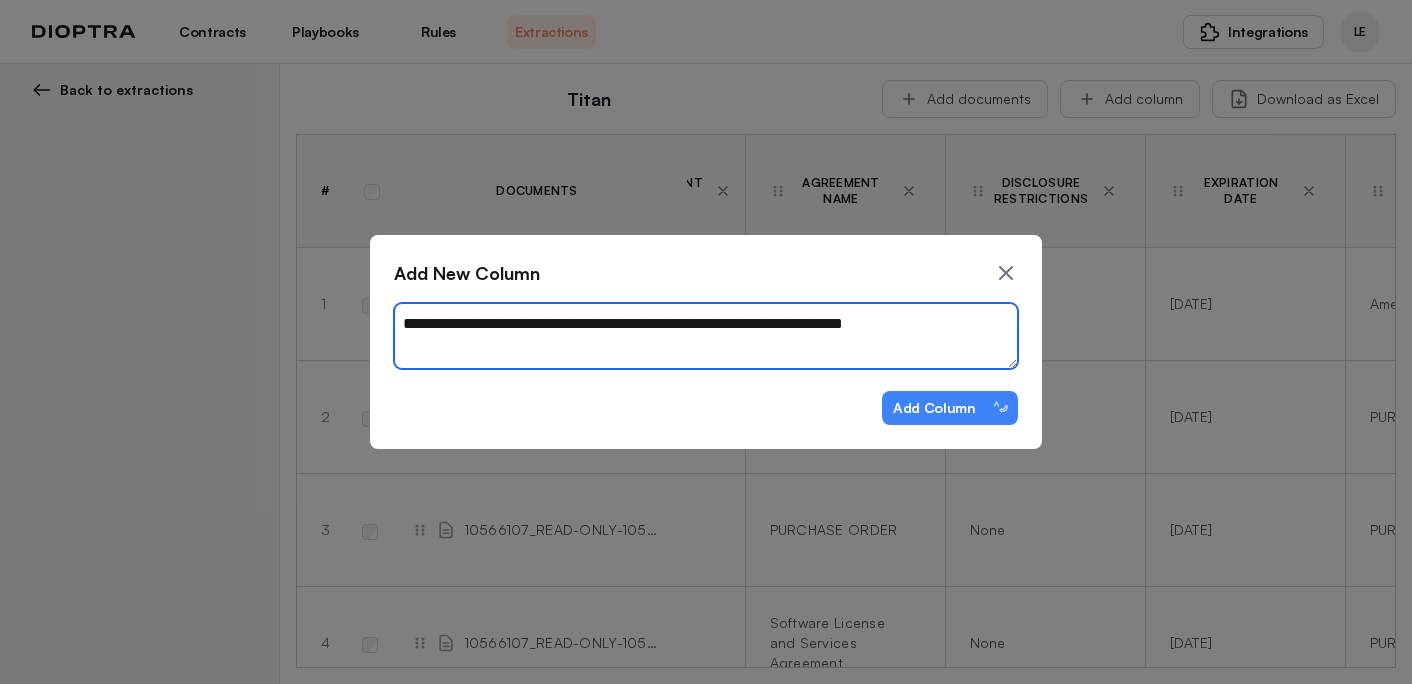 type on "*" 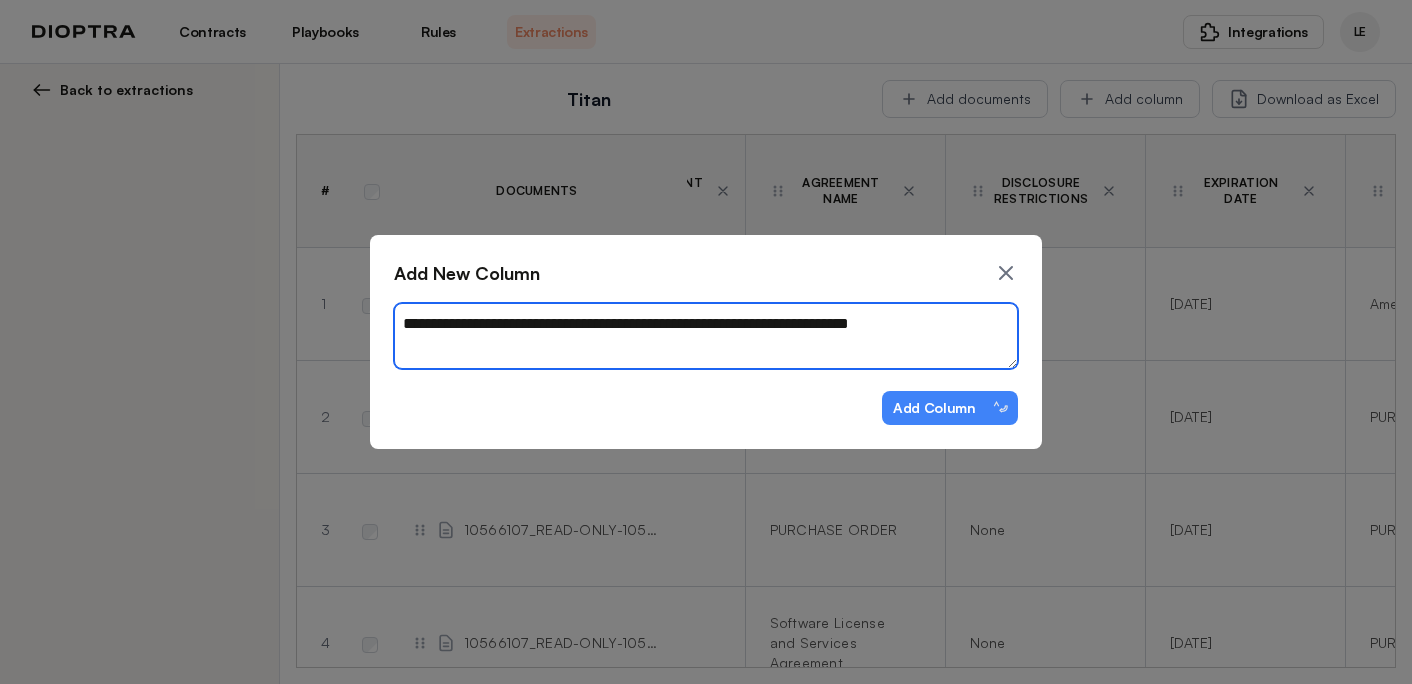 type on "*" 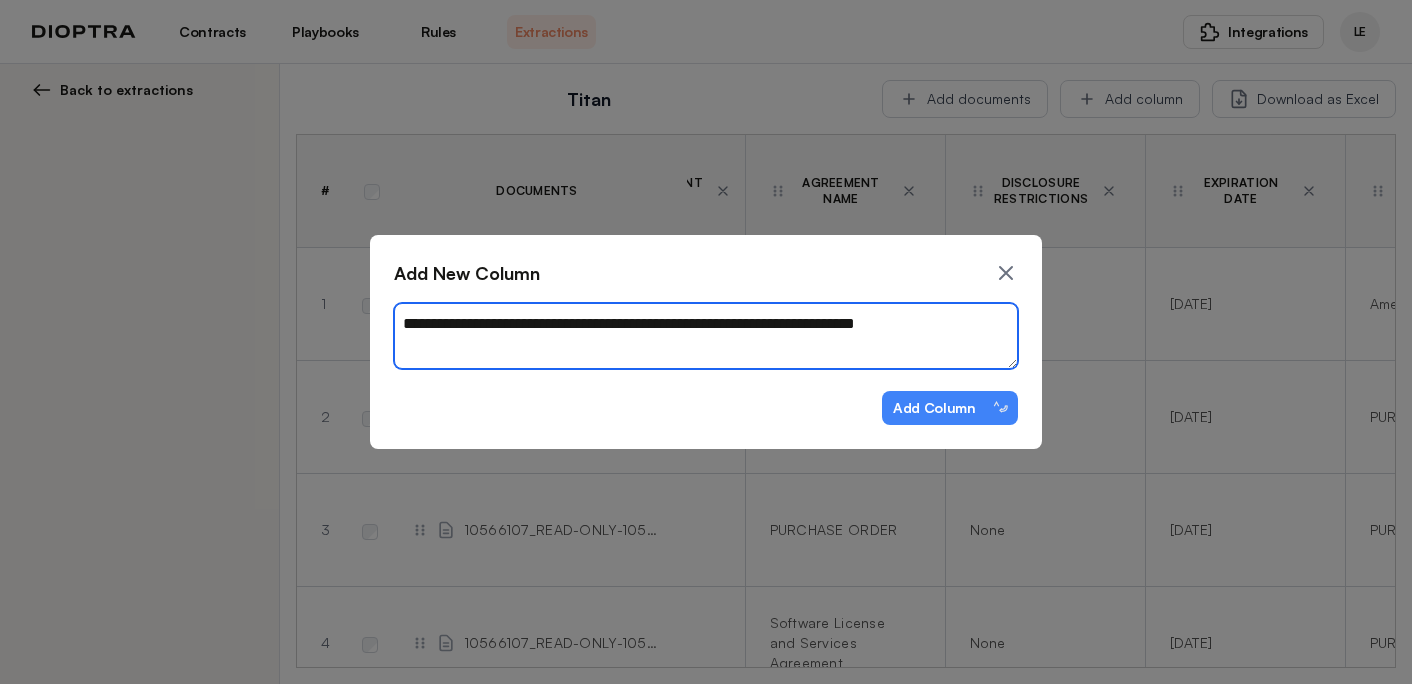 type on "*" 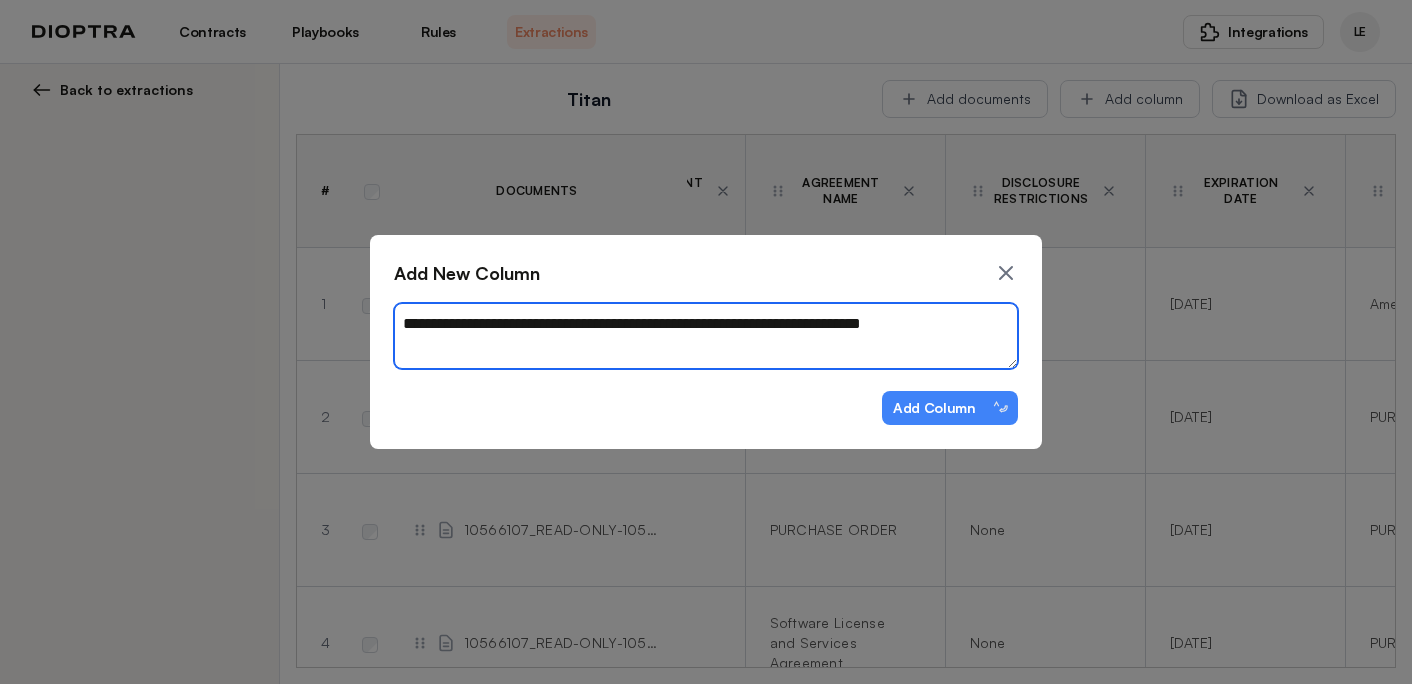 type on "*" 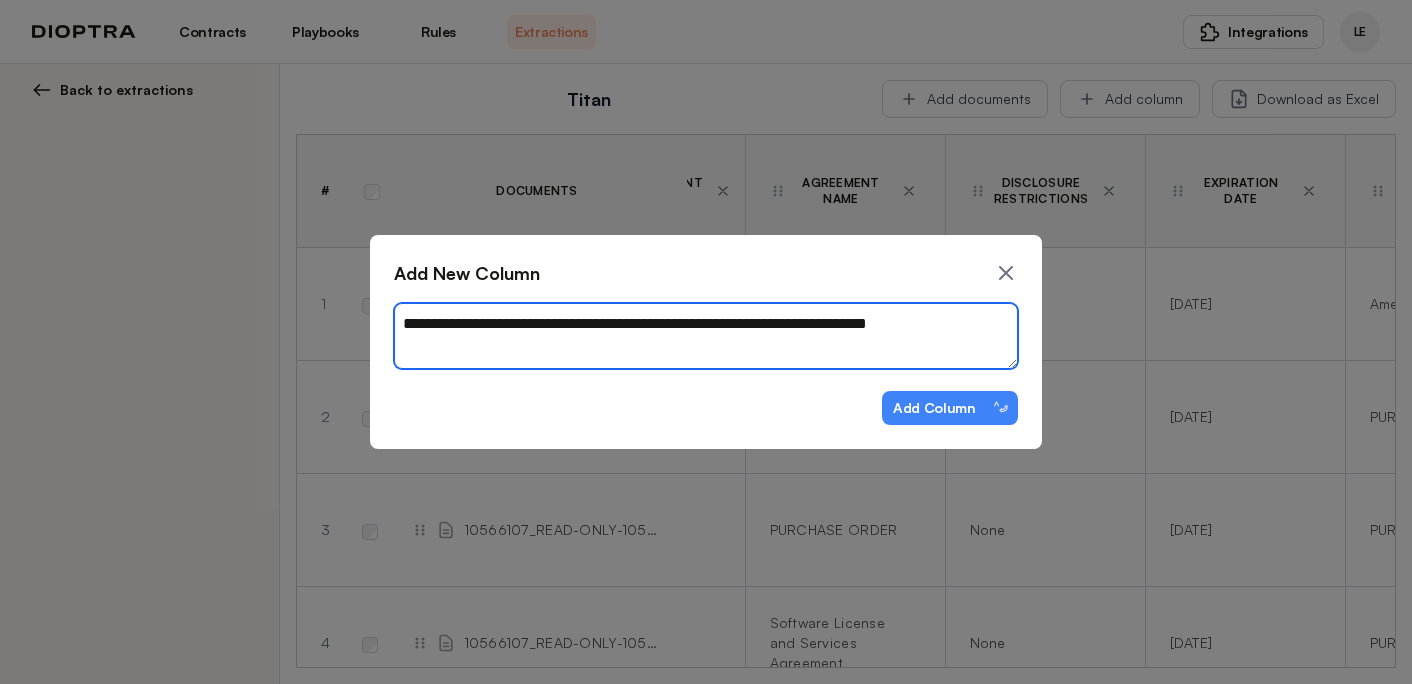 type on "*" 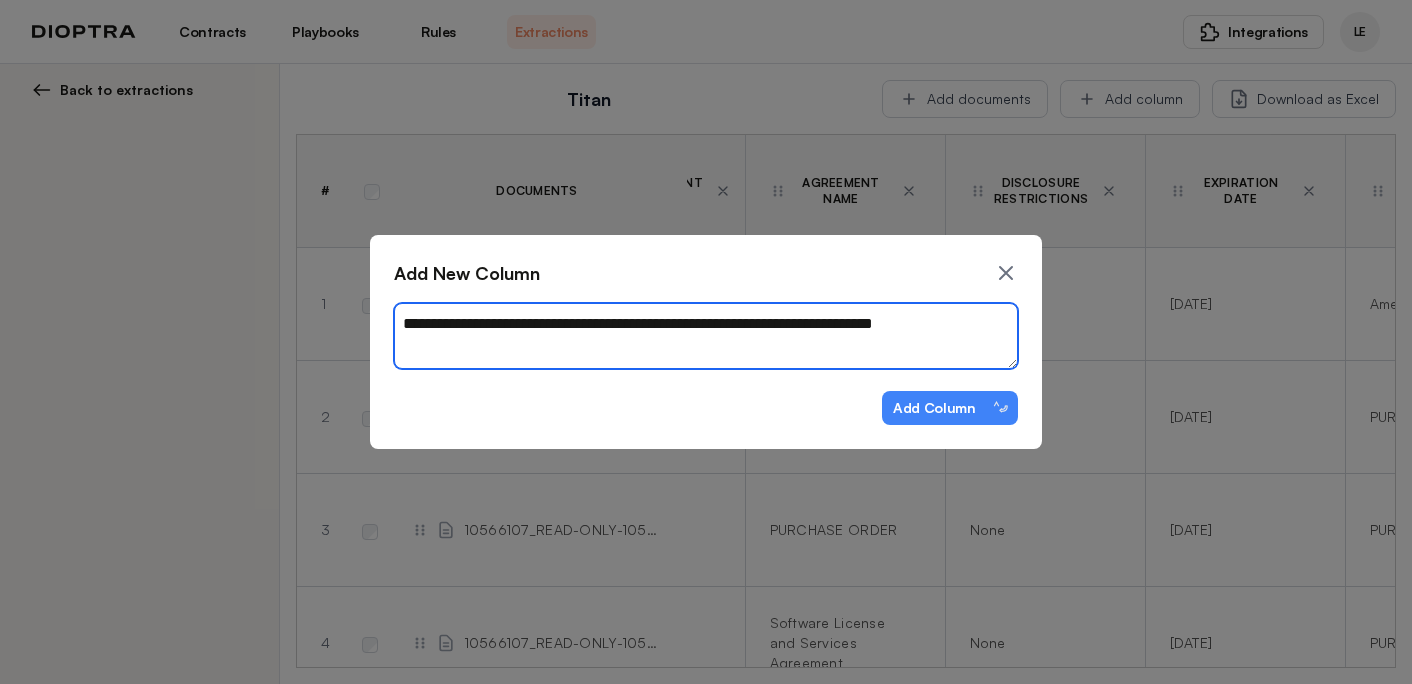type on "*" 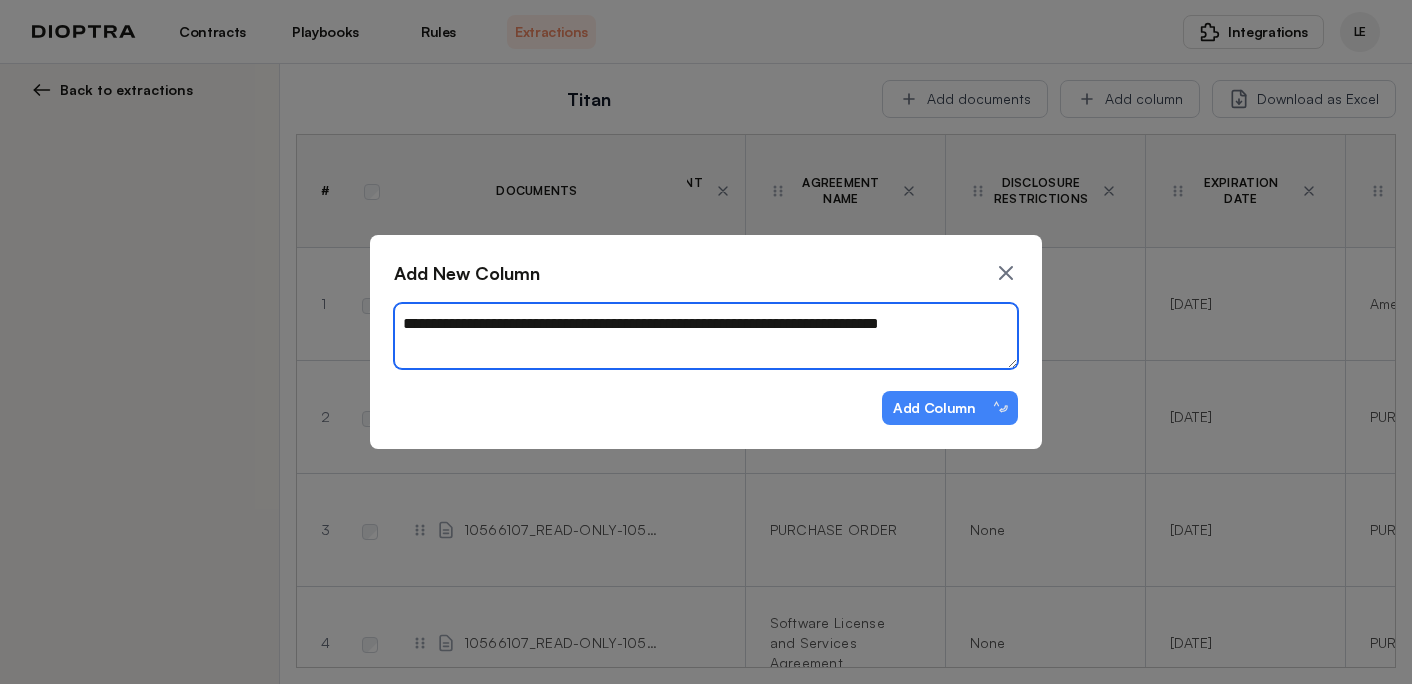 type on "*" 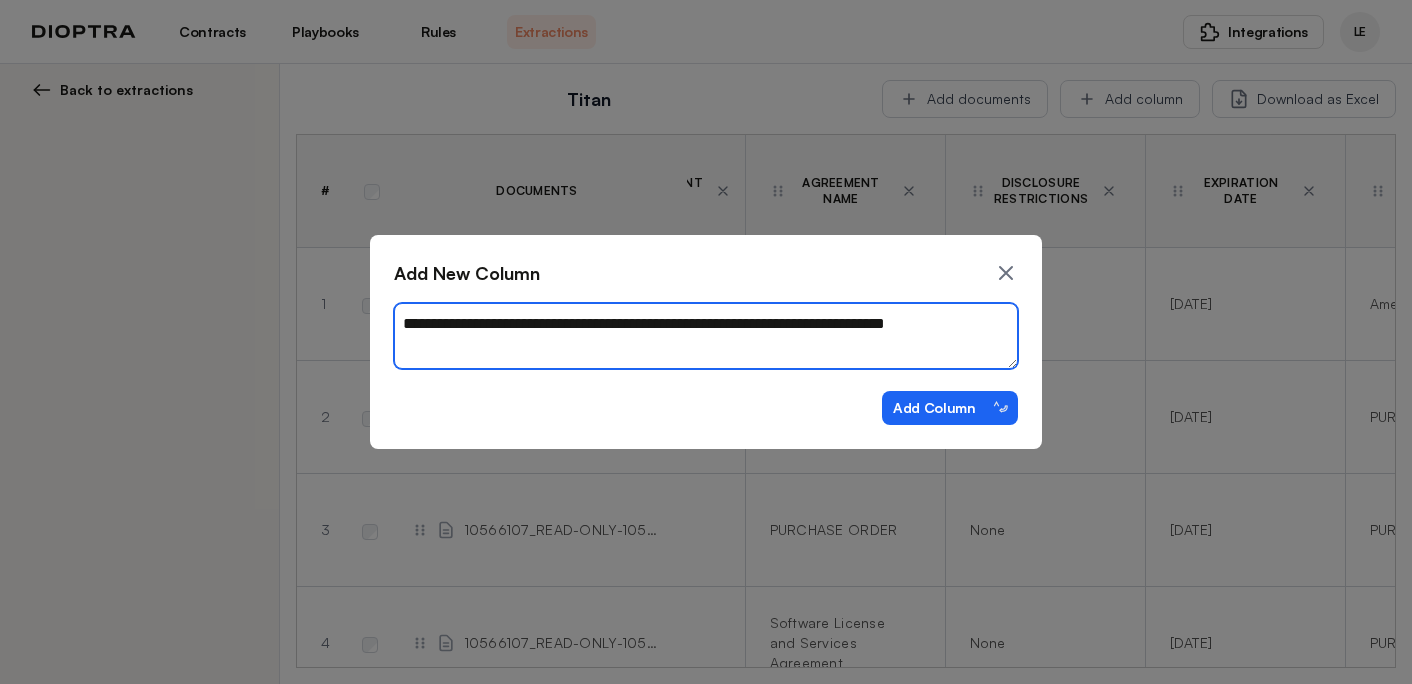 type on "**********" 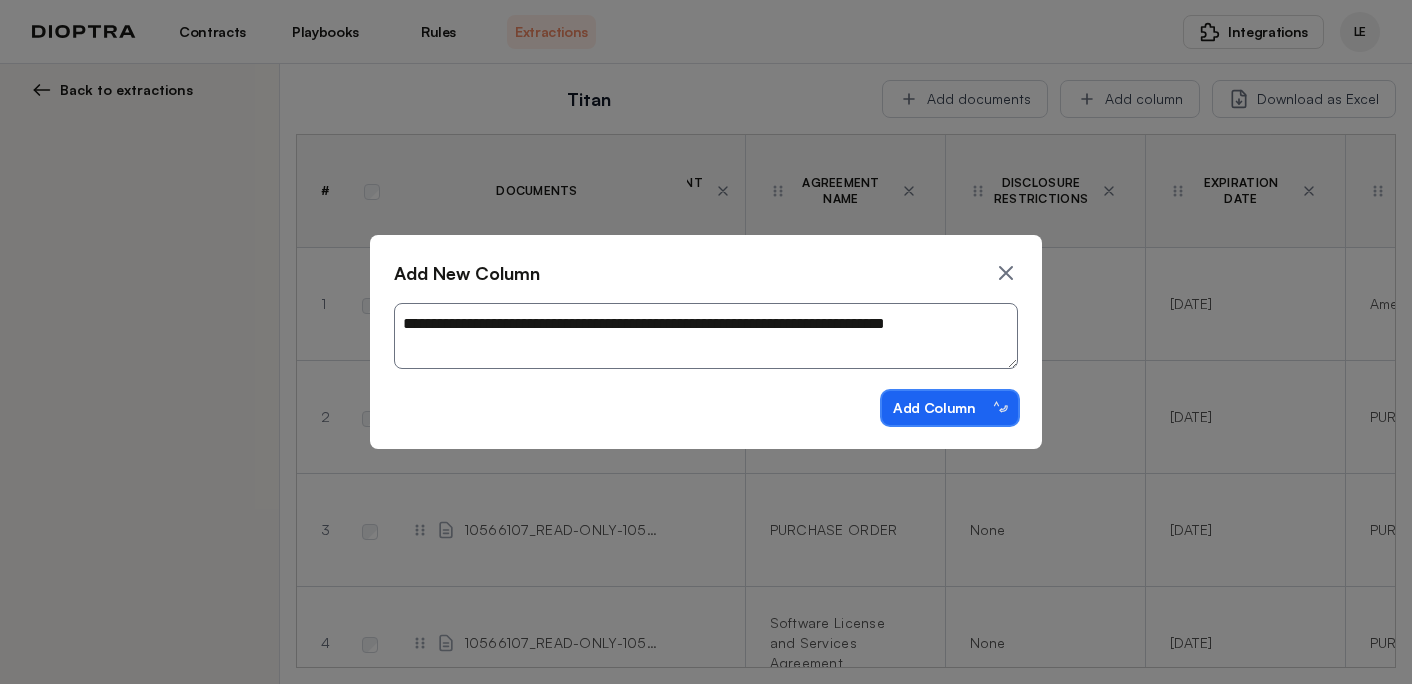 click on "Add Column ⌃⏎" at bounding box center (950, 408) 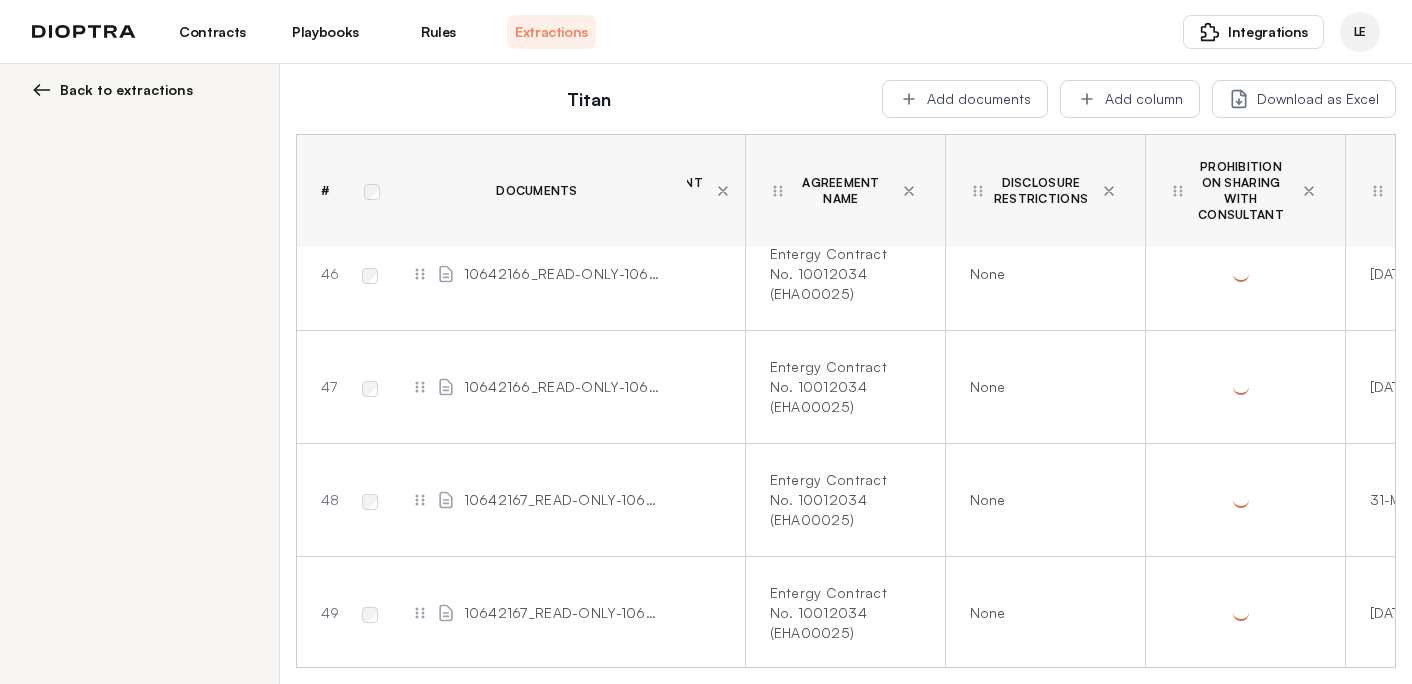 scroll, scrollTop: 5119, scrollLeft: 972, axis: both 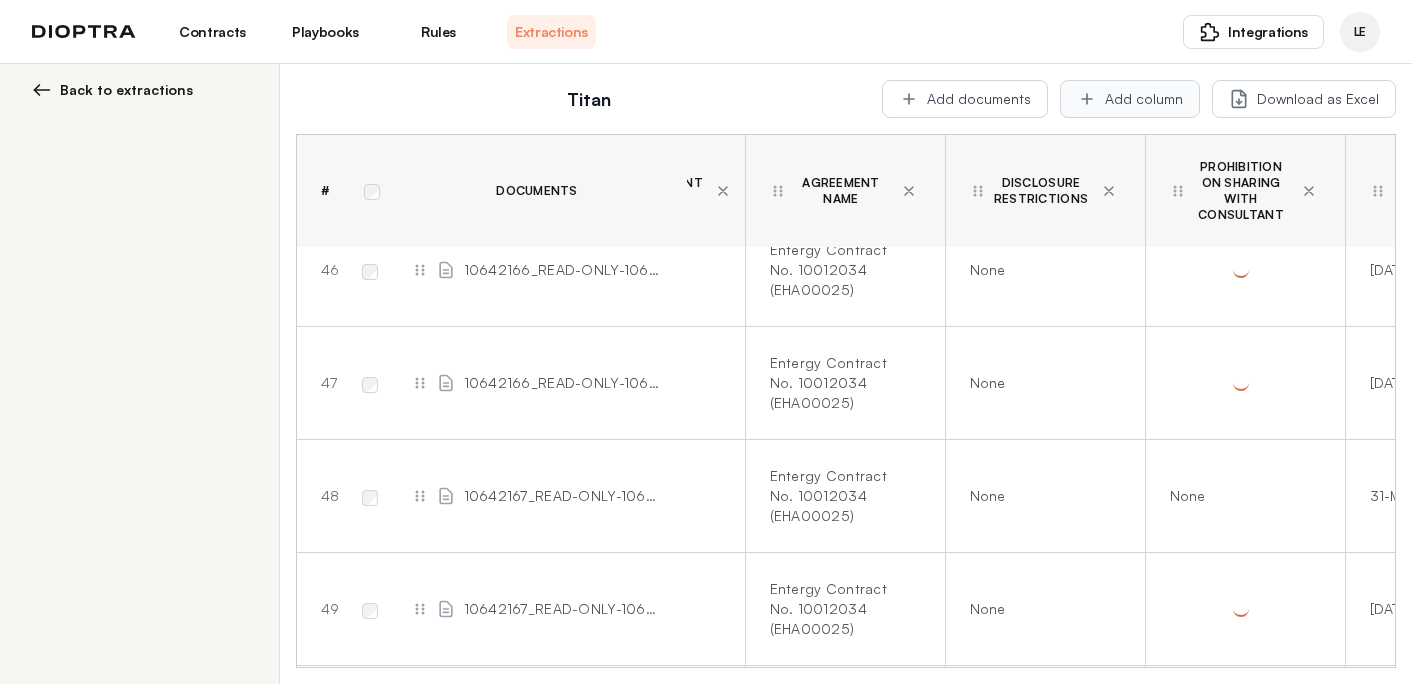 click on "Add column" at bounding box center [1130, 99] 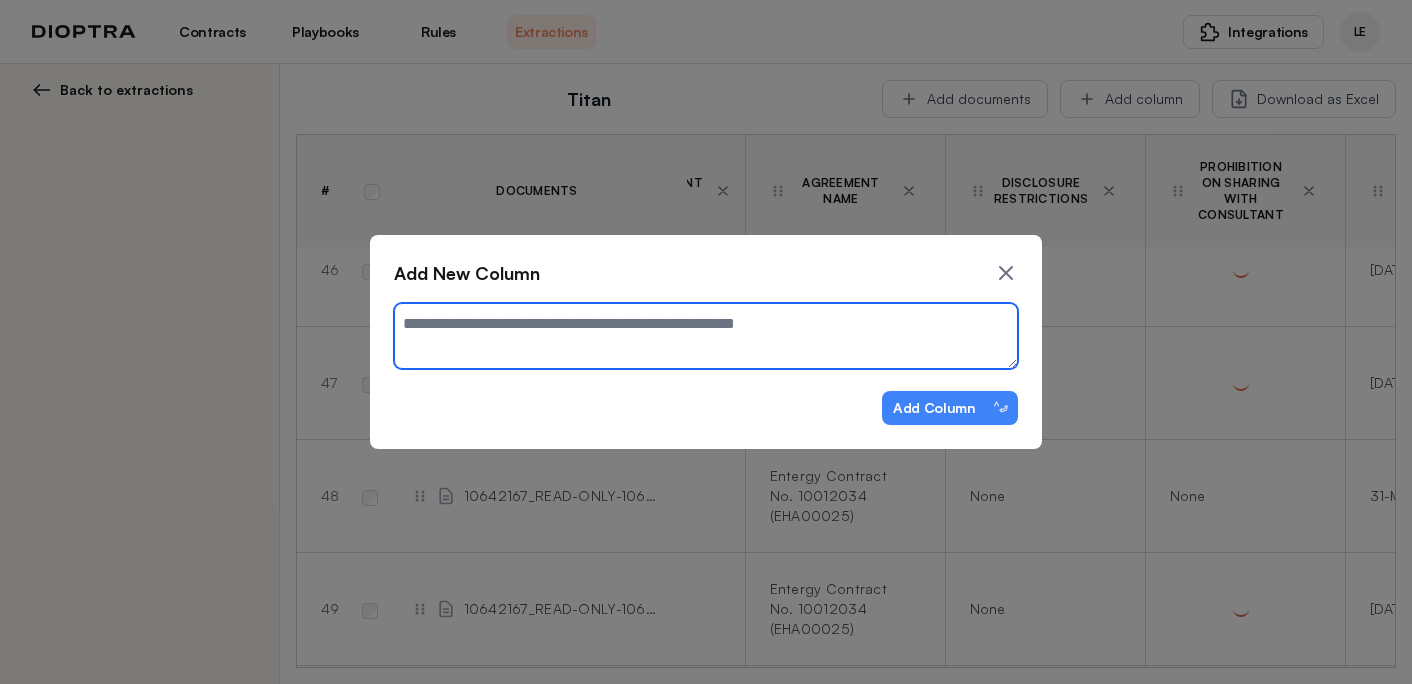 click at bounding box center (706, 336) 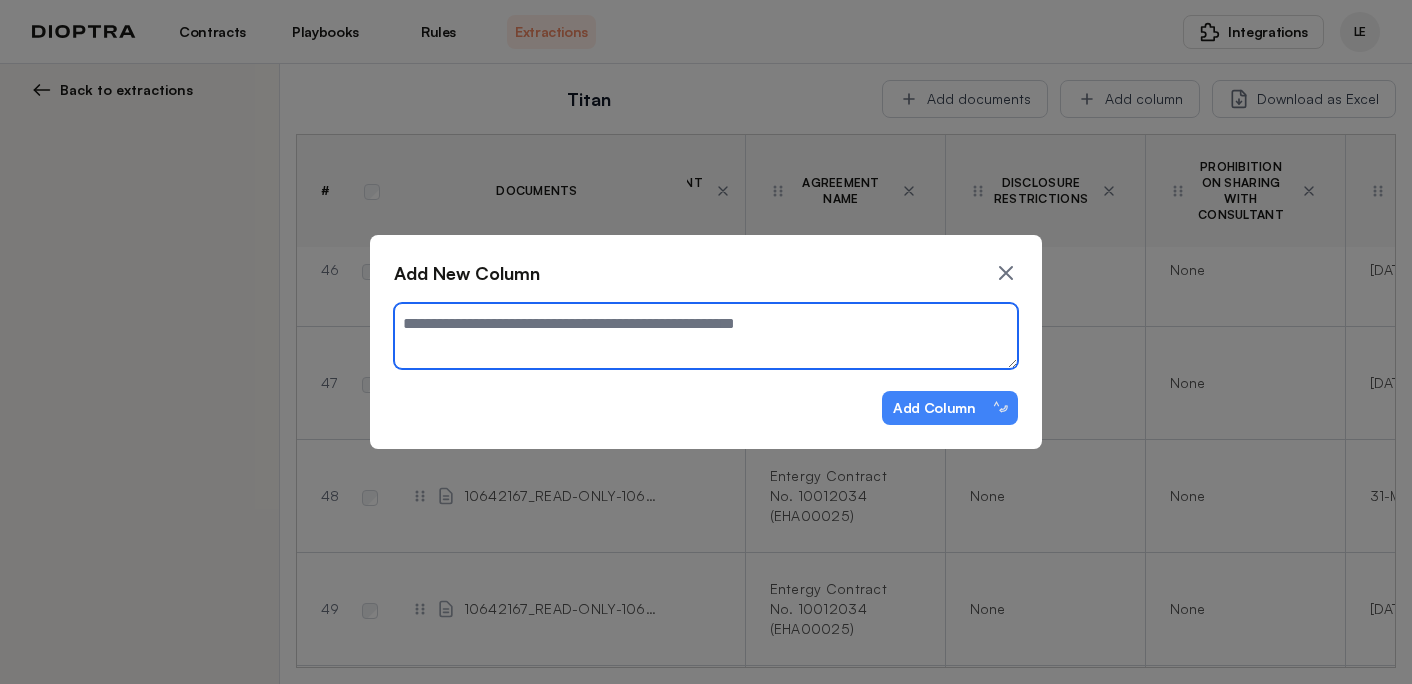 type on "*" 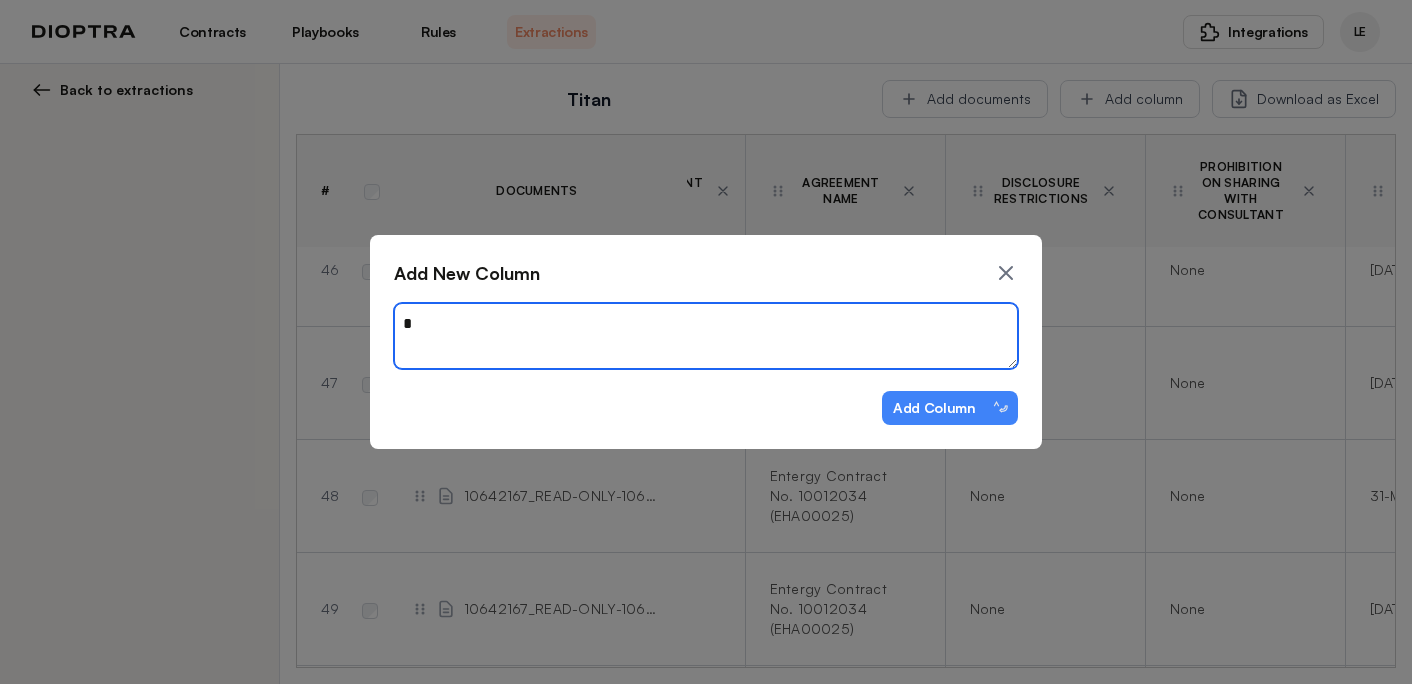 type on "*" 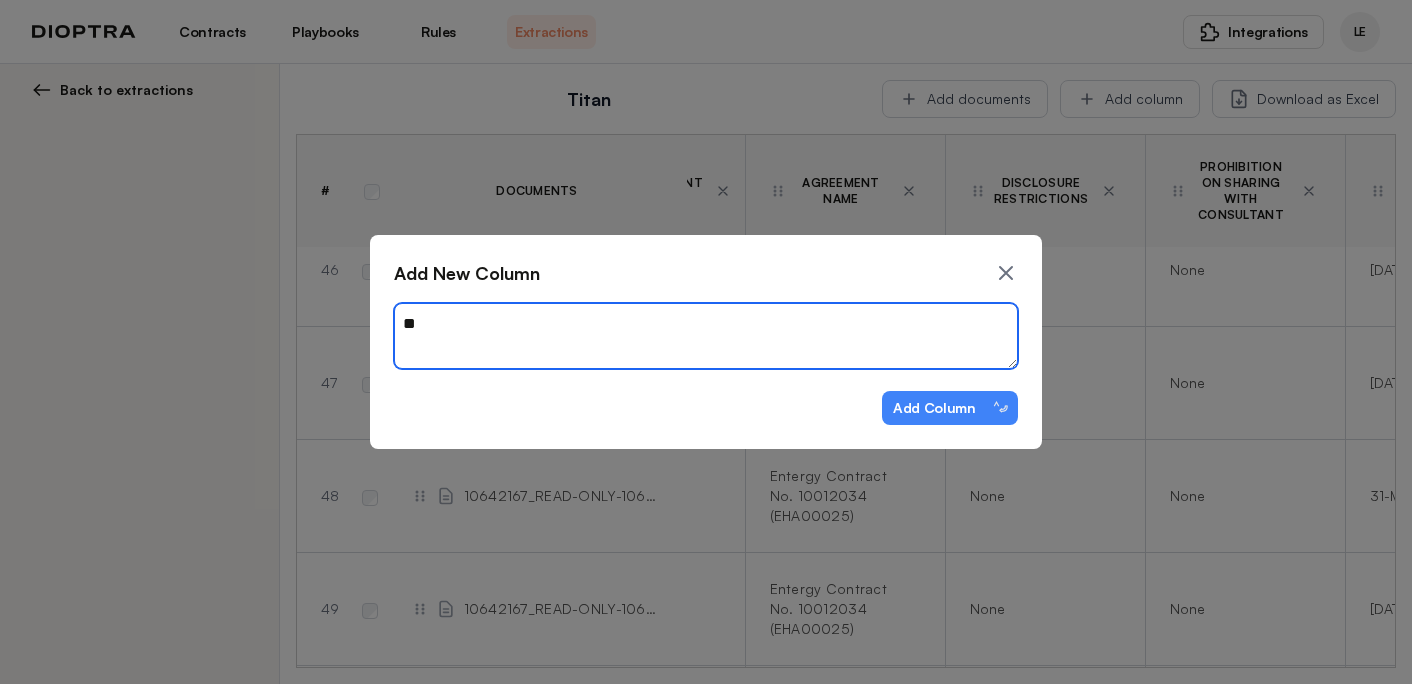 type on "*" 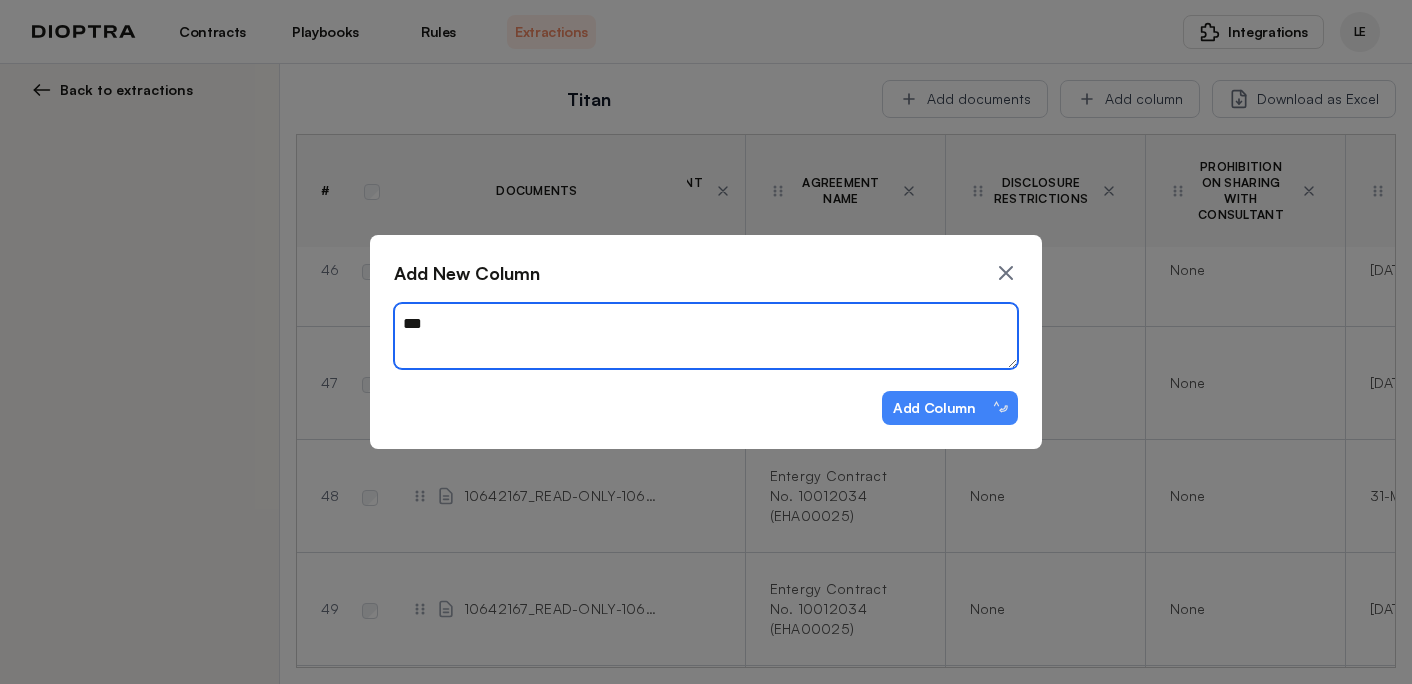 type on "*" 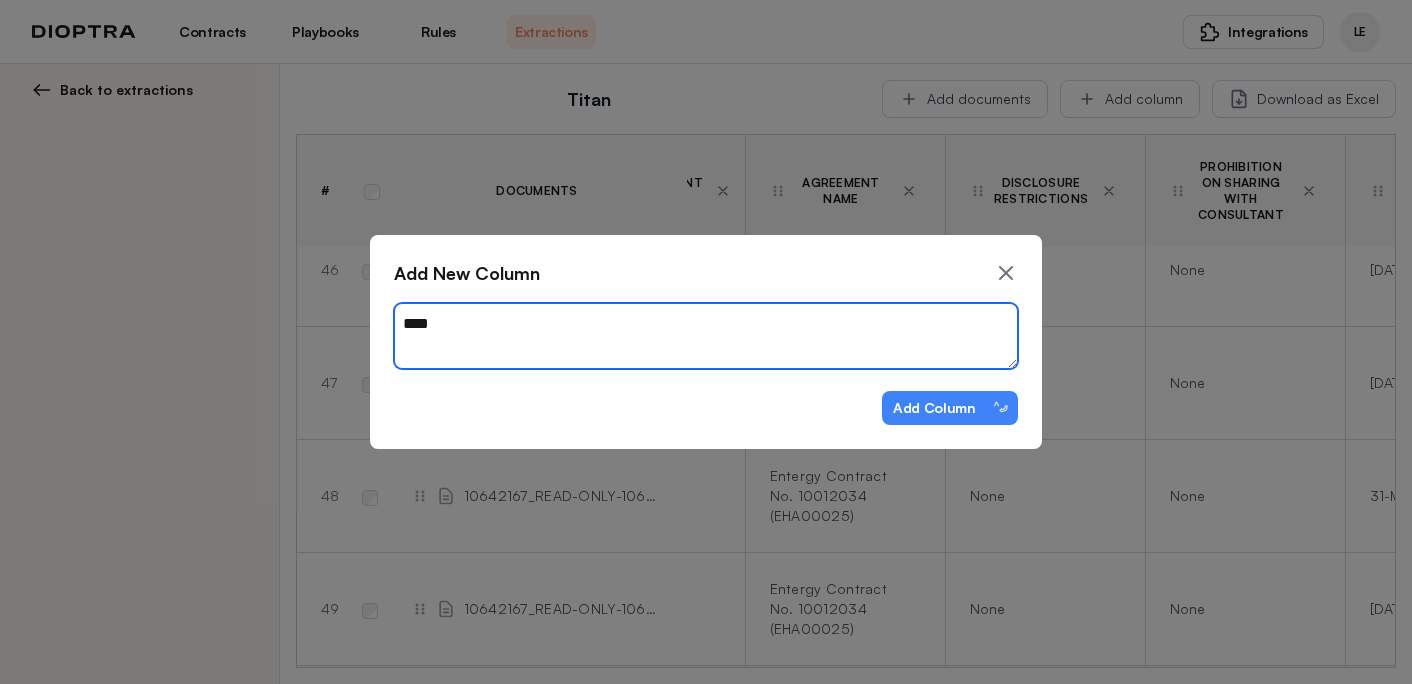 type 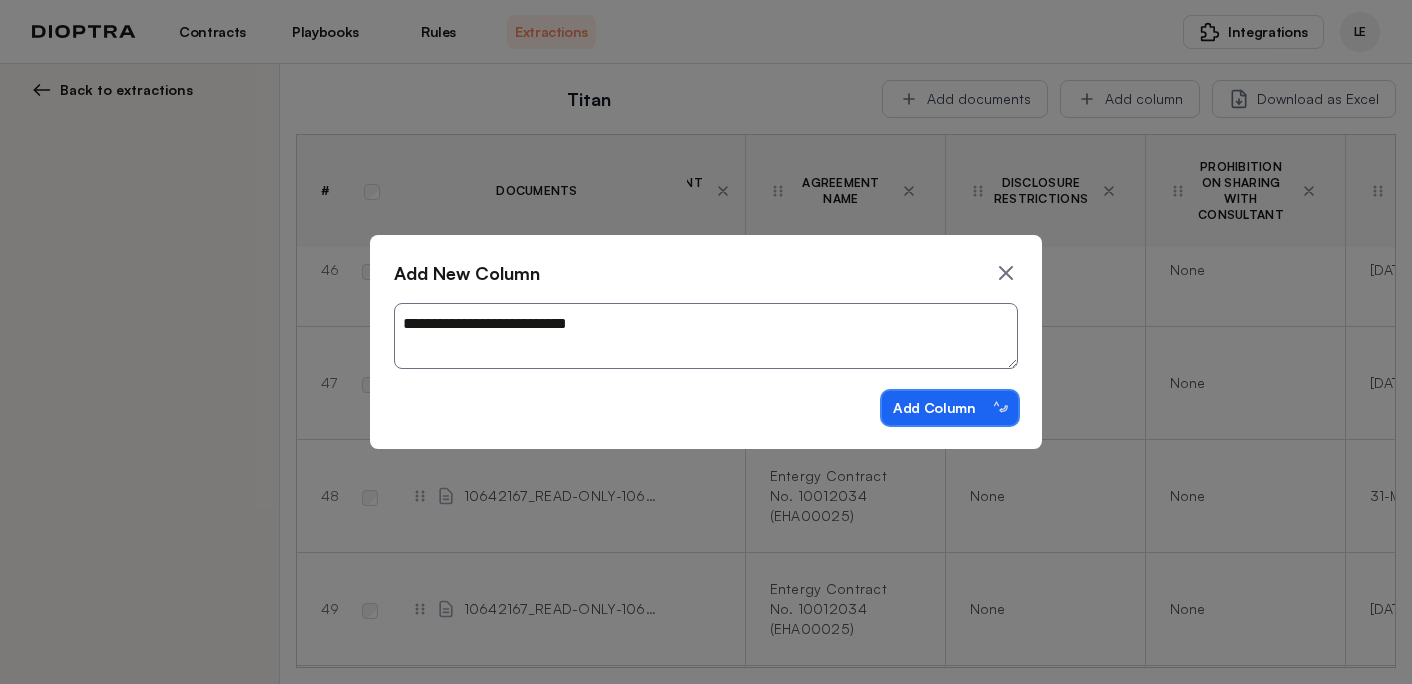 click on "Add Column ⌃⏎" at bounding box center (950, 408) 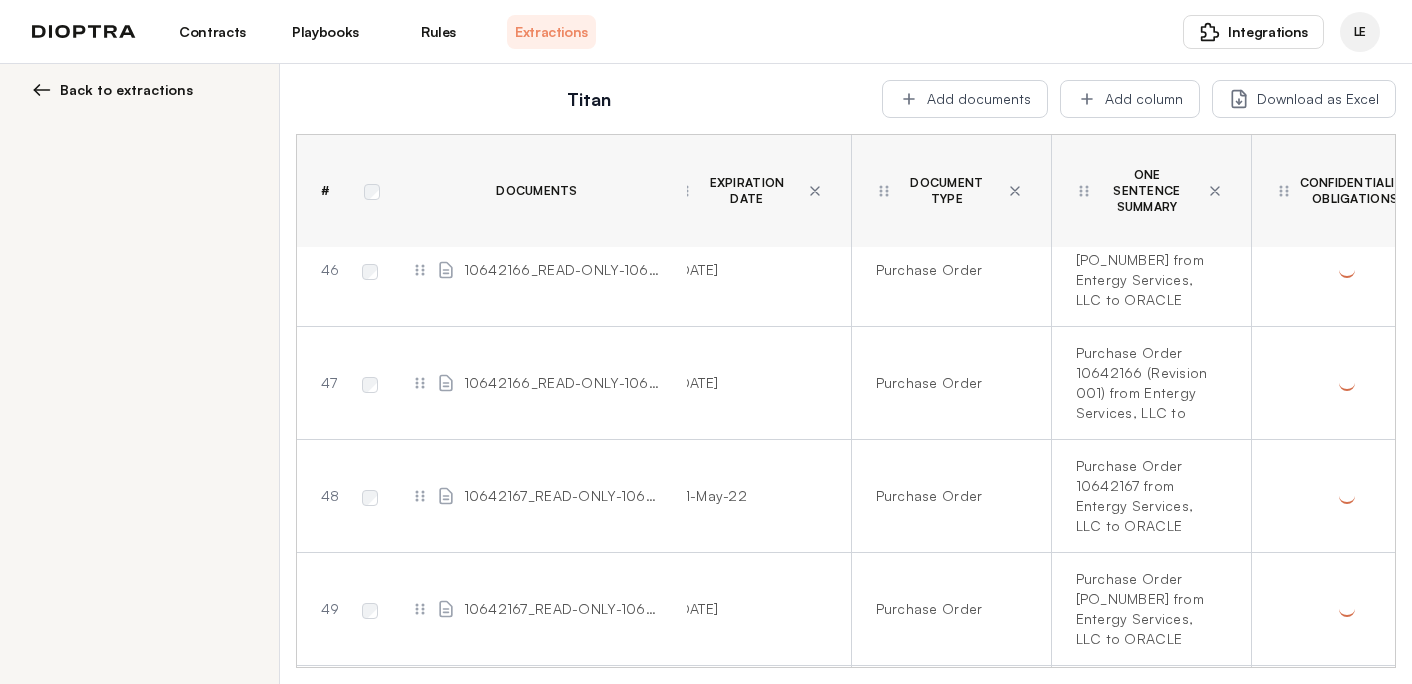 scroll, scrollTop: 5119, scrollLeft: 1922, axis: both 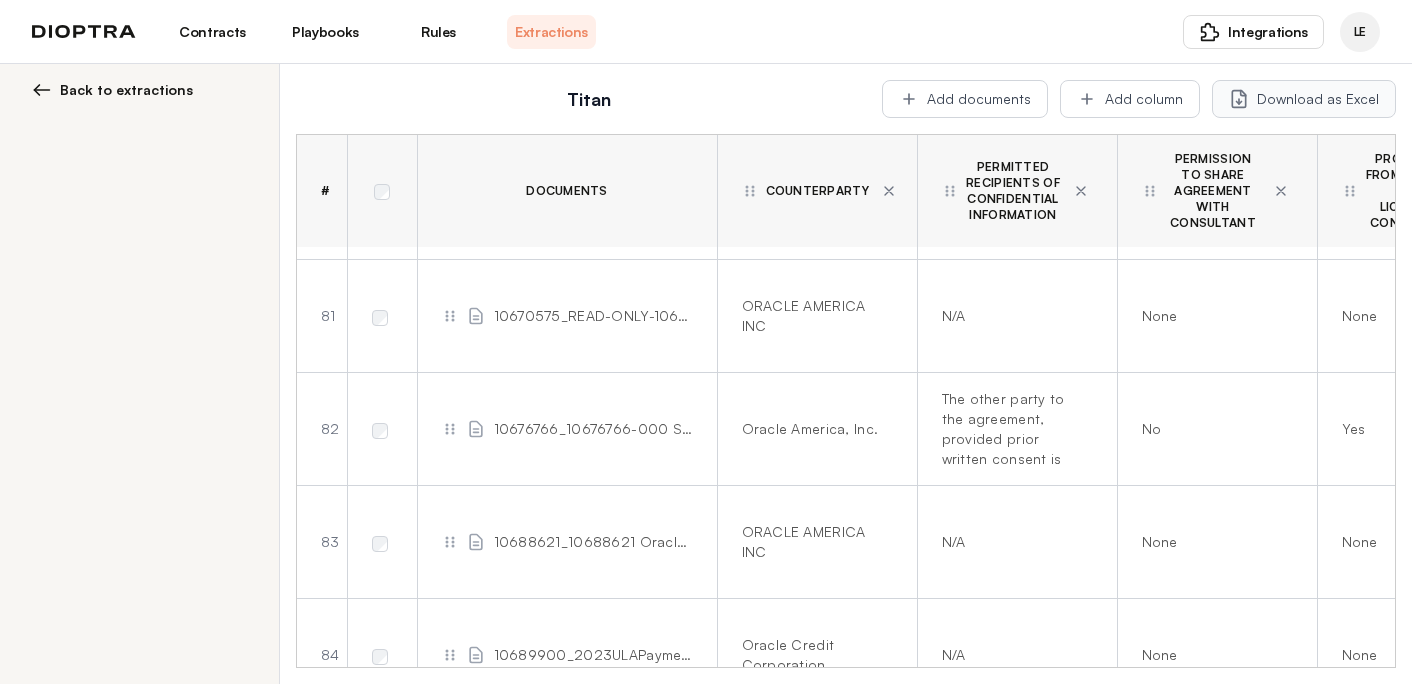 click on "Download as Excel" at bounding box center (1304, 99) 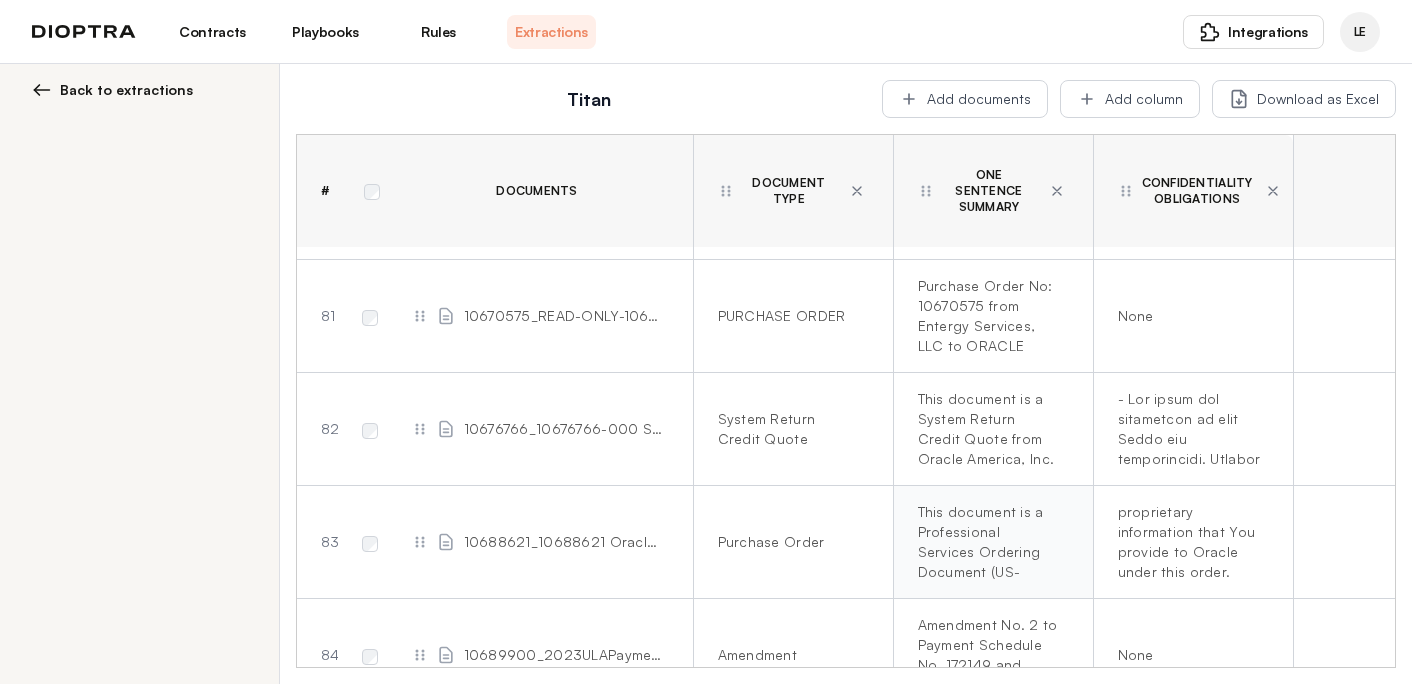 scroll, scrollTop: 9028, scrollLeft: 1922, axis: both 